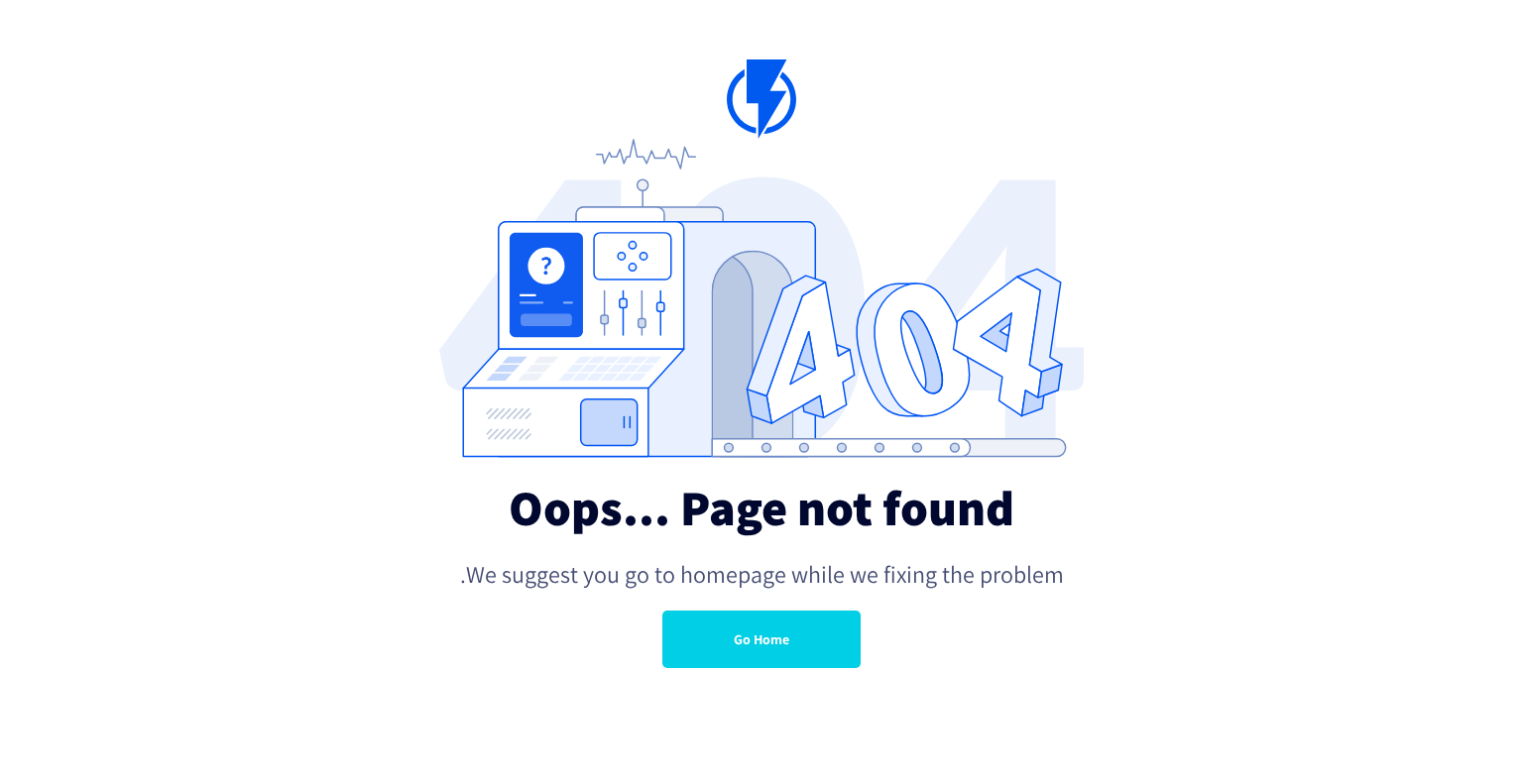 scroll, scrollTop: 0, scrollLeft: 0, axis: both 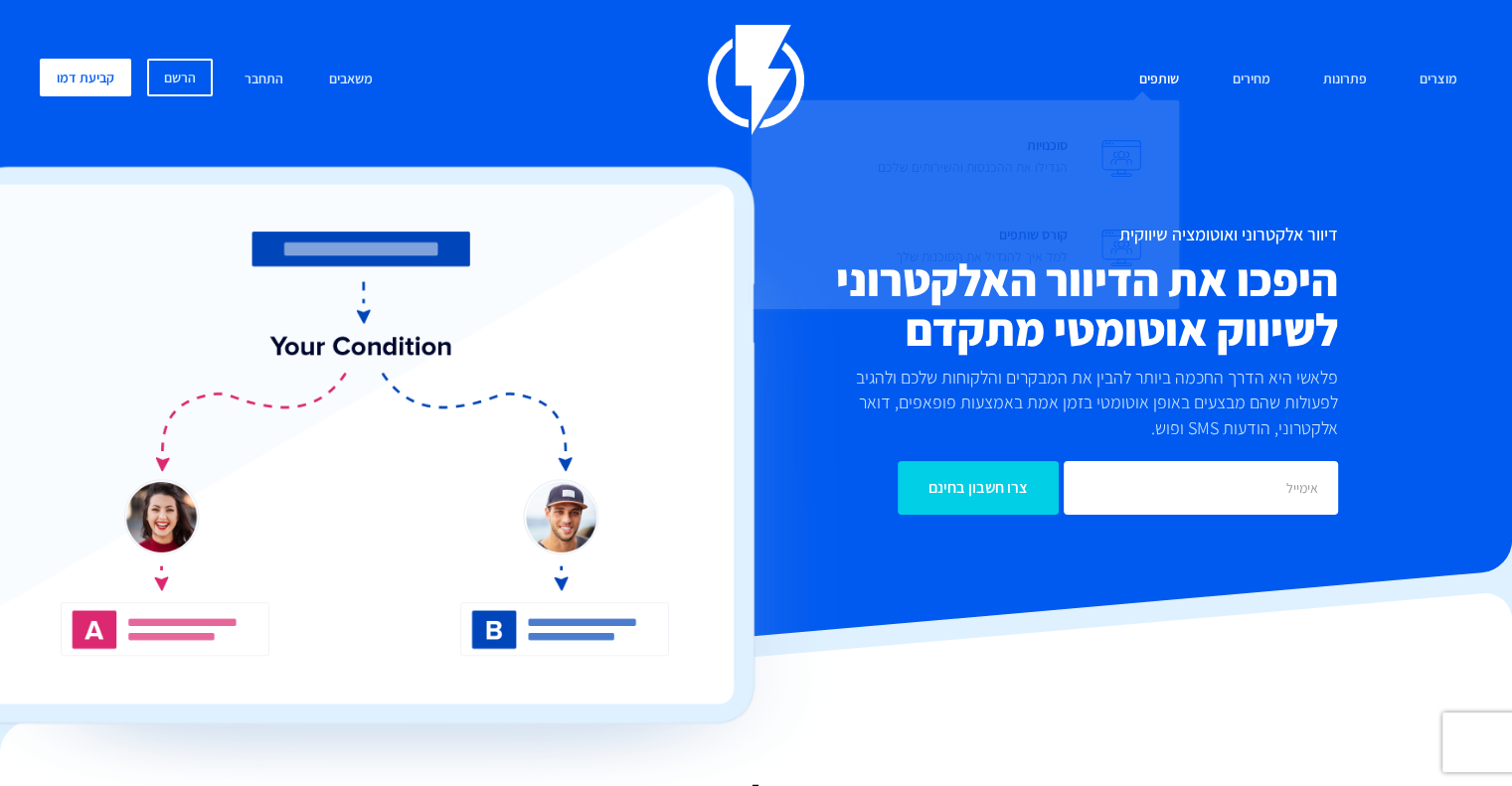 click on "שותפים" at bounding box center [1159, 79] 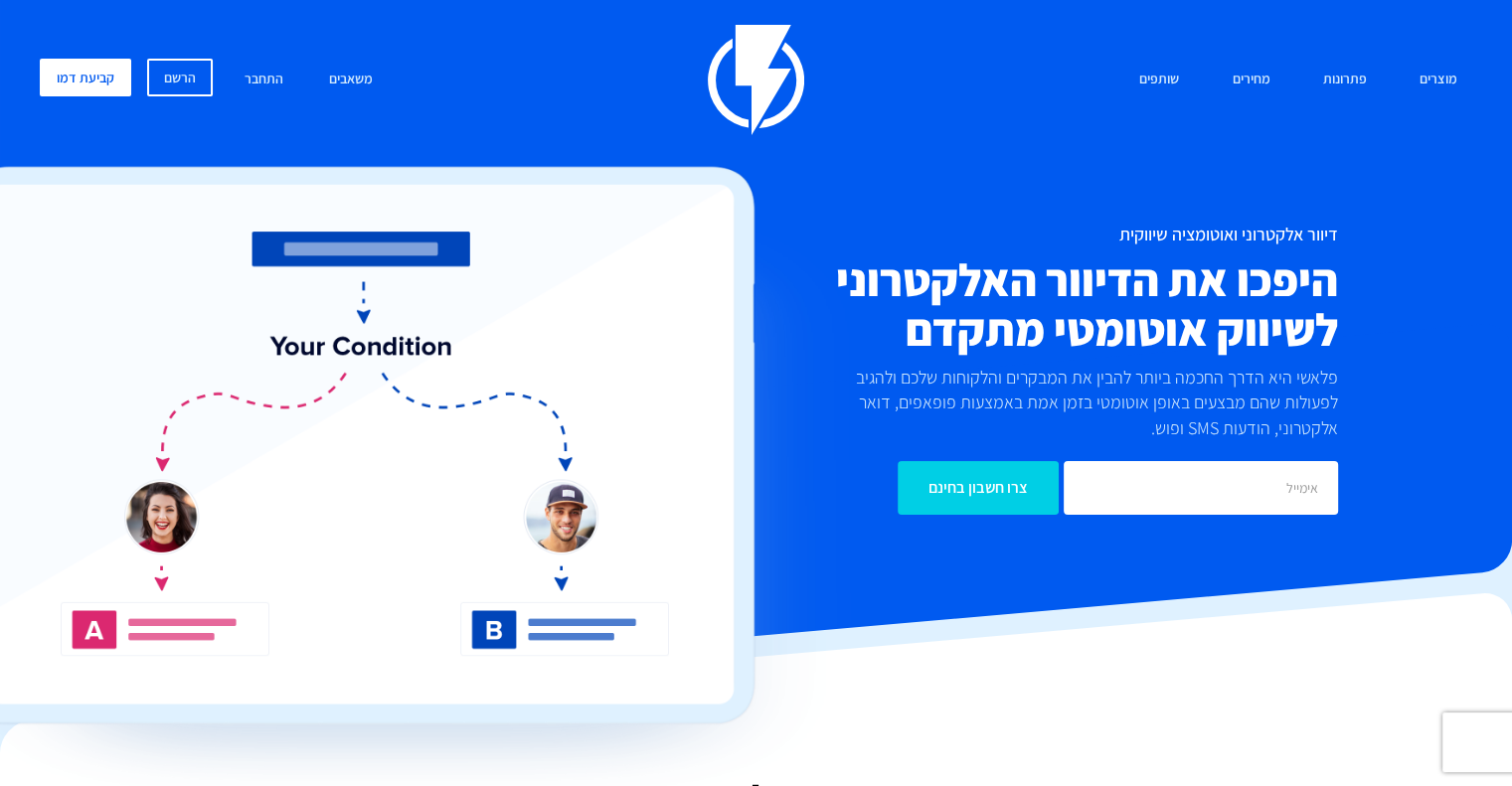 scroll, scrollTop: 142, scrollLeft: 0, axis: vertical 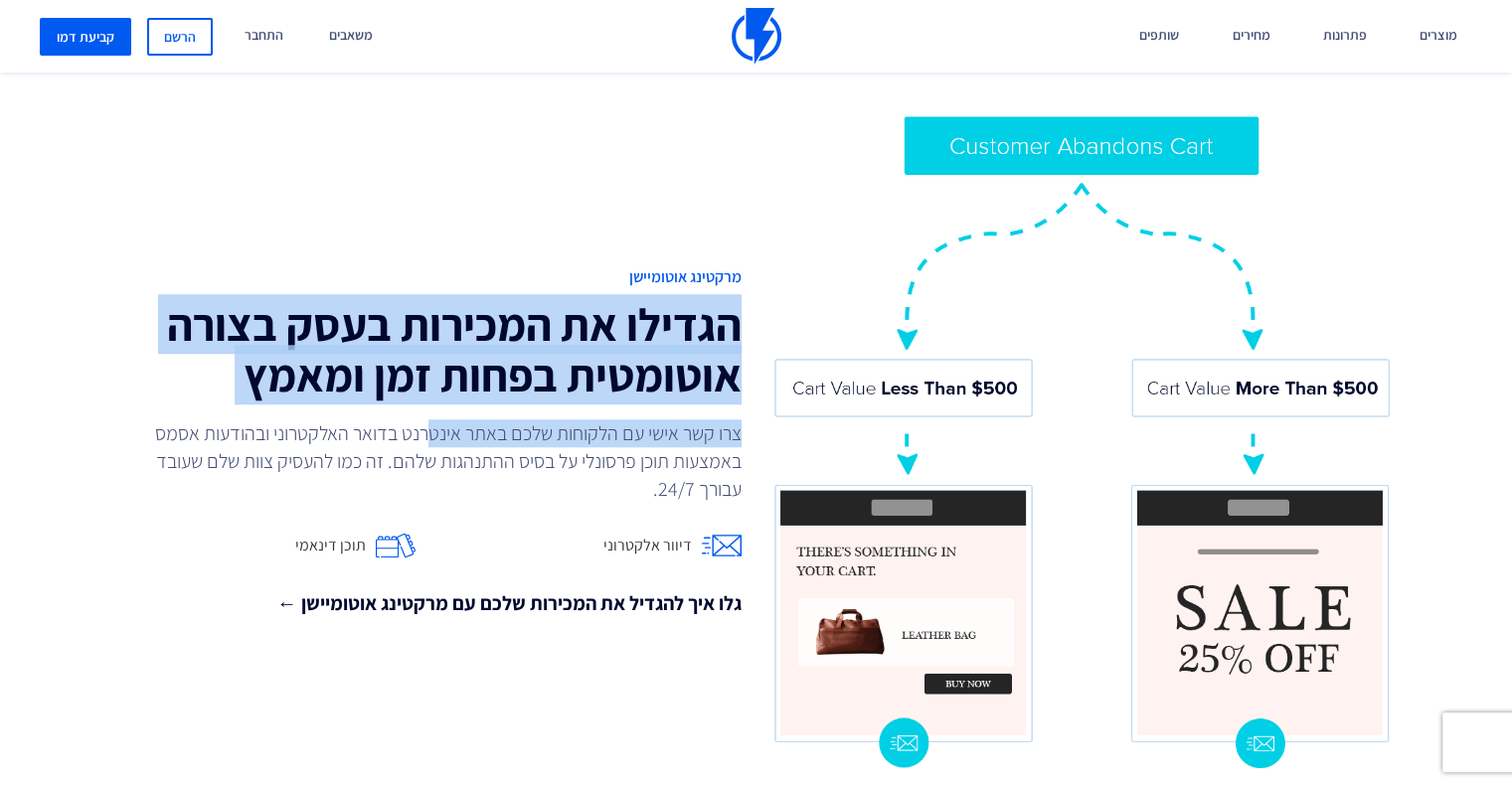 drag, startPoint x: 731, startPoint y: 346, endPoint x: 421, endPoint y: 428, distance: 320.66182 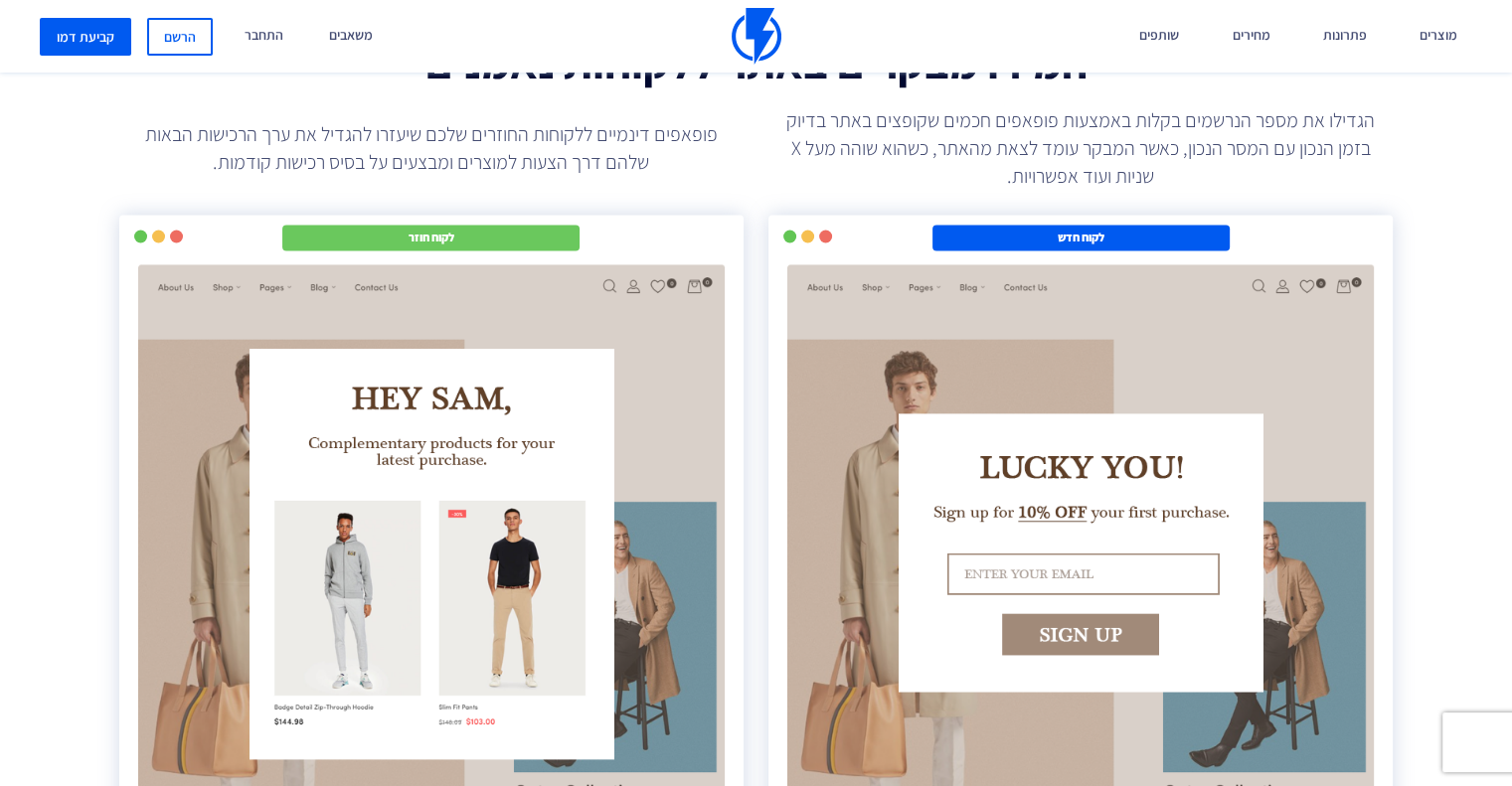 scroll, scrollTop: 3279, scrollLeft: 0, axis: vertical 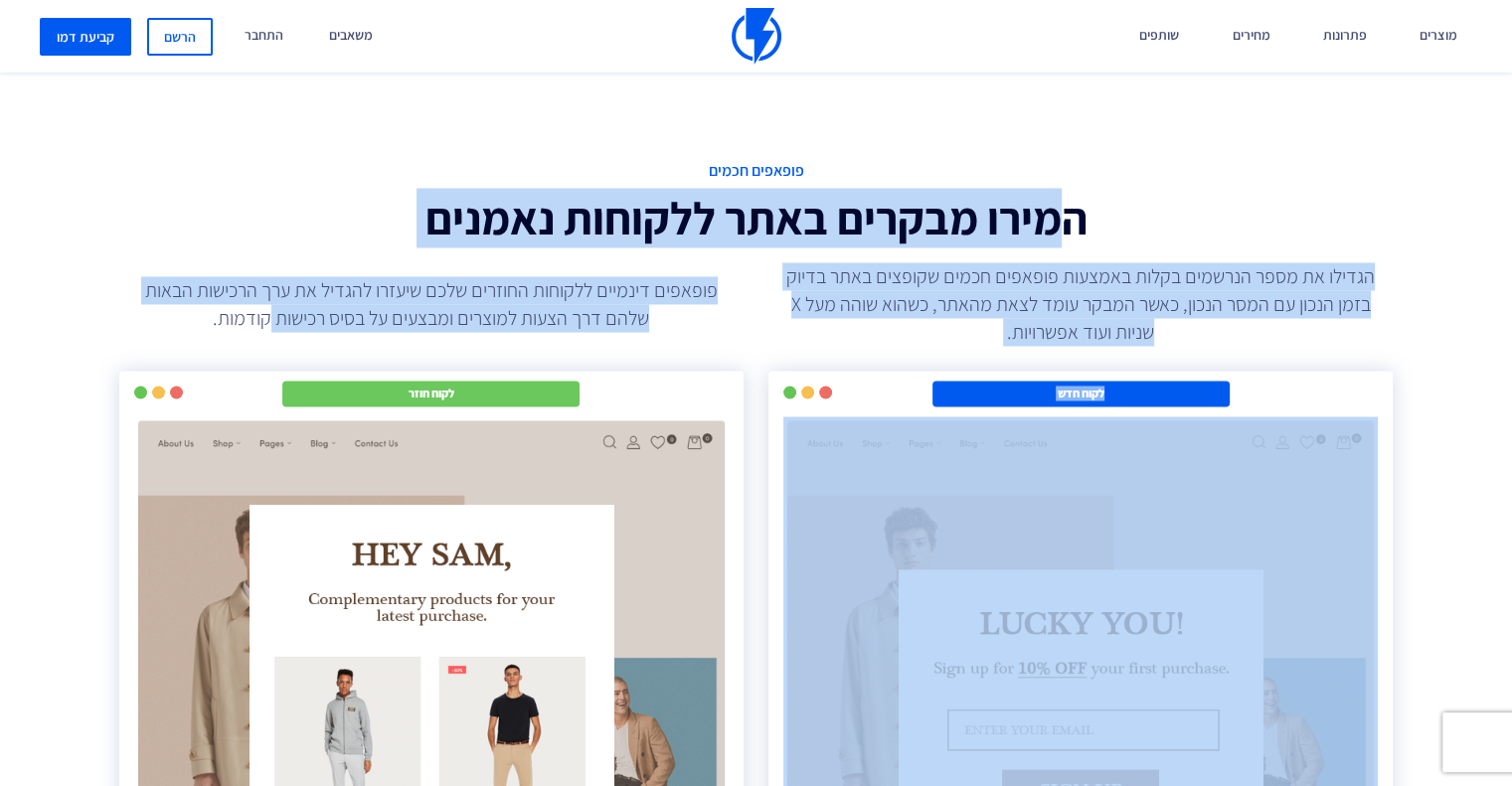 drag, startPoint x: 1012, startPoint y: 237, endPoint x: 270, endPoint y: 310, distance: 745.58232 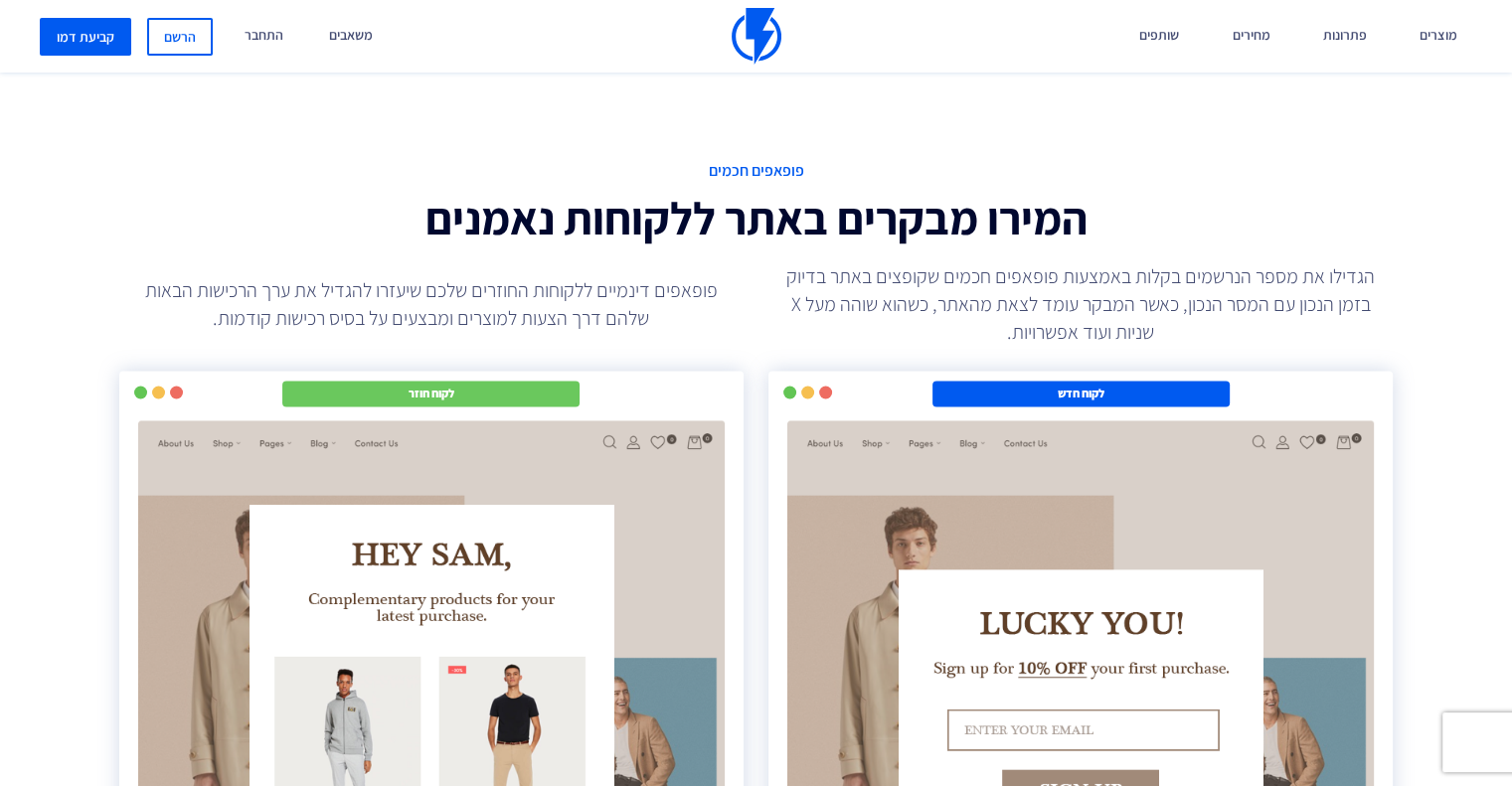 click on "הגדילו את מספר הנרשמים בקלות באמצעות פופאפים חכמים שקופצים באתר בדיוק בזמן הנכון עם המסר הנכון, כאשר המבקר עומד לצאת מהאתר, כשהוא שוהה מעל X שניות ועוד אפשרויות." at bounding box center [1081, 304] 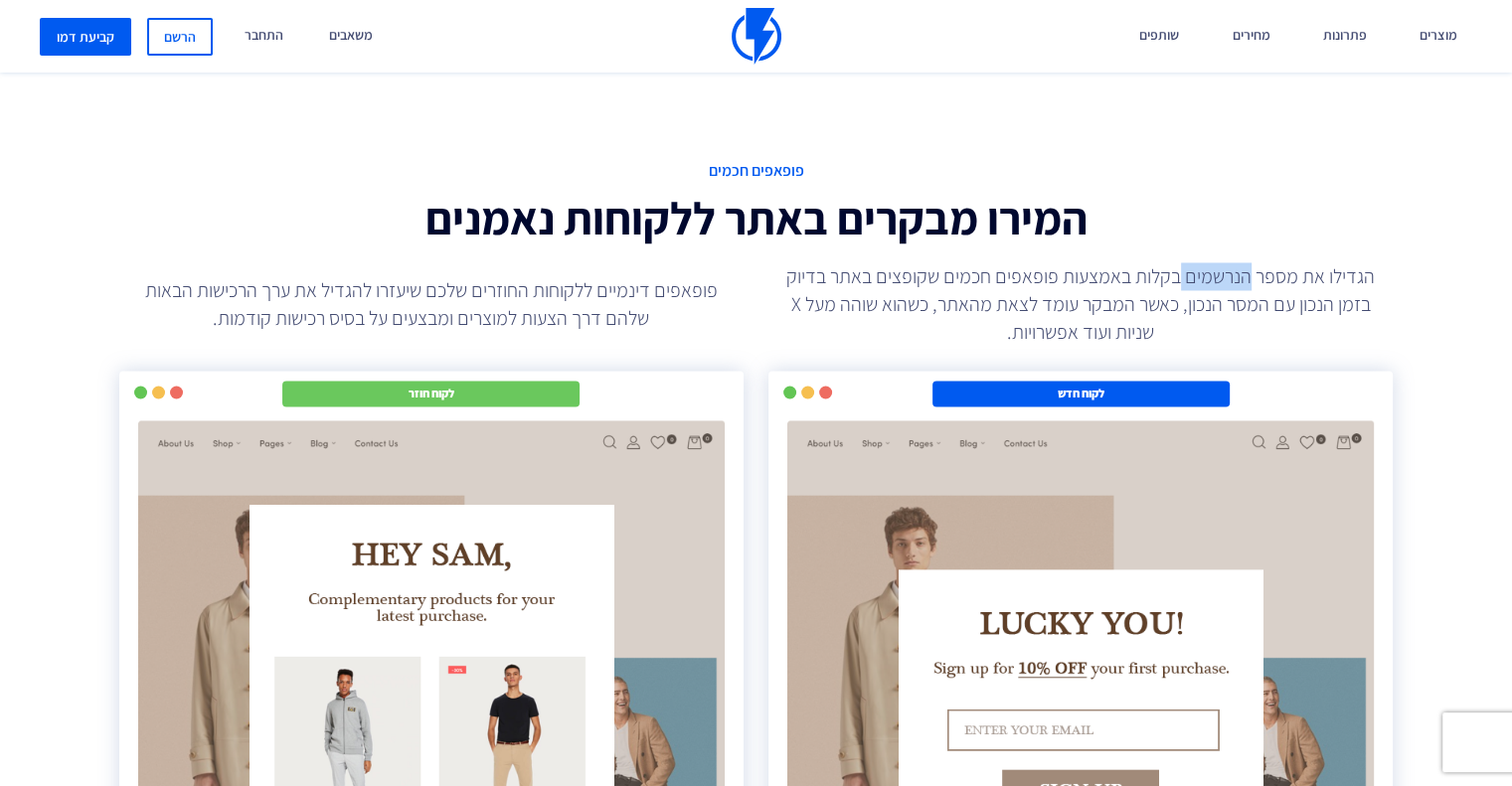 click on "הגדילו את מספר הנרשמים בקלות באמצעות פופאפים חכמים שקופצים באתר בדיוק בזמן הנכון עם המסר הנכון, כאשר המבקר עומד לצאת מהאתר, כשהוא שוהה מעל X שניות ועוד אפשרויות." at bounding box center (1081, 304) 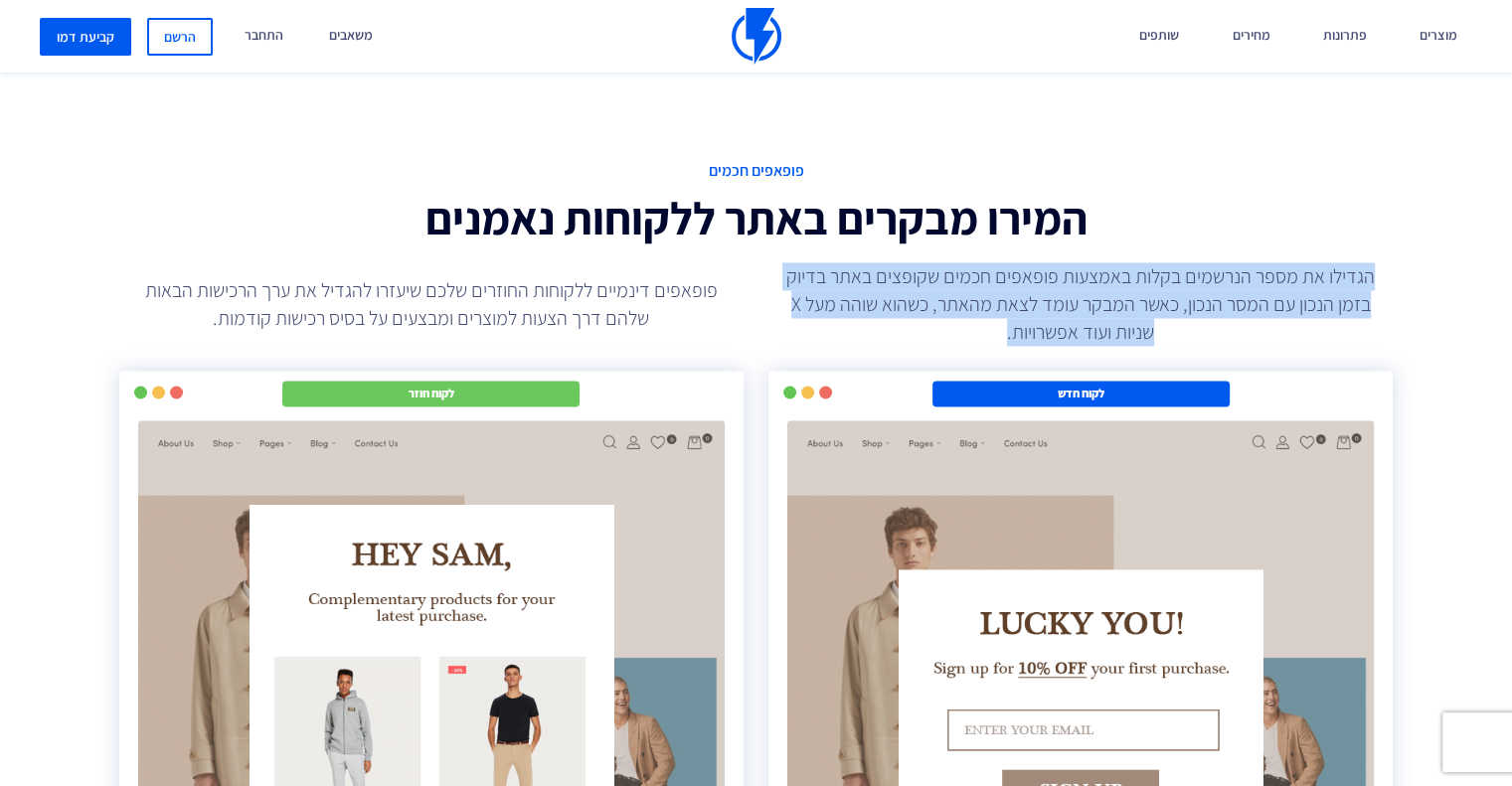 click on "הגדילו את מספר הנרשמים בקלות באמצעות פופאפים חכמים שקופצים באתר בדיוק בזמן הנכון עם המסר הנכון, כאשר המבקר עומד לצאת מהאתר, כשהוא שוהה מעל X שניות ועוד אפשרויות." at bounding box center (1081, 304) 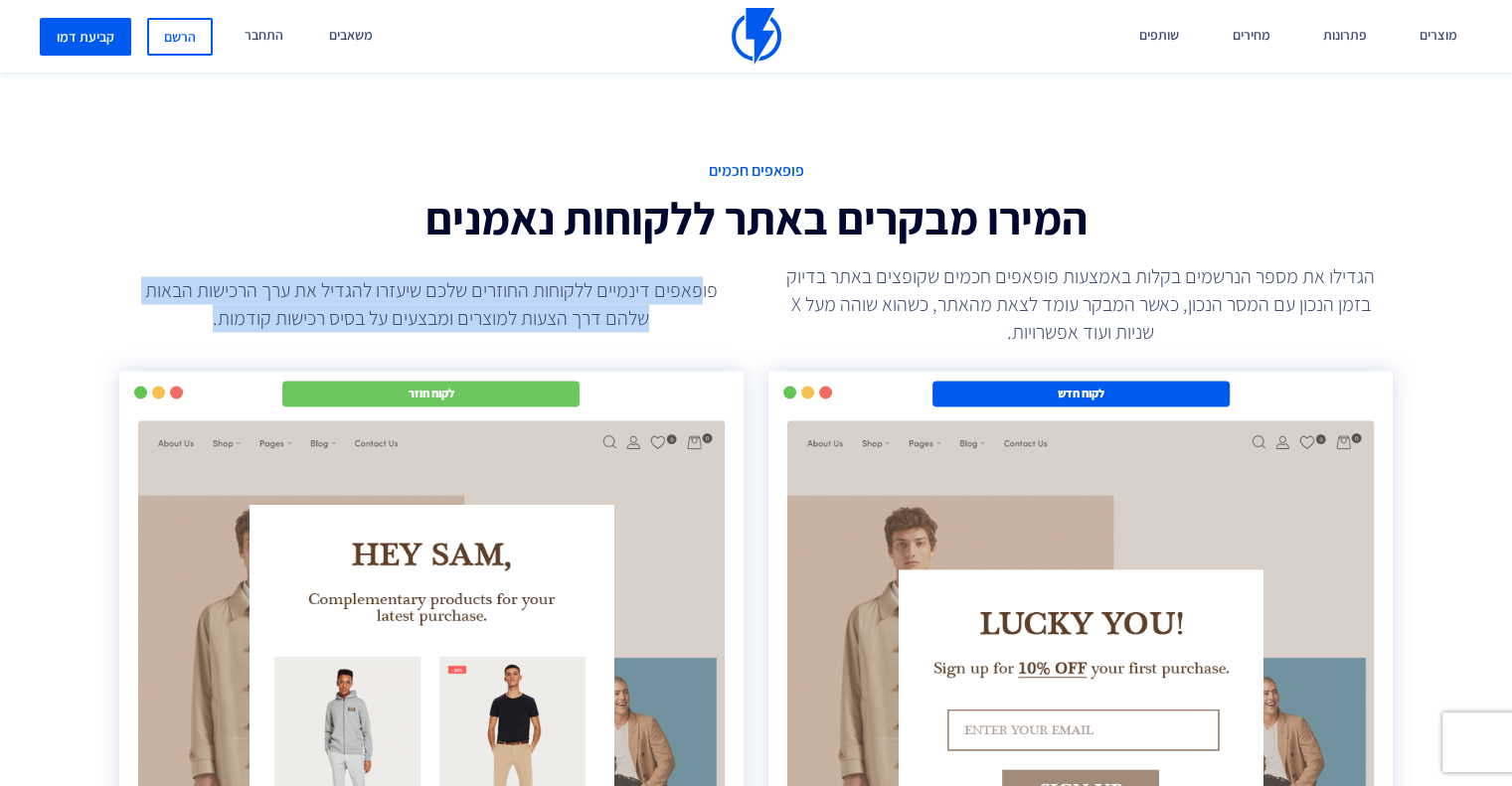 drag, startPoint x: 706, startPoint y: 293, endPoint x: 159, endPoint y: 338, distance: 548.8479 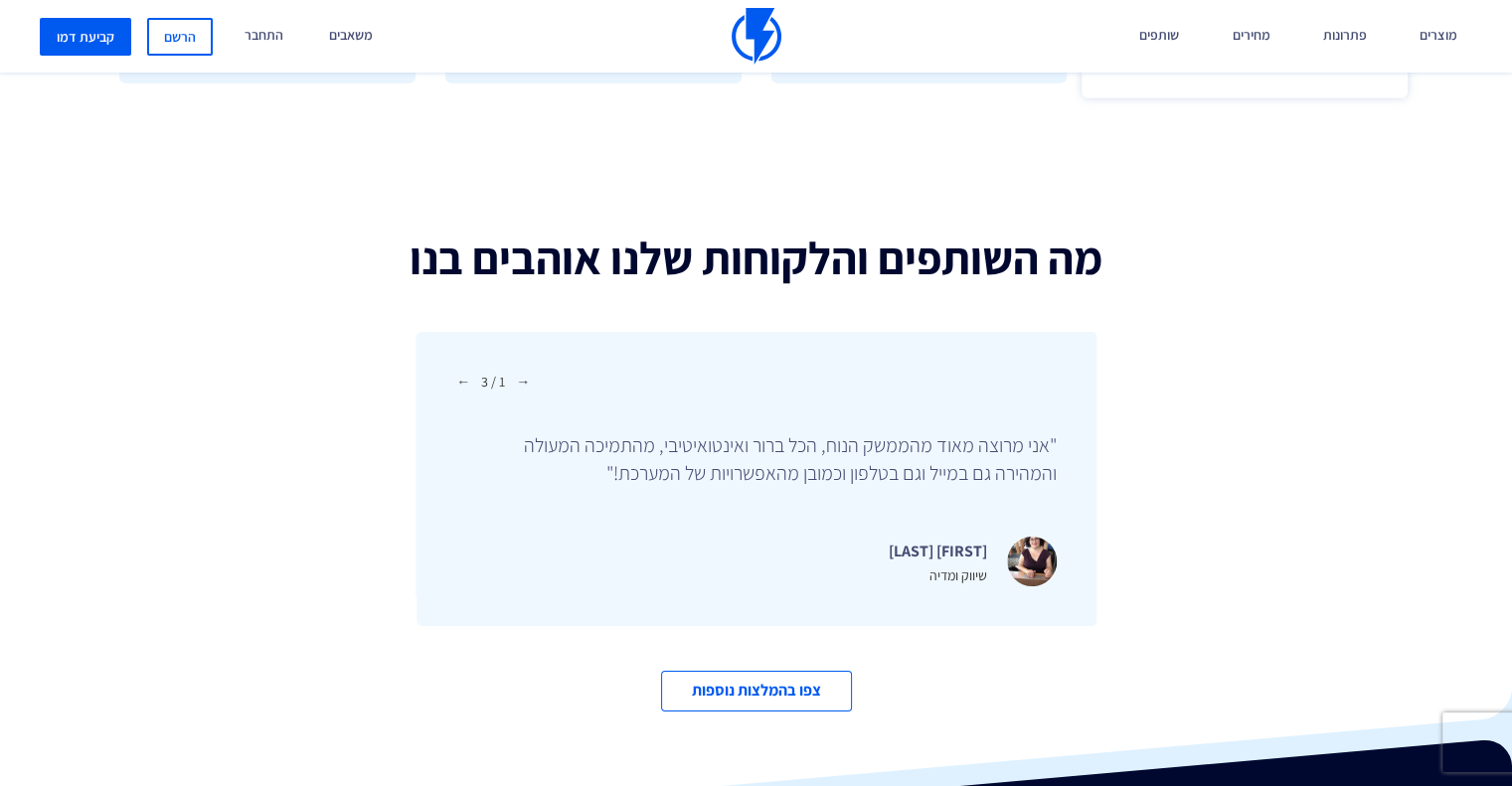scroll, scrollTop: 6260, scrollLeft: 0, axis: vertical 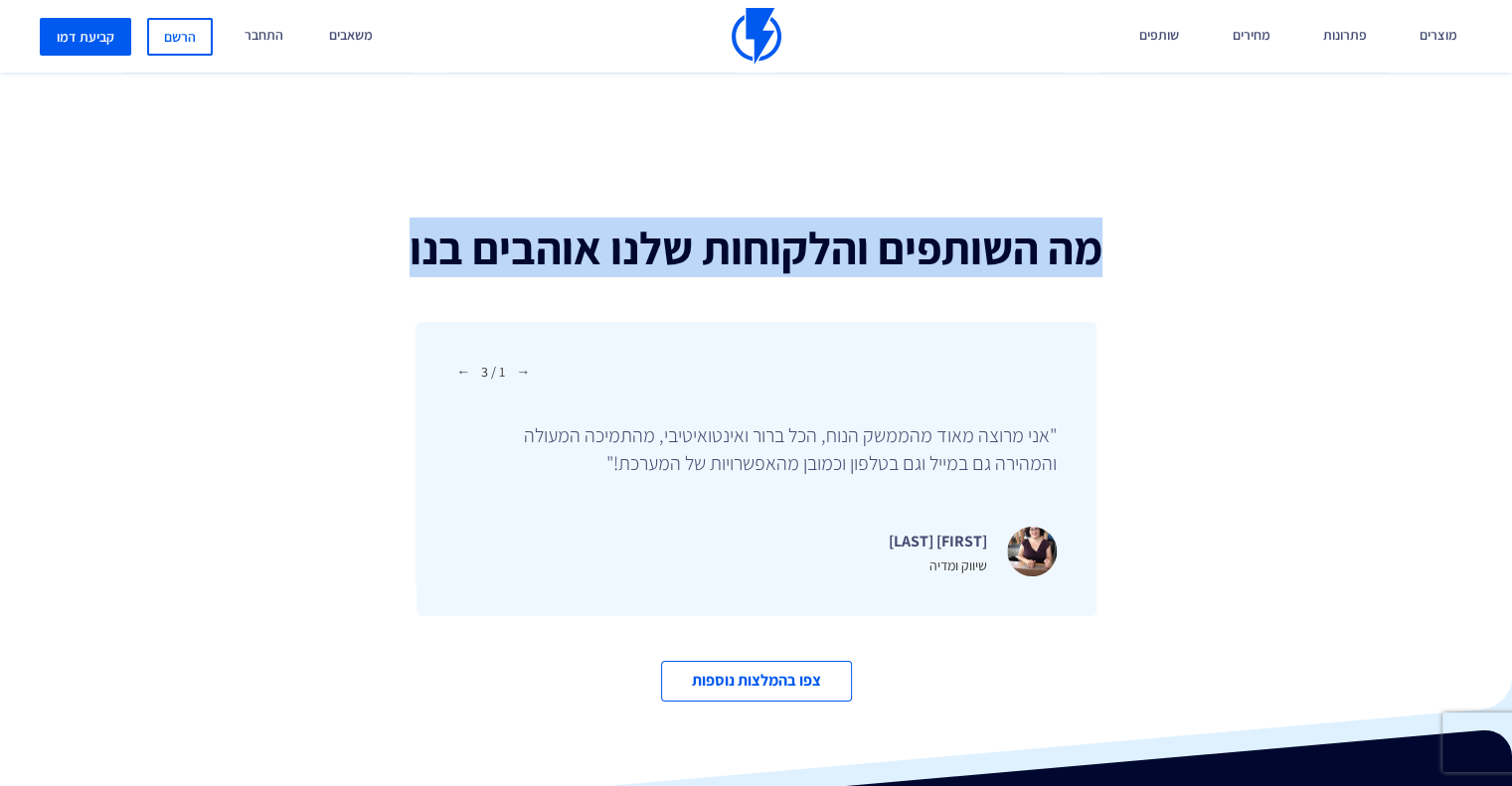 drag, startPoint x: 1104, startPoint y: 243, endPoint x: 286, endPoint y: 273, distance: 818.5499 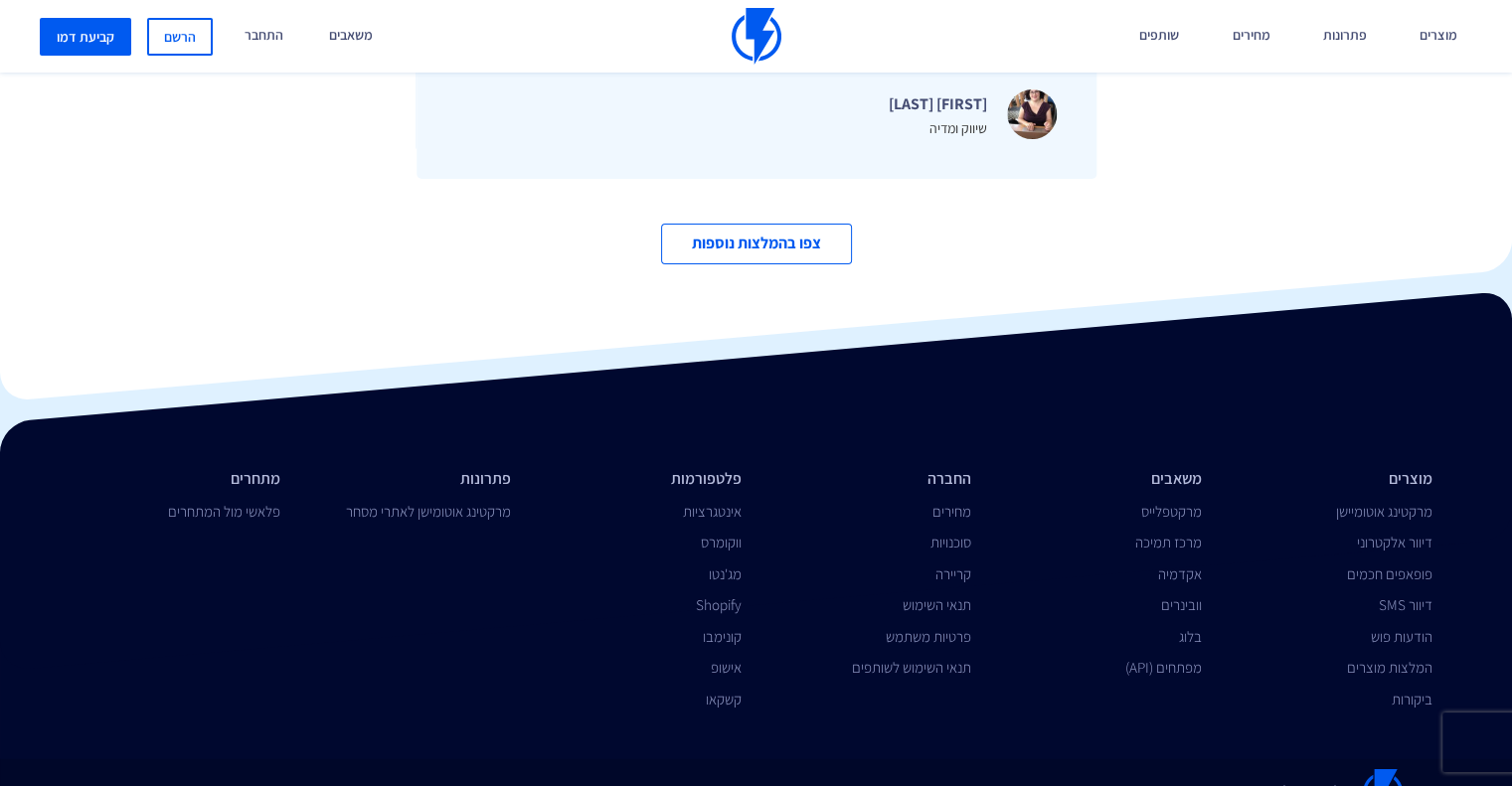 scroll, scrollTop: 6737, scrollLeft: 0, axis: vertical 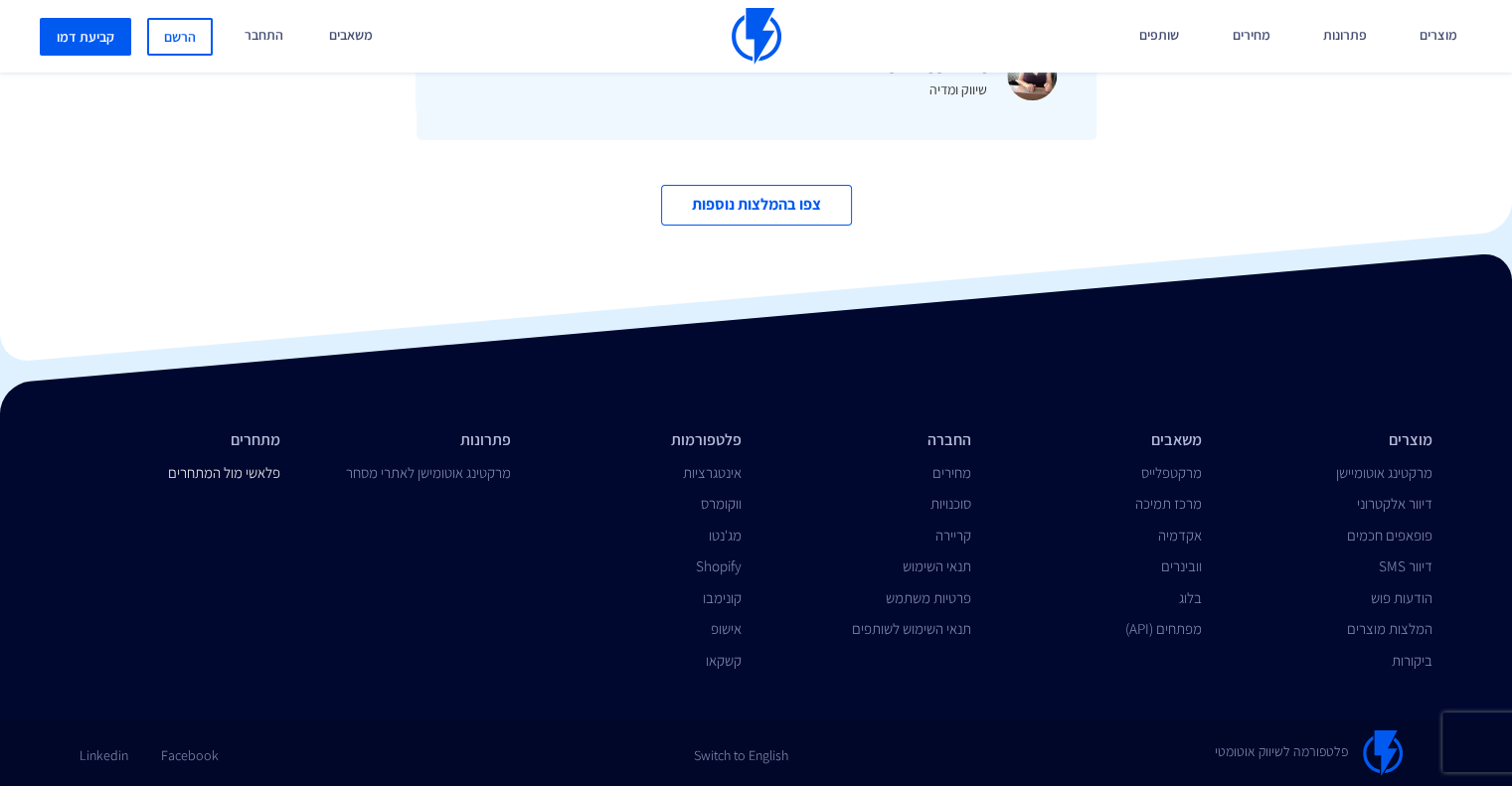 click on "פלאשי מול המתחרים" at bounding box center (224, 472) 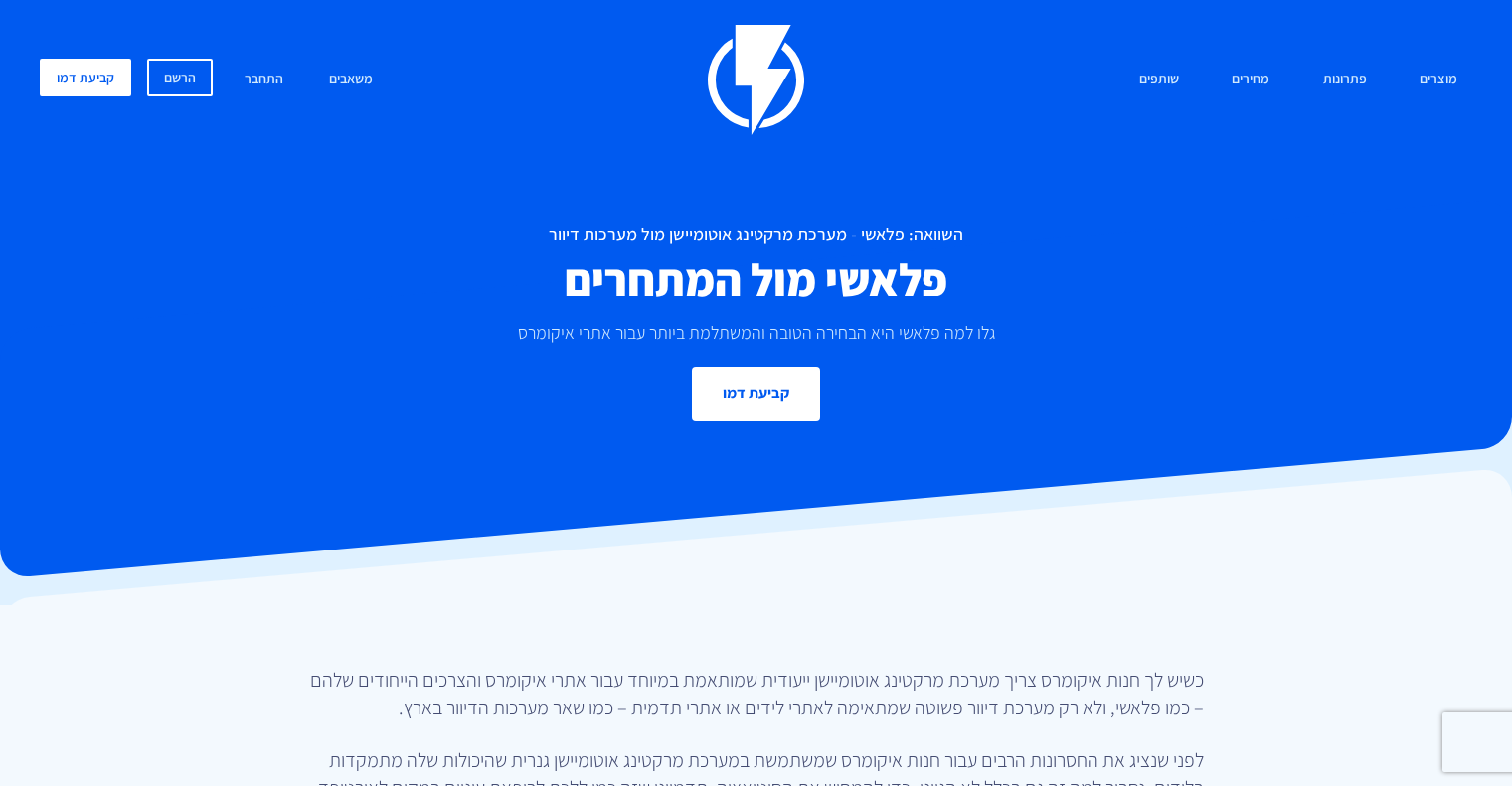scroll, scrollTop: 0, scrollLeft: 0, axis: both 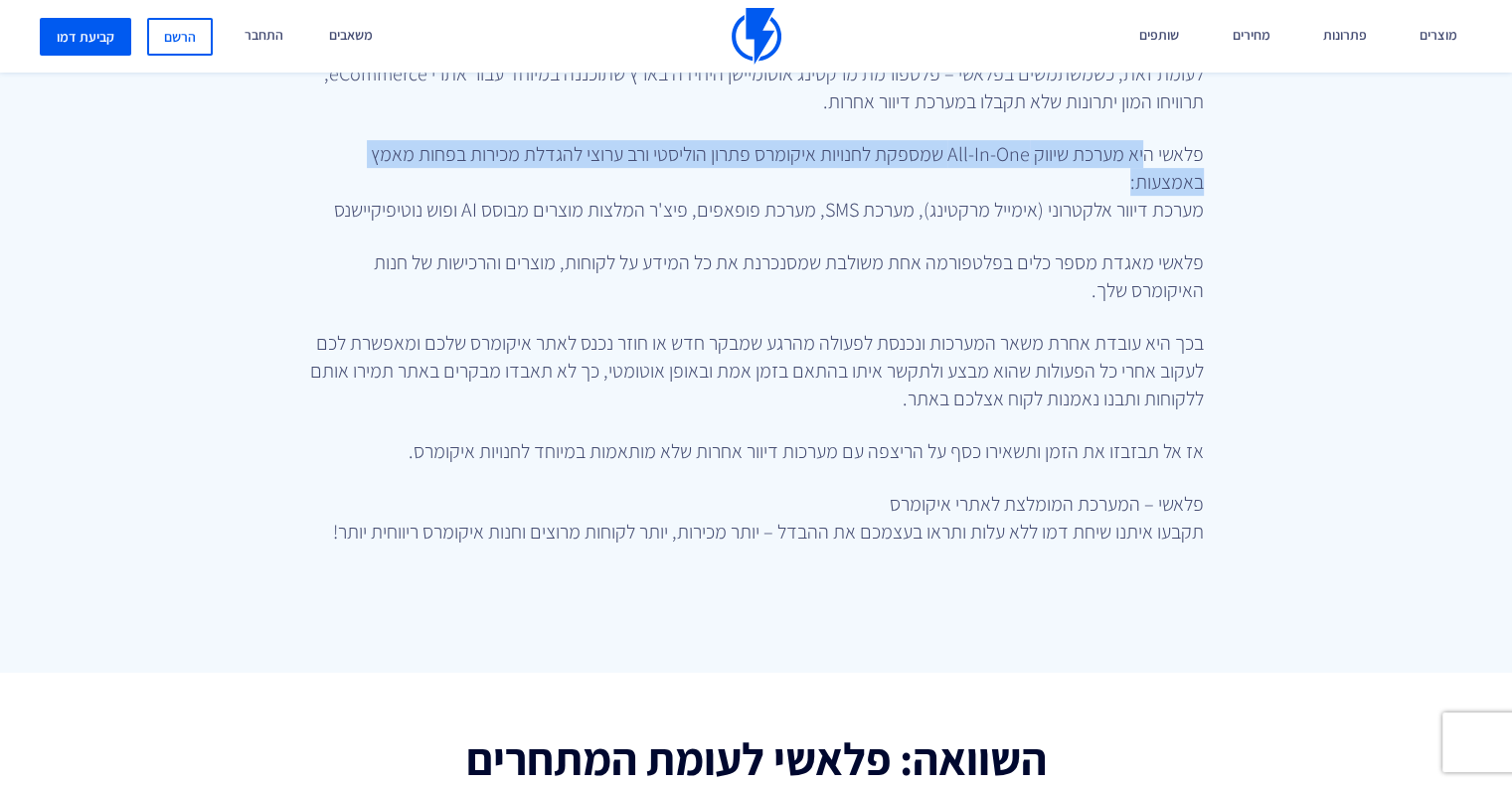 drag, startPoint x: 1145, startPoint y: 136, endPoint x: 447, endPoint y: 181, distance: 699.44907 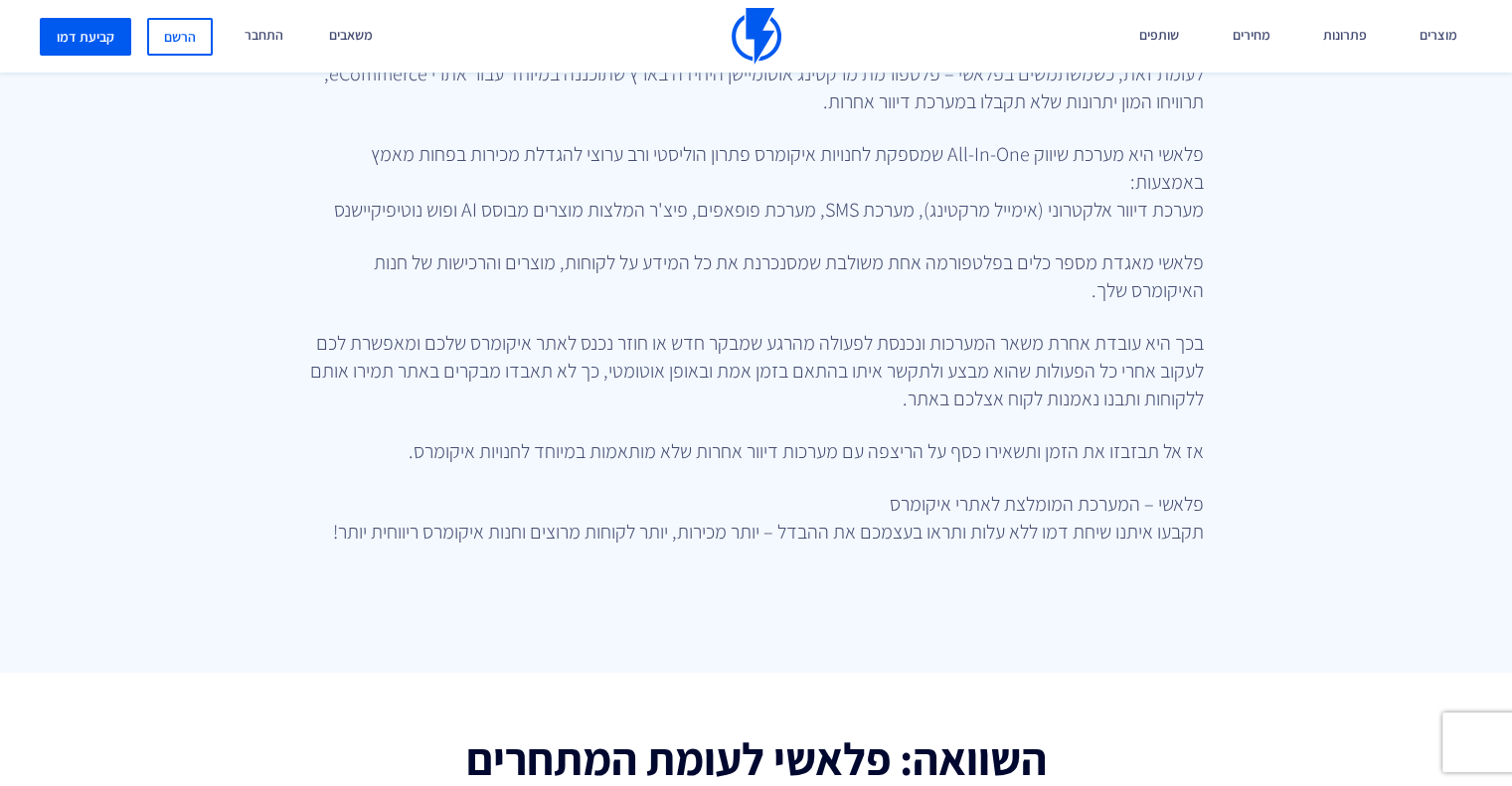 click on "פלאשי היא מערכת שיווק All-In-One שמספקת לחנויות איקומרס פתרון הוליסטי ורב ערוצי להגדלת מכירות בפחות מאמץ באמצעות:
מערכת דיוור אלקטרוני (אימייל מרקטינג), מערכת SMS, מערכת פופאפים, פיצ'ר המלצות מוצרים מבוסס AI ופוש נוטיפיקיישנס" at bounding box center [756, 182] 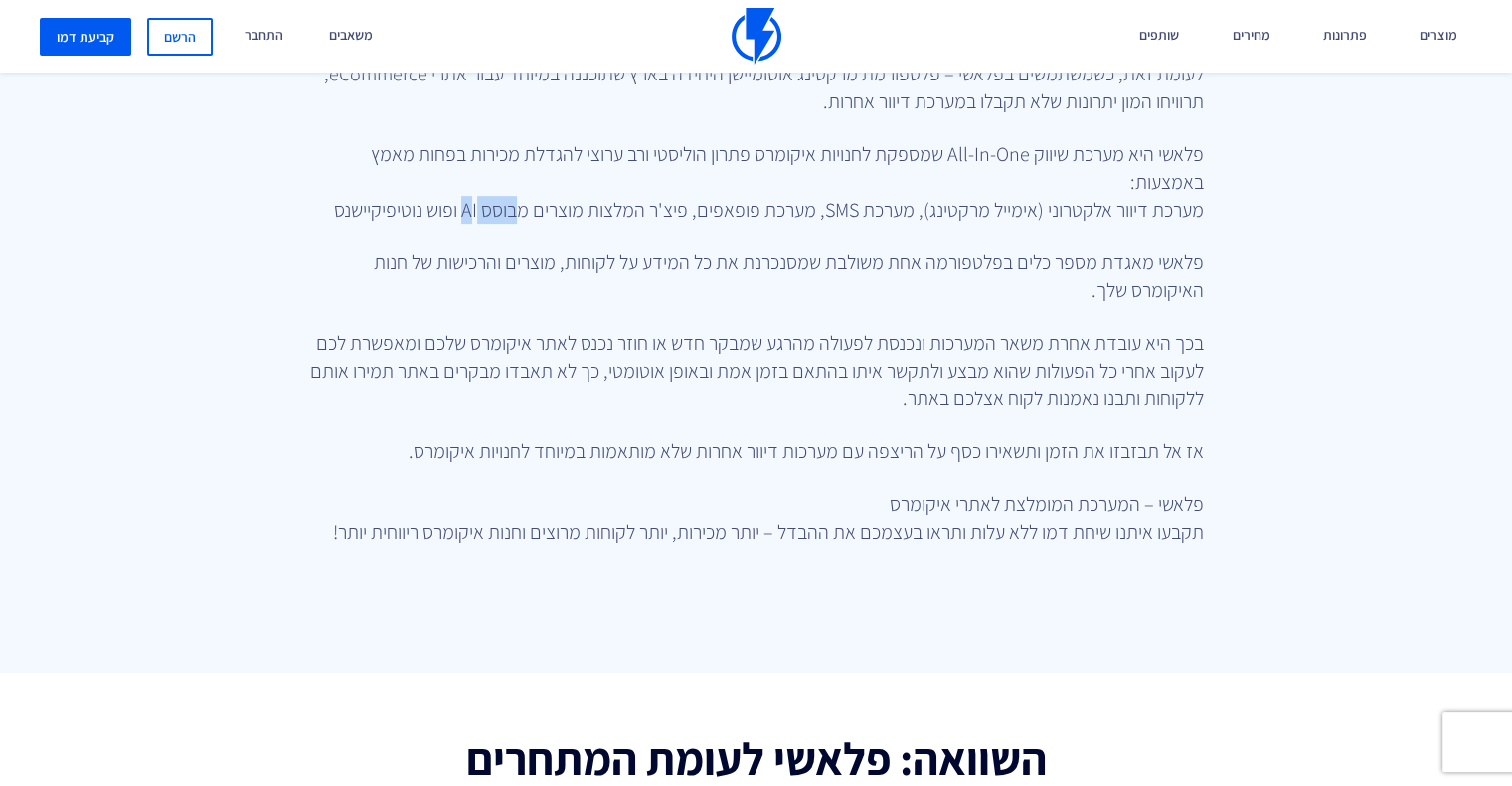 click on "פלאשי היא מערכת שיווק All-In-One שמספקת לחנויות איקומרס פתרון הוליסטי ורב ערוצי להגדלת מכירות בפחות מאמץ באמצעות:
מערכת דיוור אלקטרוני (אימייל מרקטינג), מערכת SMS, מערכת פופאפים, פיצ'ר המלצות מוצרים מבוסס AI ופוש נוטיפיקיישנס" at bounding box center (756, 182) 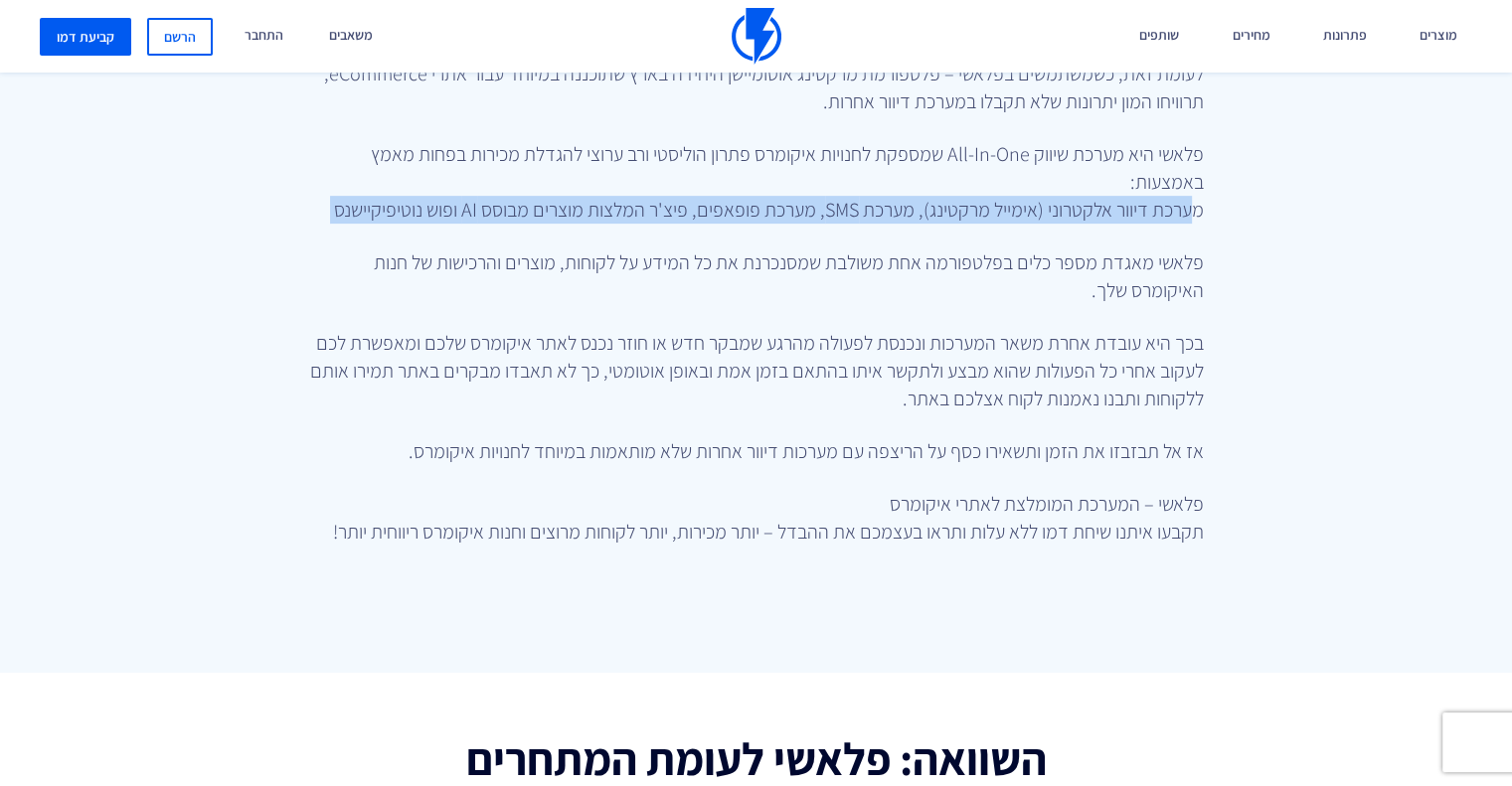 click on "פלאשי היא מערכת שיווק All-In-One שמספקת לחנויות איקומרס פתרון הוליסטי ורב ערוצי להגדלת מכירות בפחות מאמץ באמצעות:
מערכת דיוור אלקטרוני (אימייל מרקטינג), מערכת SMS, מערכת פופאפים, פיצ'ר המלצות מוצרים מבוסס AI ופוש נוטיפיקיישנס" at bounding box center (756, 182) 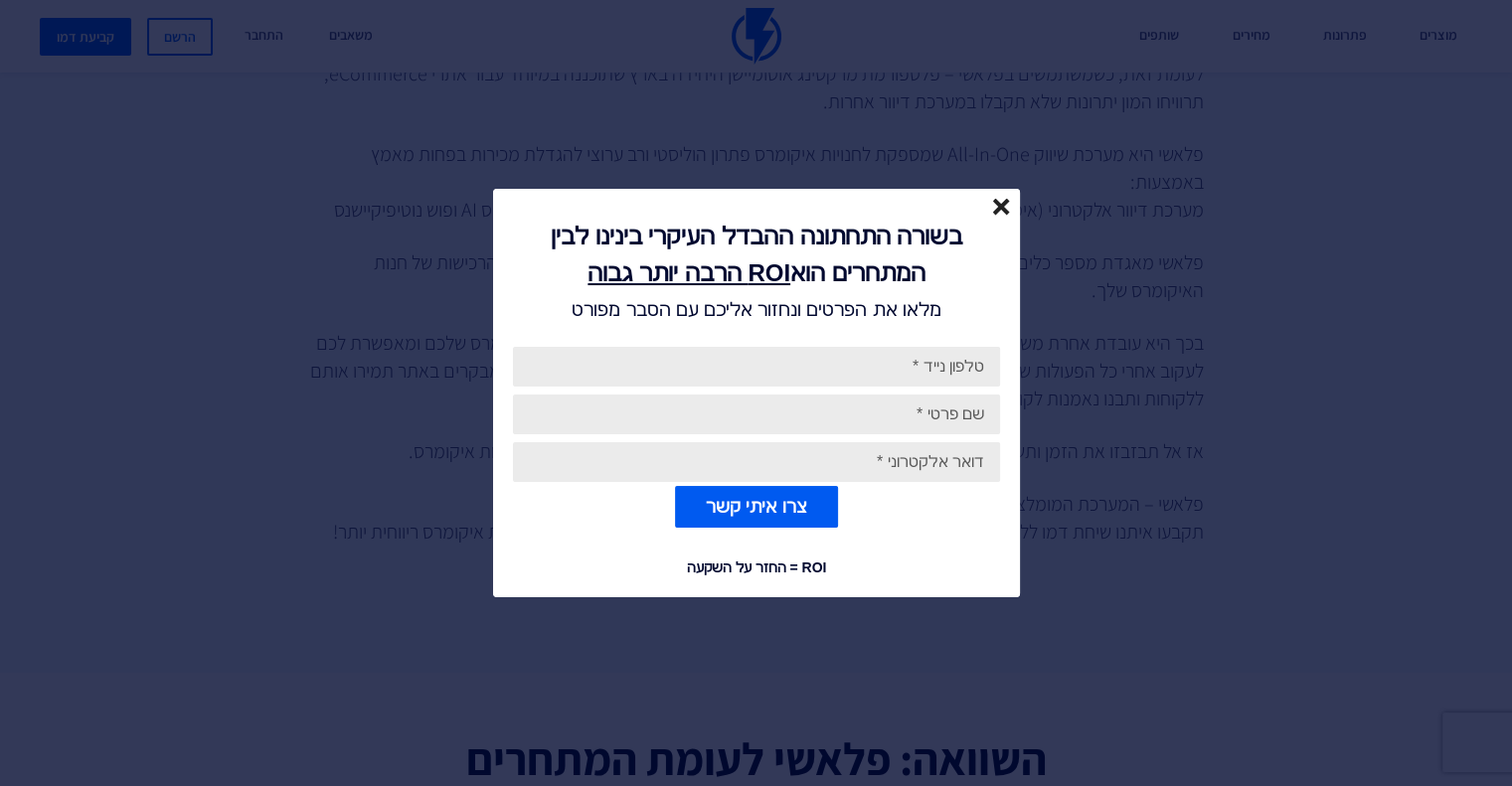 click 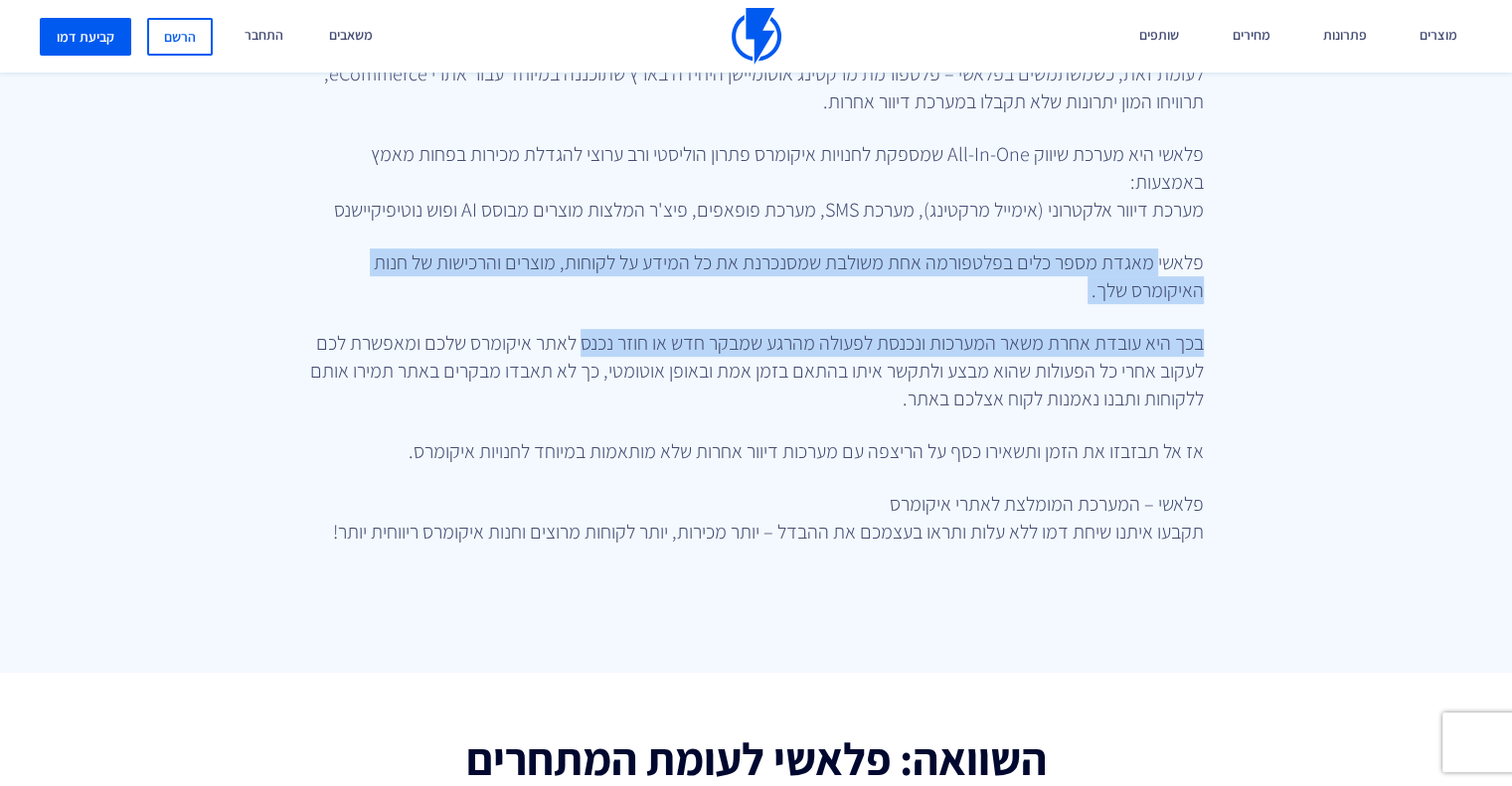 drag, startPoint x: 1154, startPoint y: 261, endPoint x: 568, endPoint y: 312, distance: 588.2151 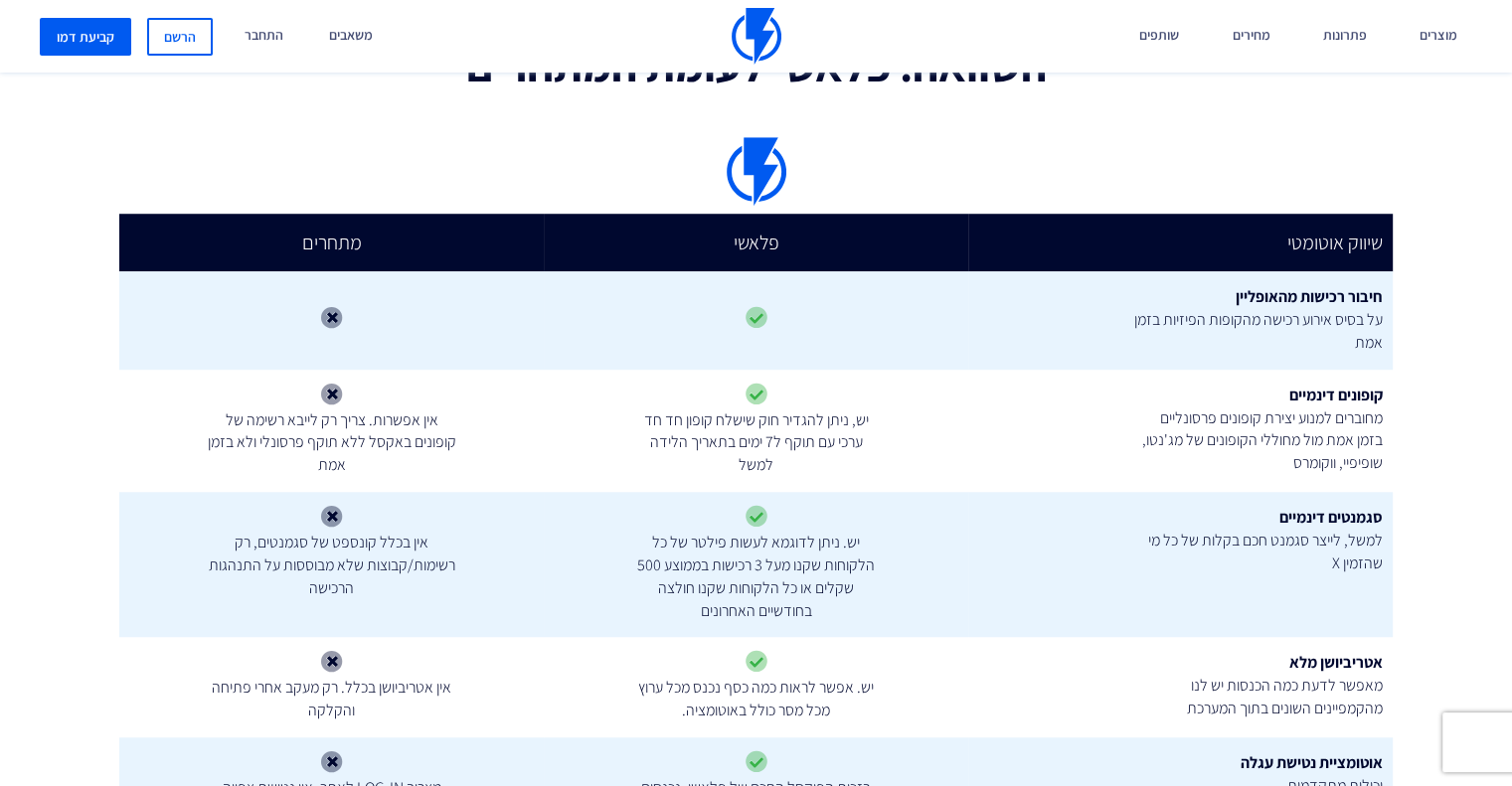 scroll, scrollTop: 1491, scrollLeft: 0, axis: vertical 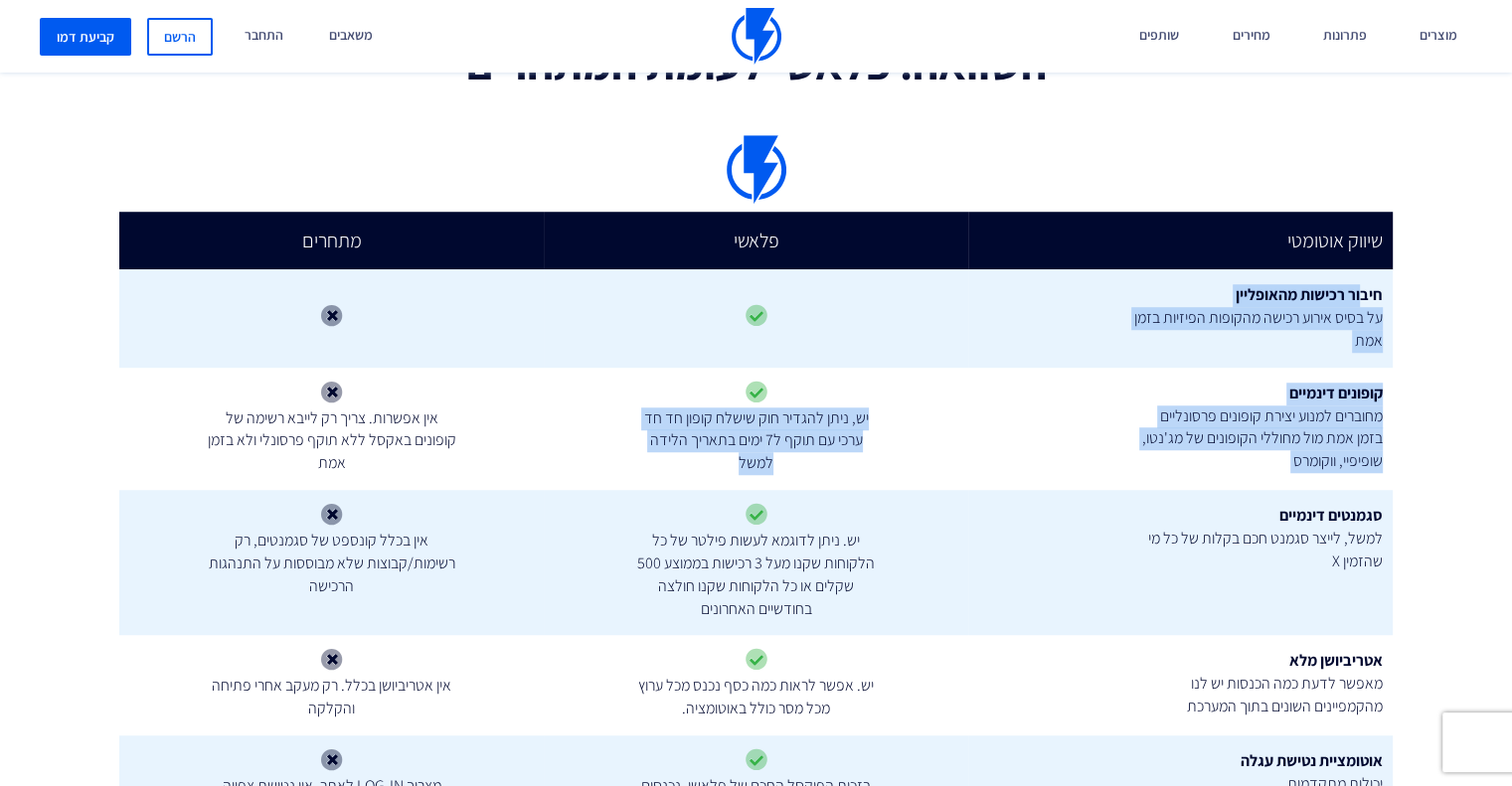 drag, startPoint x: 1267, startPoint y: 301, endPoint x: 380, endPoint y: 396, distance: 892.0729 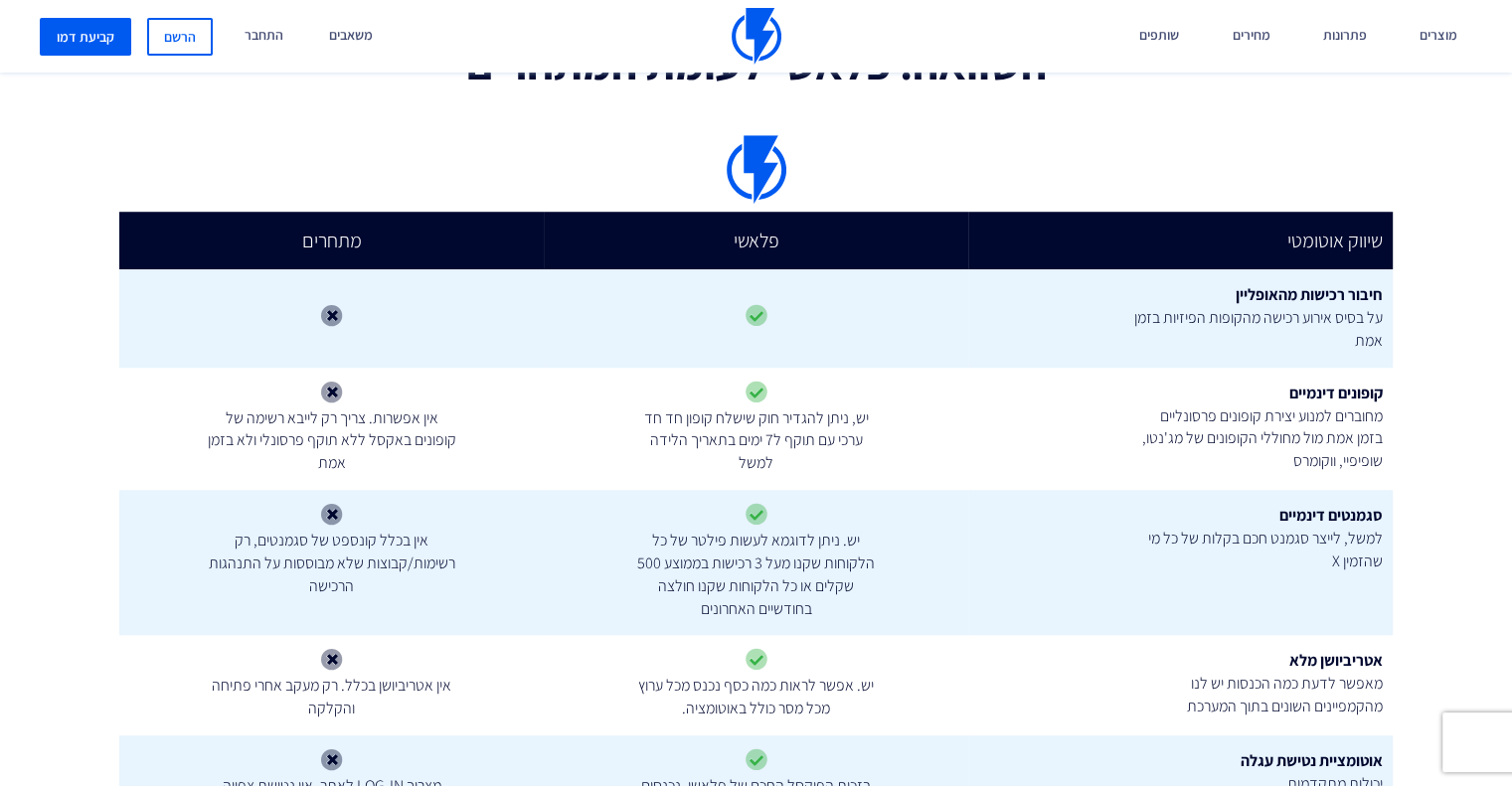 click on "אין אפשרות. צריך רק לייבא רשימה של קופונים באקסל ללא תוקף פרסונלי ולא בזמן אמת" at bounding box center [332, 441] 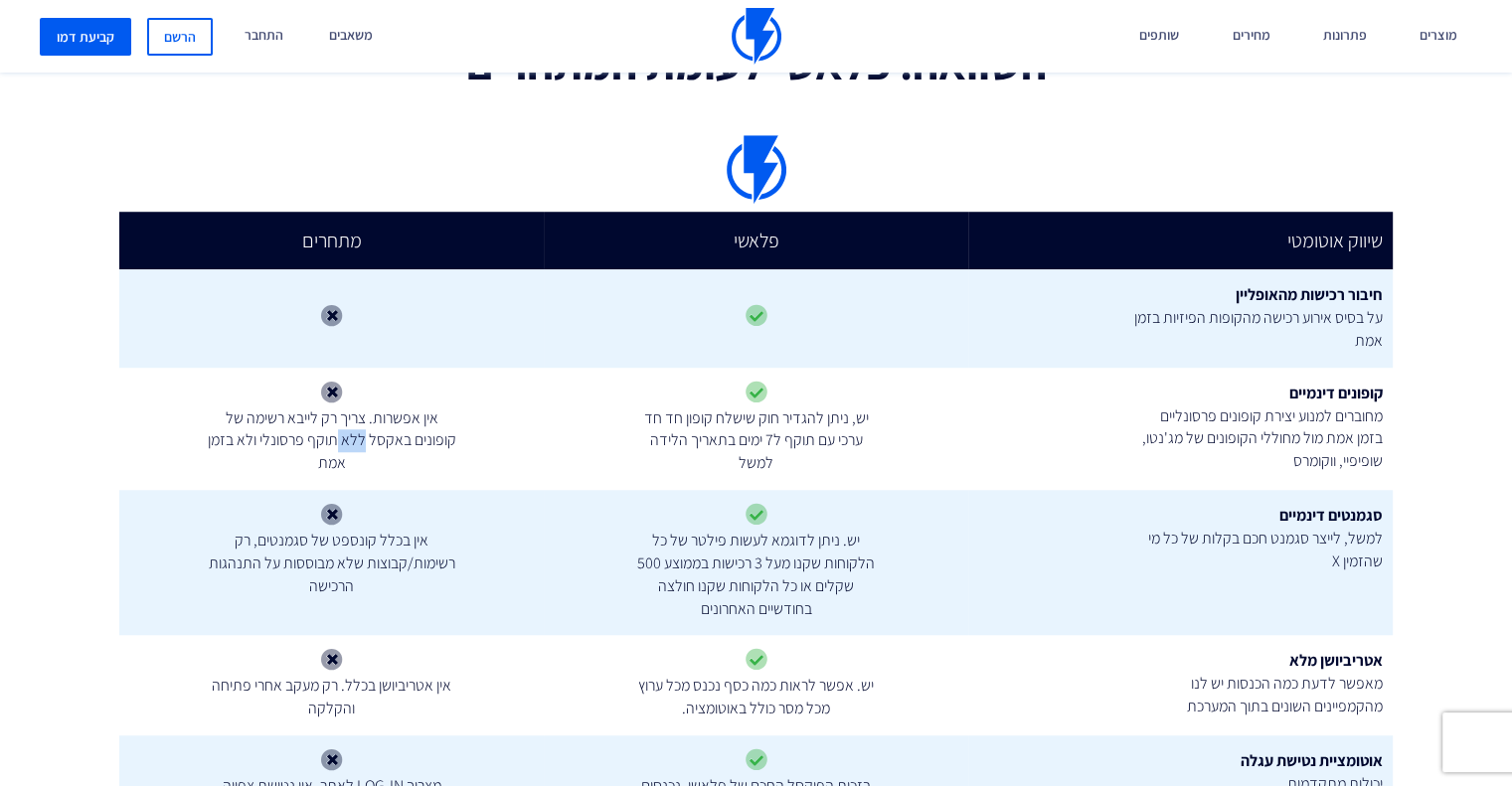 click on "אין אפשרות. צריך רק לייבא רשימה של קופונים באקסל ללא תוקף פרסונלי ולא בזמן אמת" at bounding box center [332, 441] 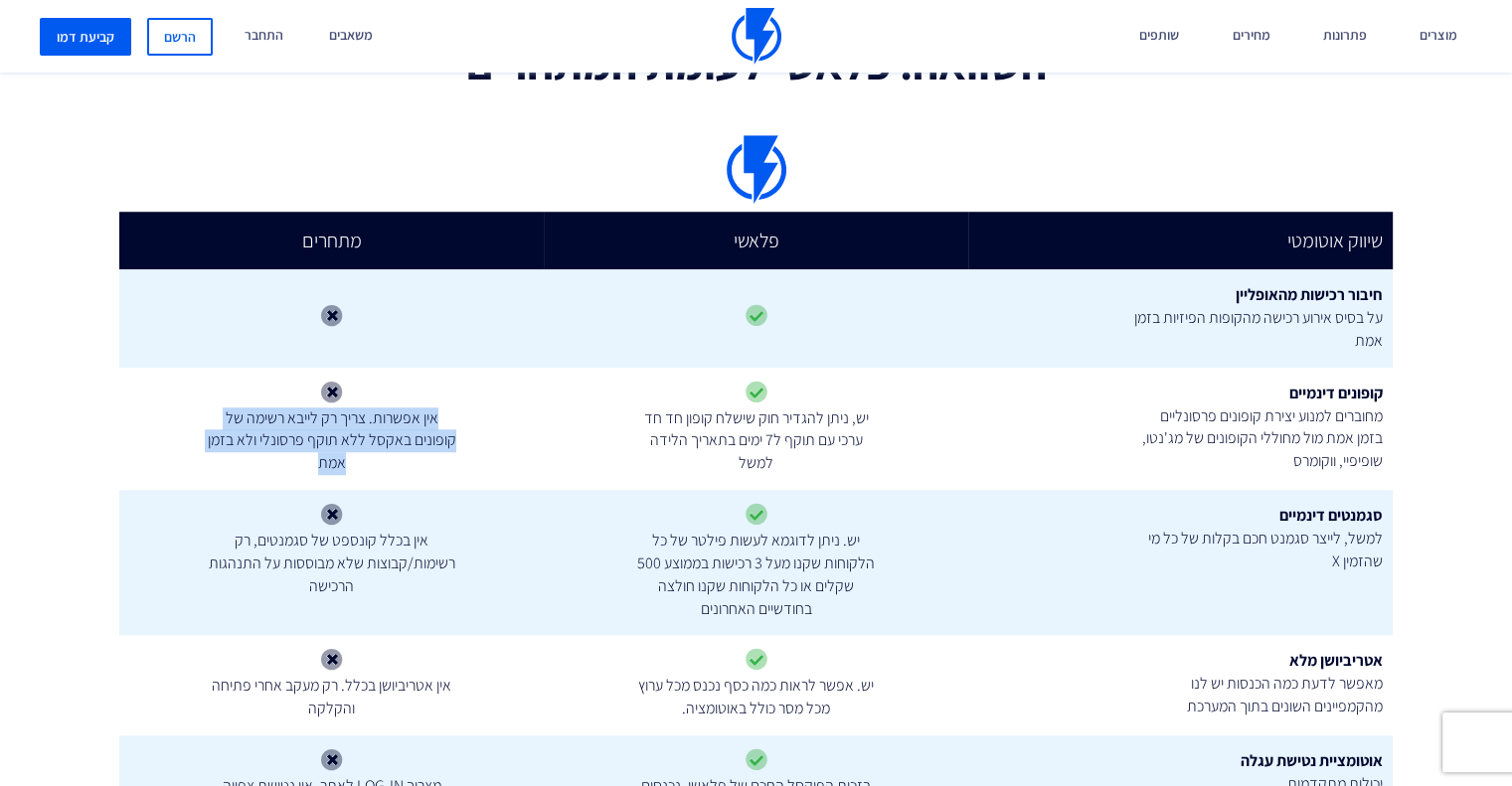 click on "אין אפשרות. צריך רק לייבא רשימה של קופונים באקסל ללא תוקף פרסונלי ולא בזמן אמת" at bounding box center [332, 441] 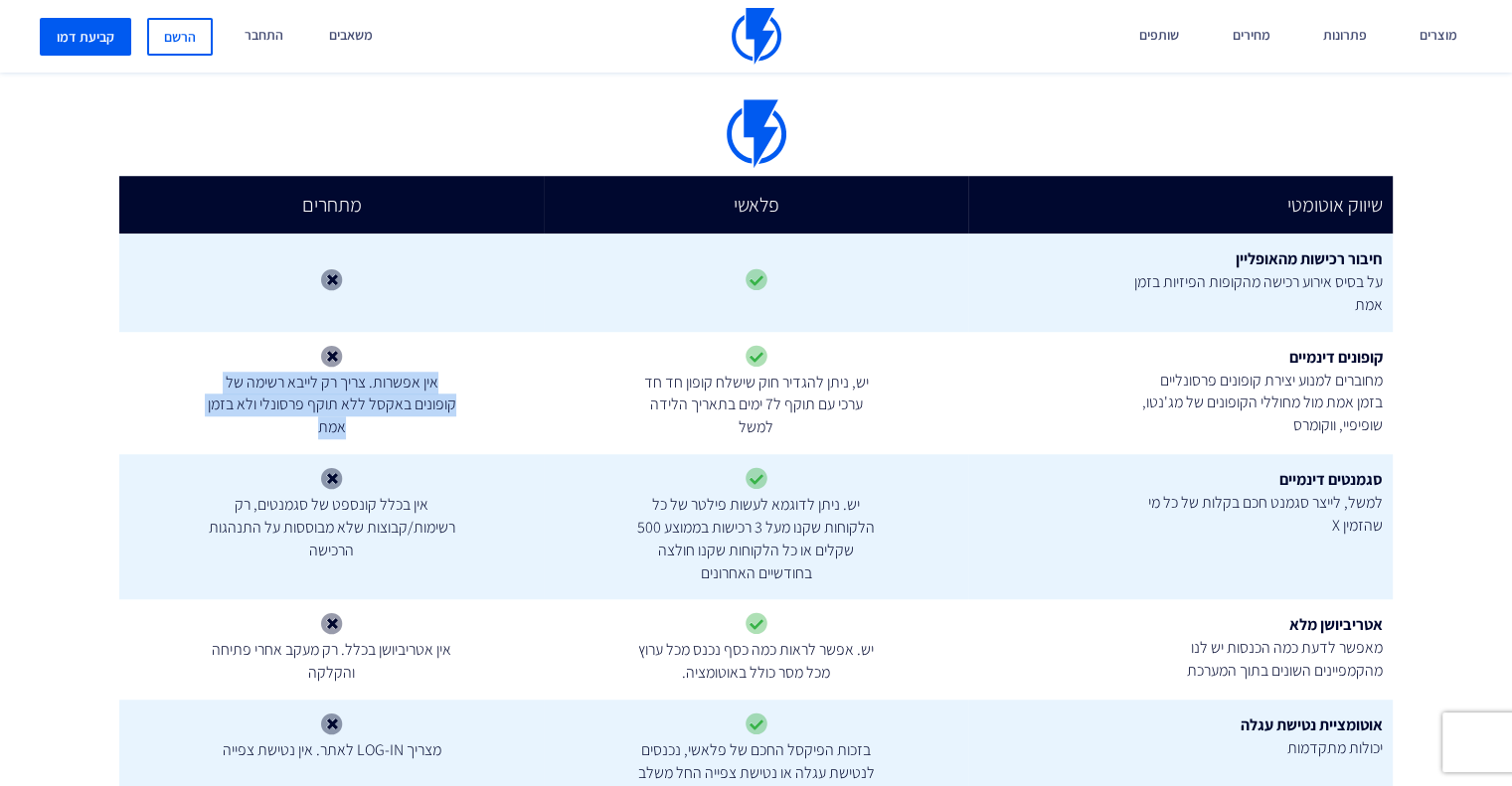 scroll, scrollTop: 1590, scrollLeft: 0, axis: vertical 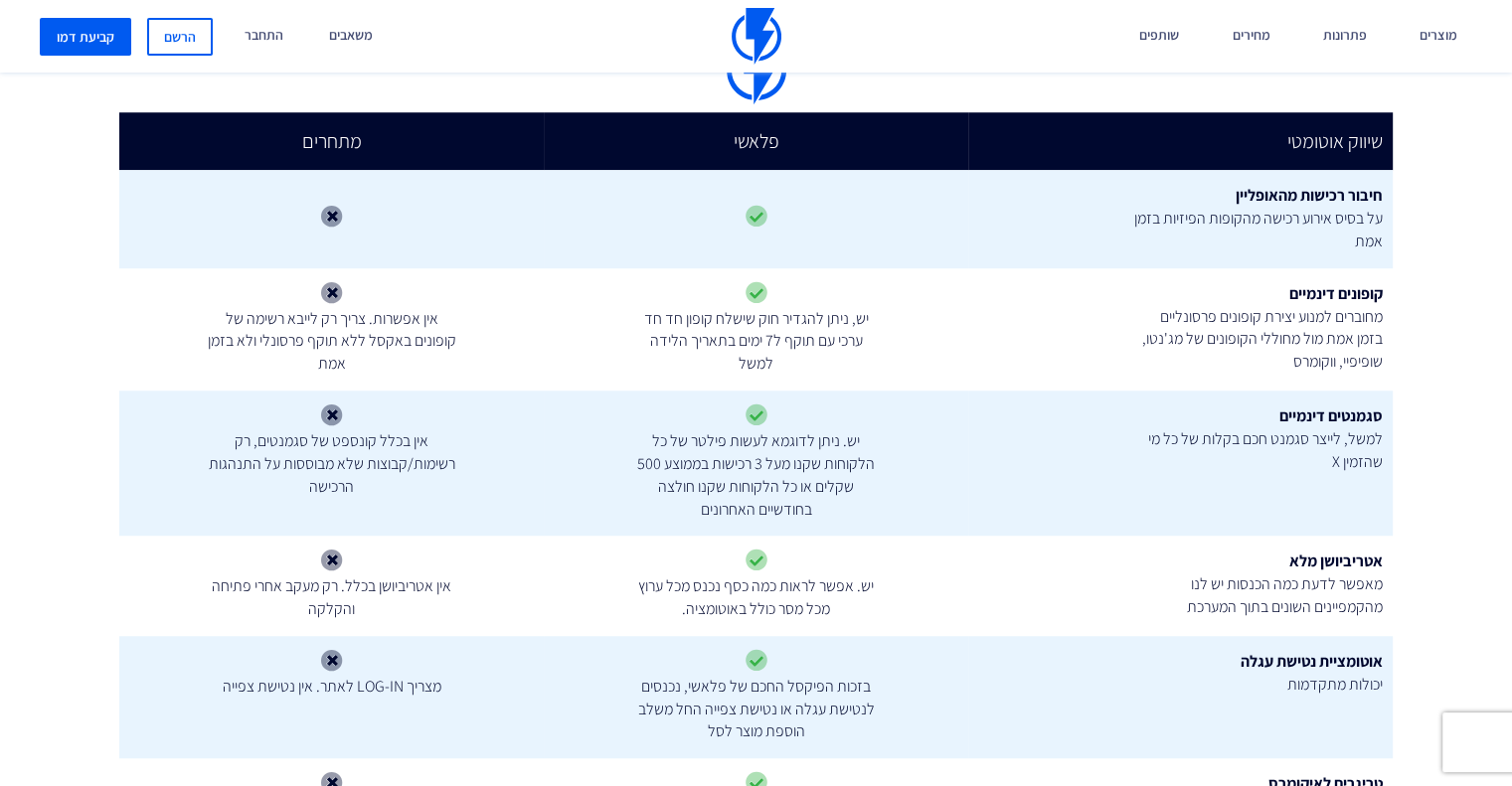 click on "סגמנטים דינמיים" at bounding box center (1331, 415) 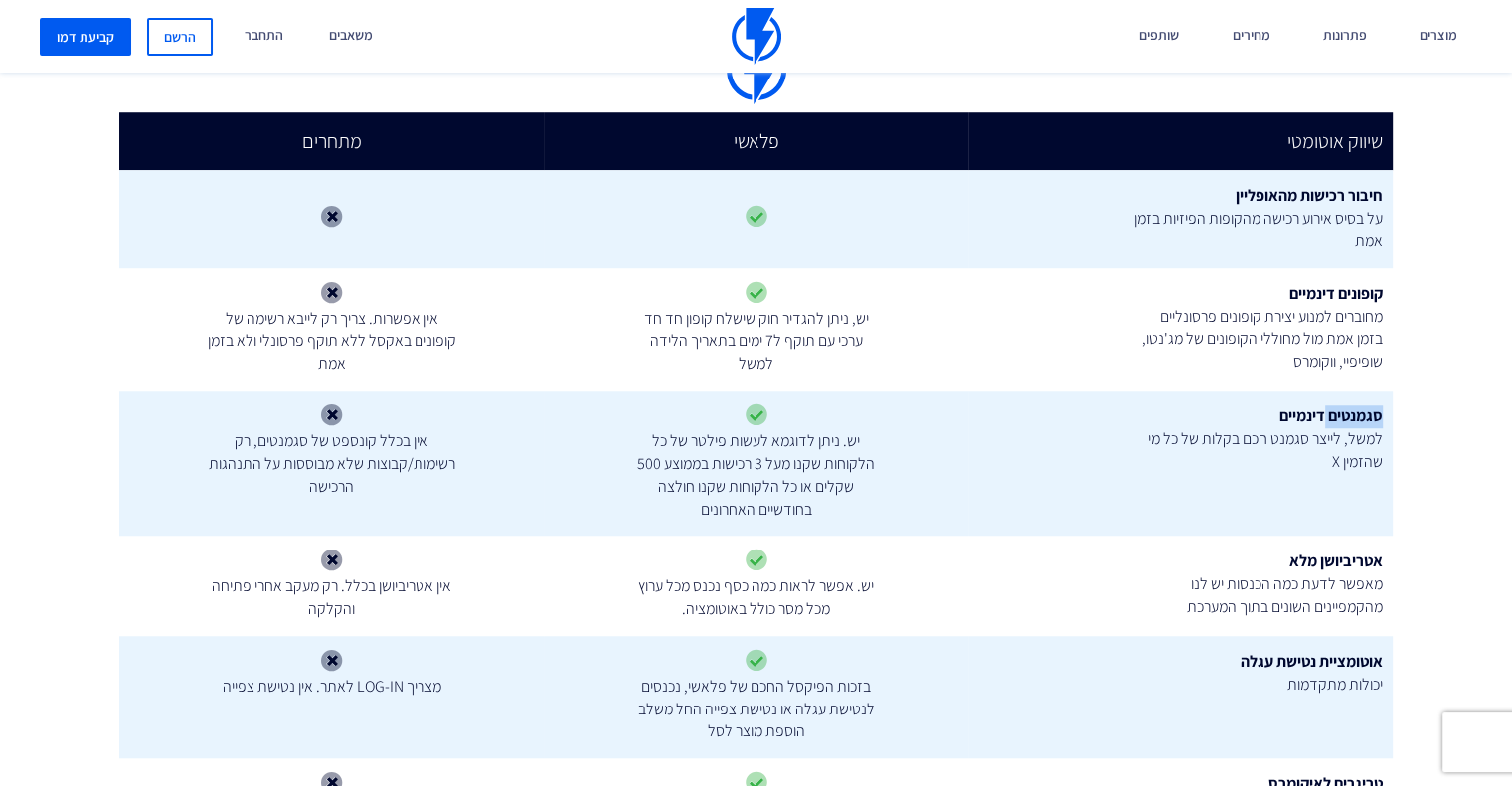 click on "סגמנטים דינמיים" at bounding box center (1331, 415) 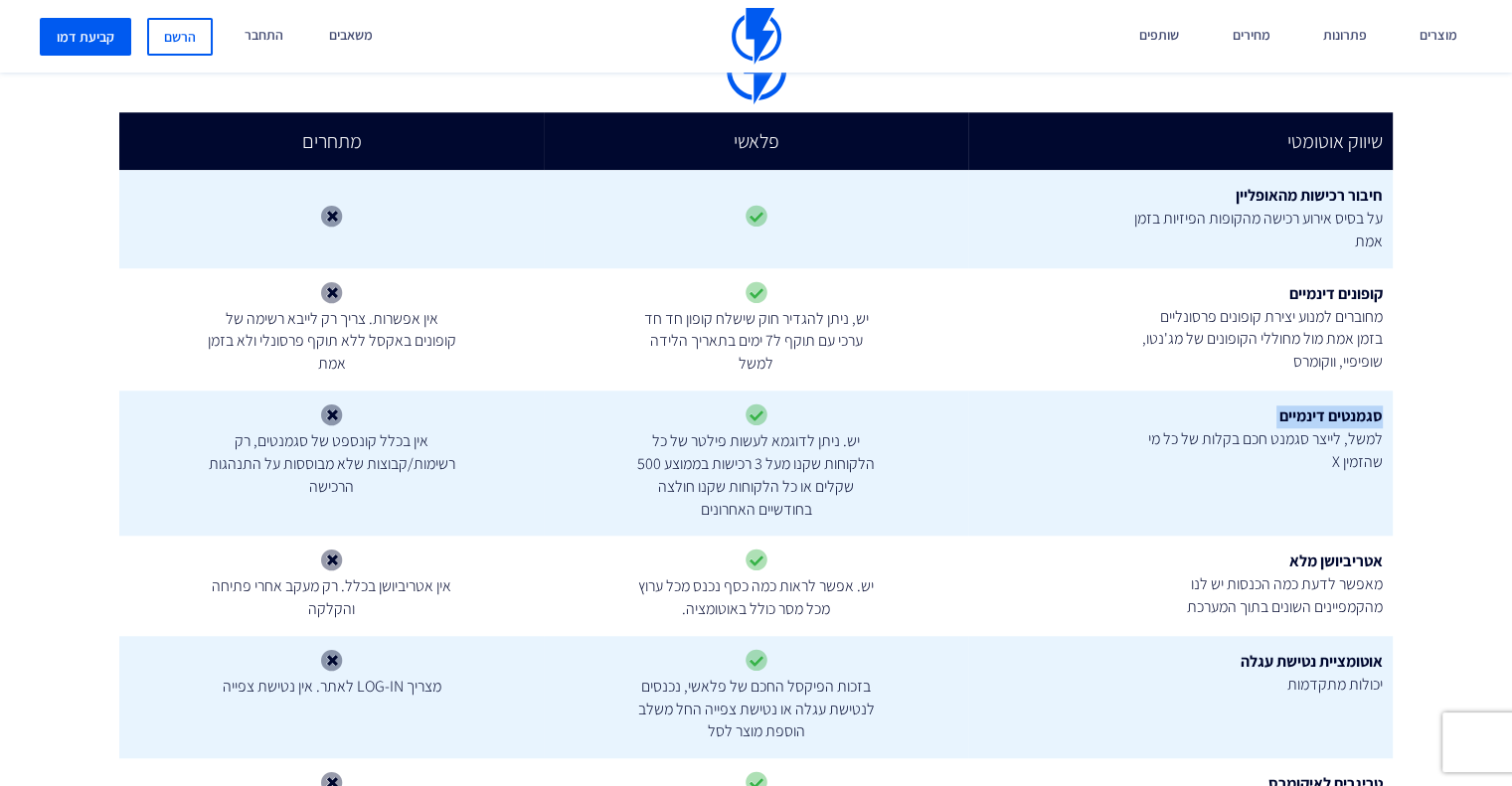 click on "סגמנטים דינמיים" at bounding box center (1331, 415) 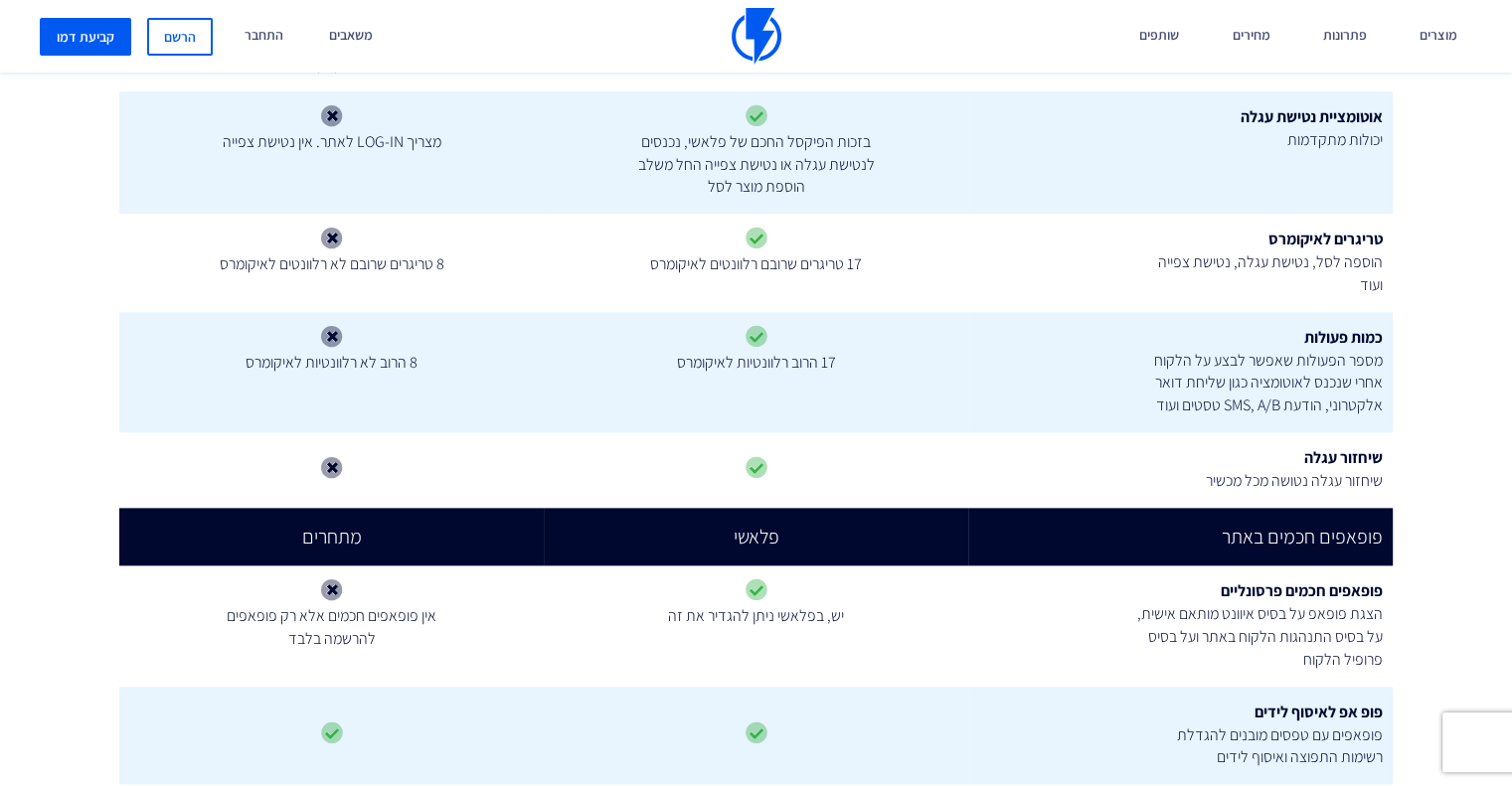 scroll, scrollTop: 2186, scrollLeft: 0, axis: vertical 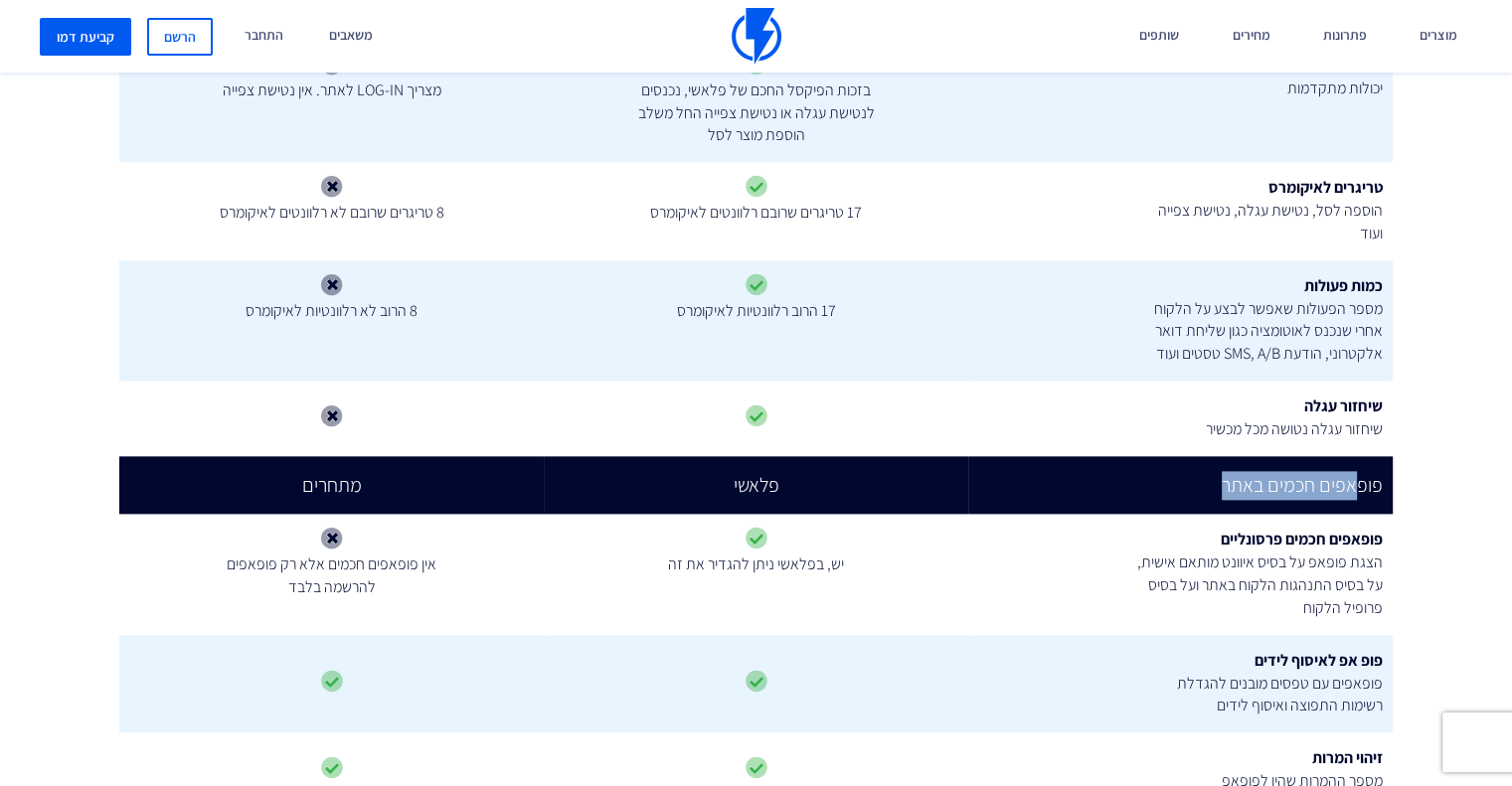 drag, startPoint x: 1355, startPoint y: 447, endPoint x: 1085, endPoint y: 457, distance: 270.18512 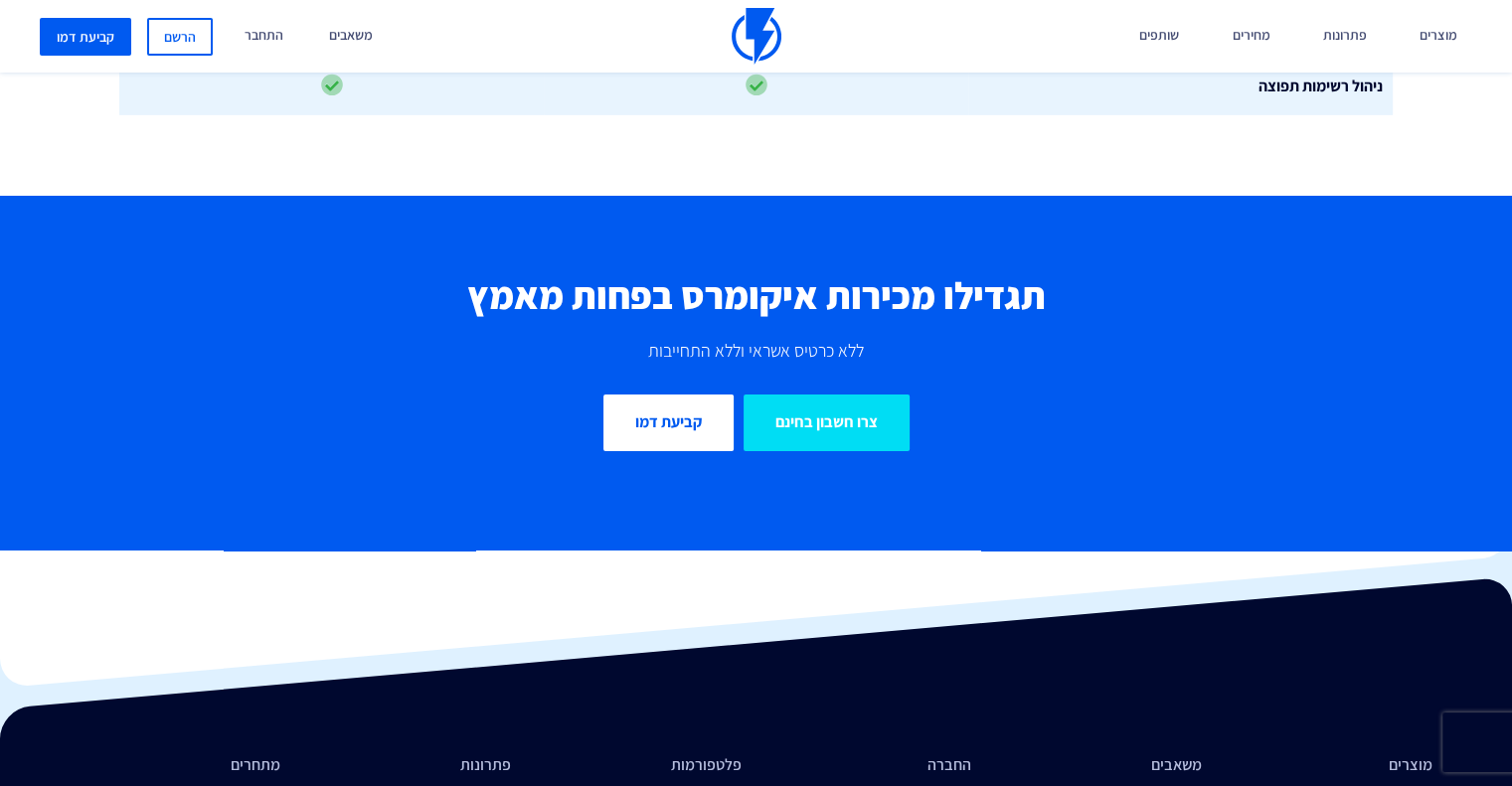 scroll, scrollTop: 6516, scrollLeft: 0, axis: vertical 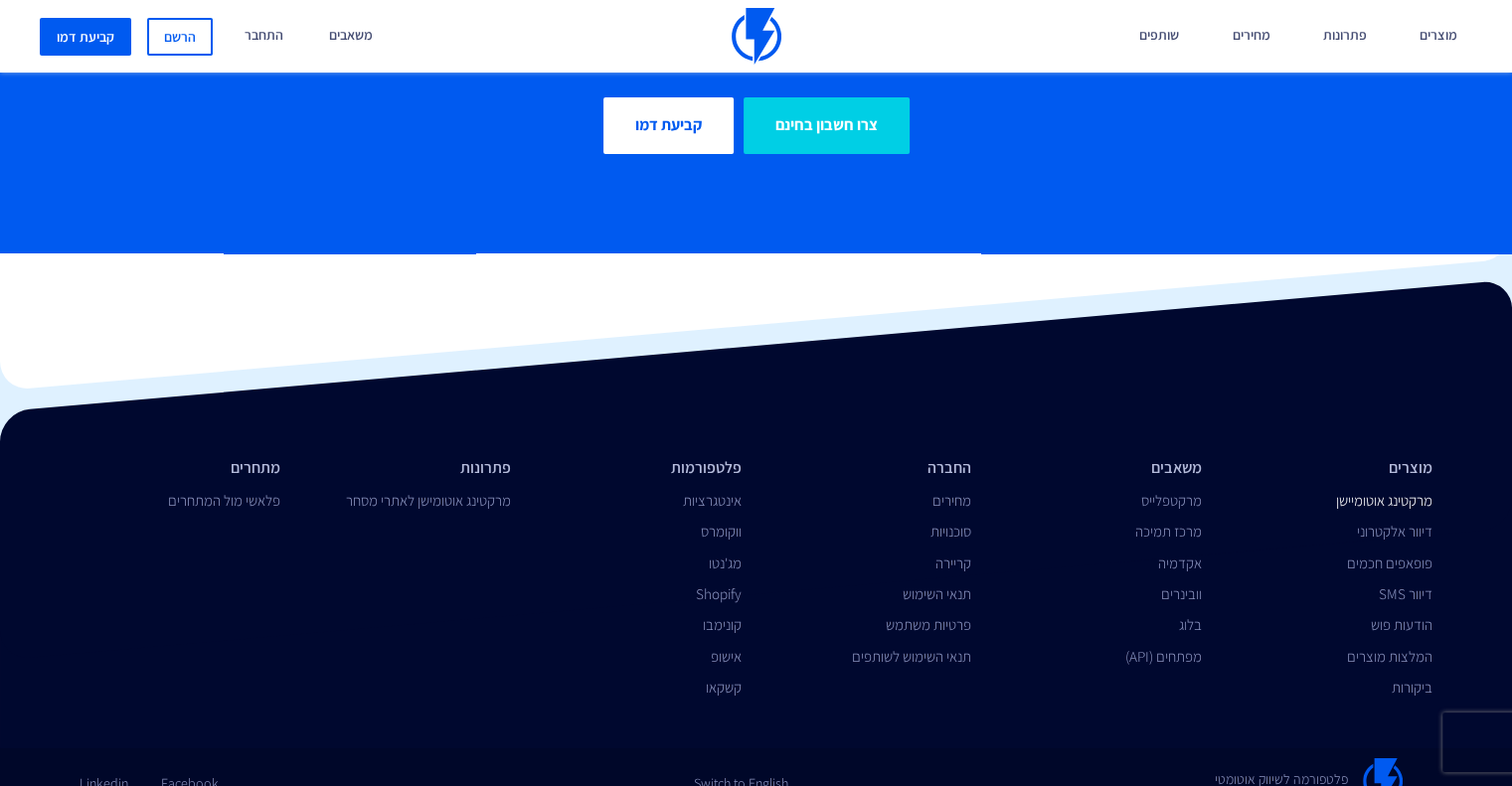 click on "מרקטינג אוטומיישן" at bounding box center [1384, 500] 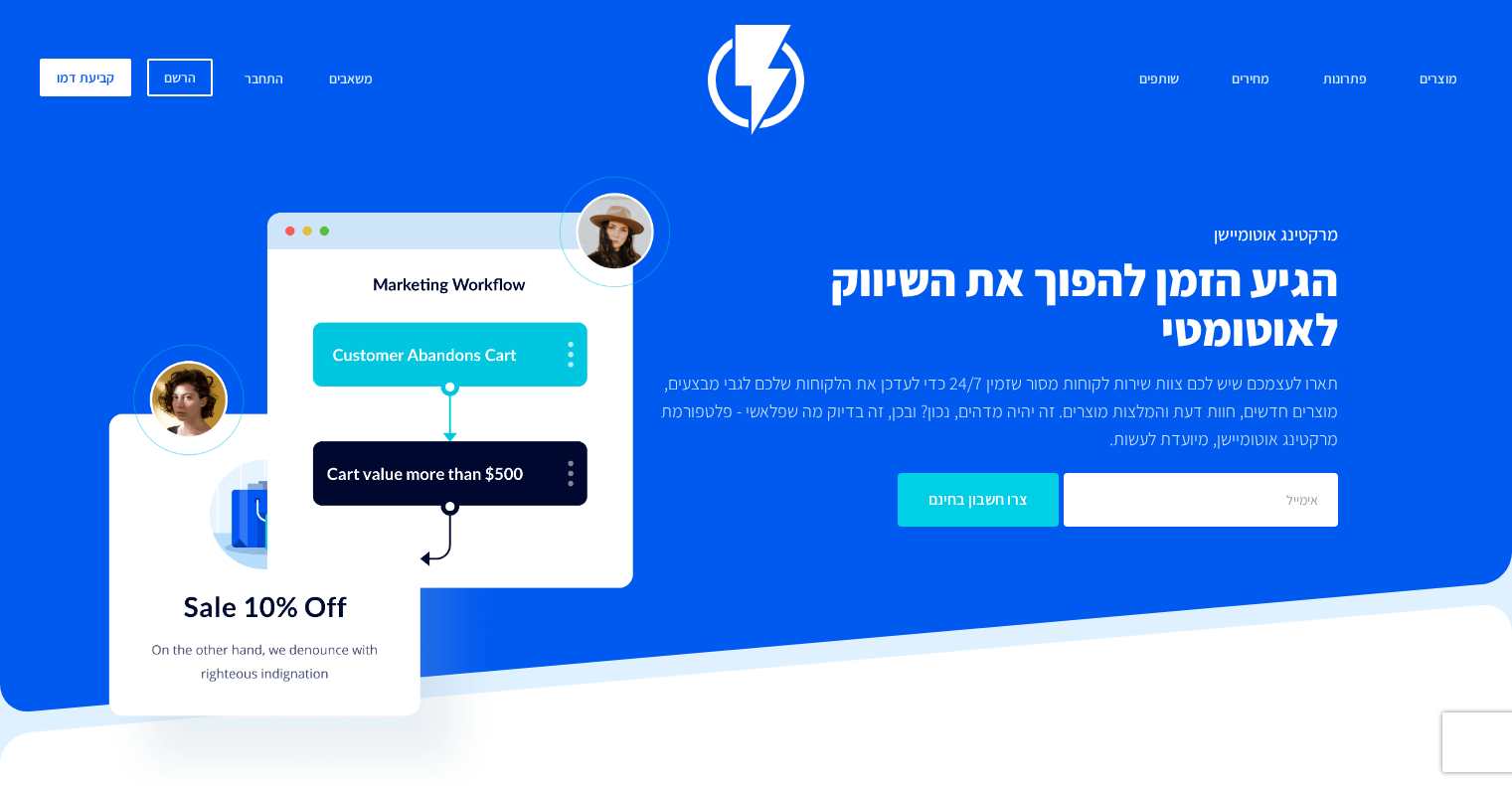 scroll, scrollTop: 199, scrollLeft: 0, axis: vertical 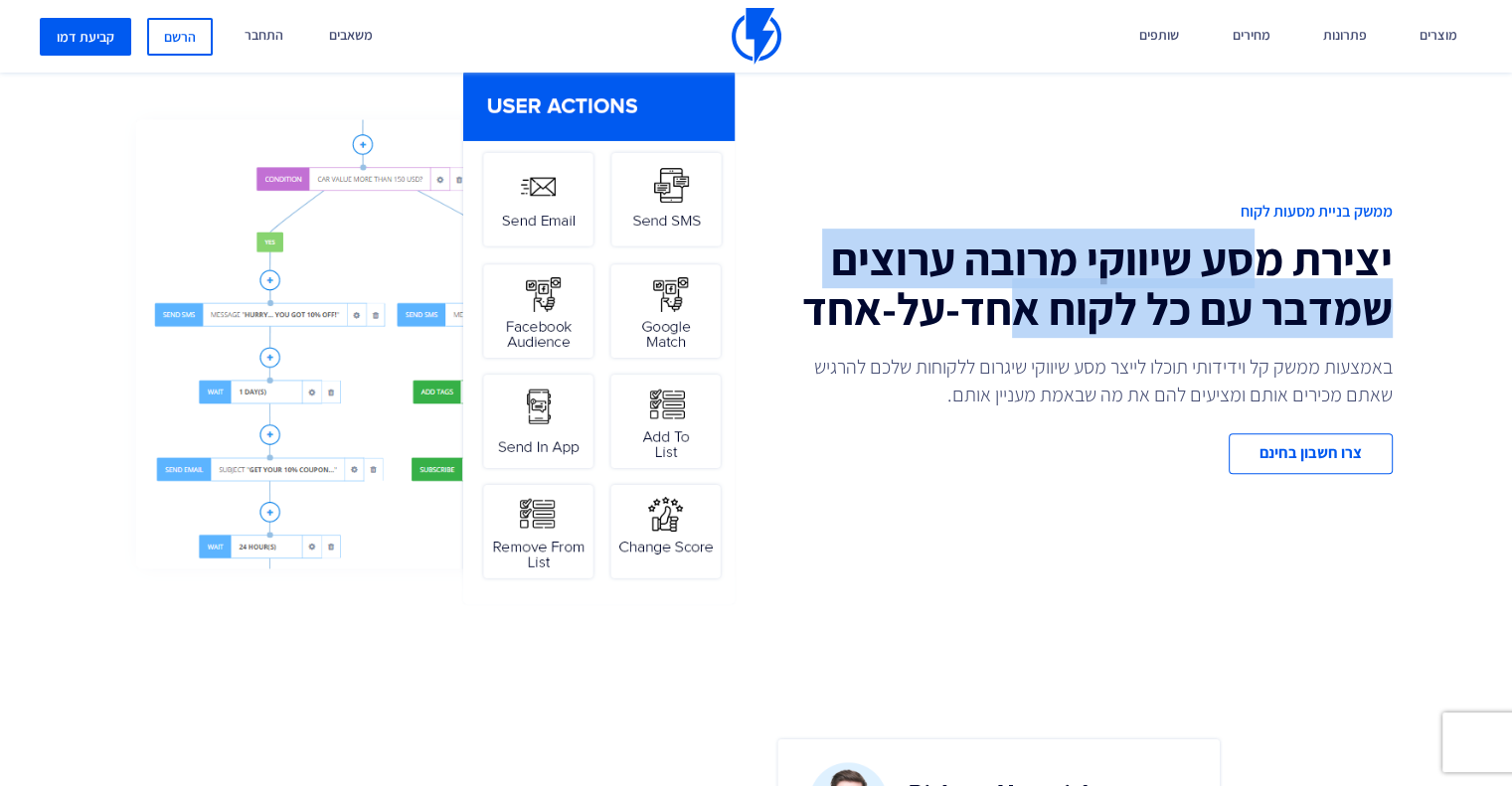 drag, startPoint x: 1260, startPoint y: 285, endPoint x: 994, endPoint y: 330, distance: 269.77954 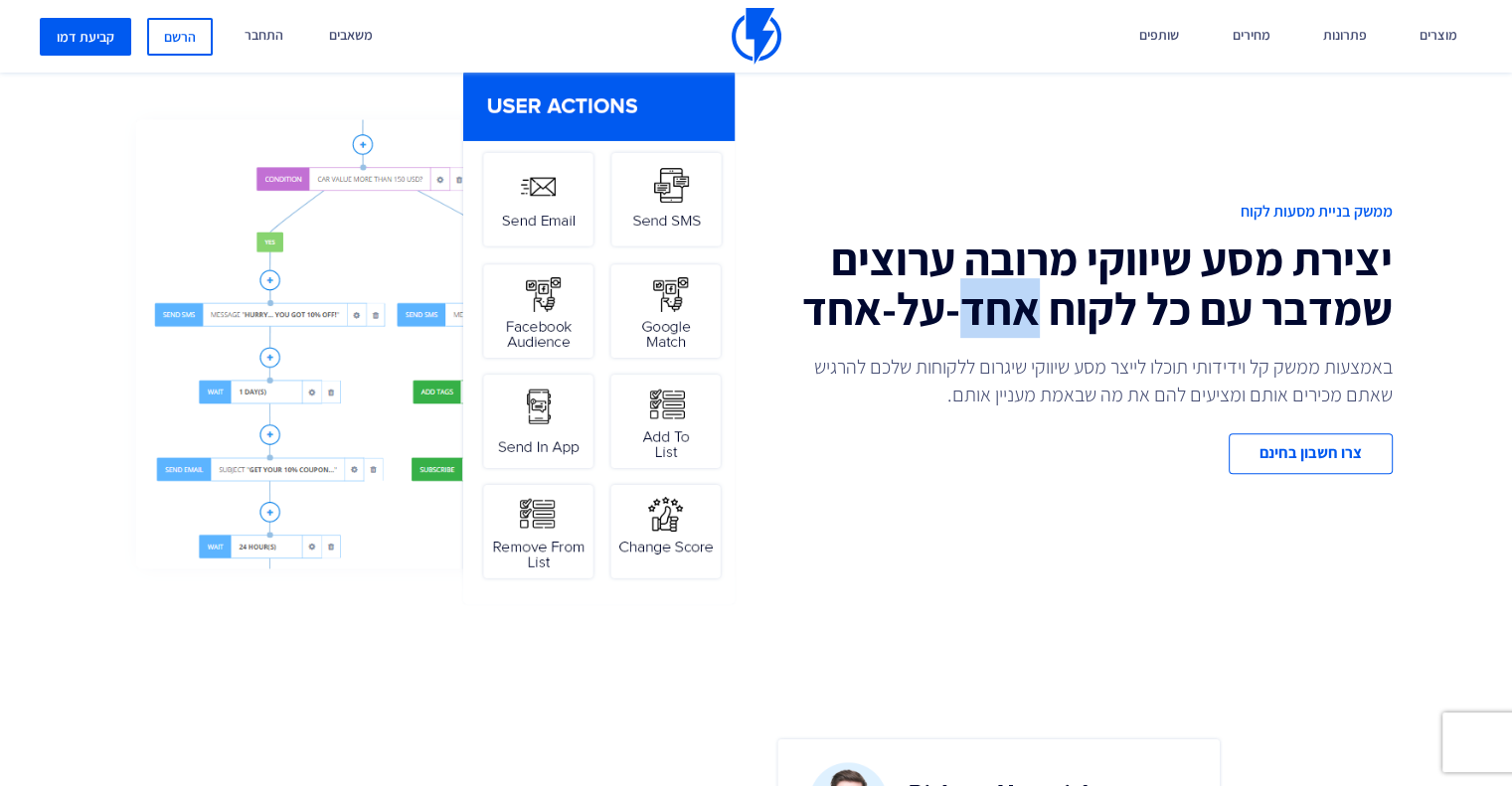 click on "יצירת מסע שיווקי מרובה ערוצים שמדבר עם כל לקוח אחד-על-אחד" at bounding box center (1083, 283) 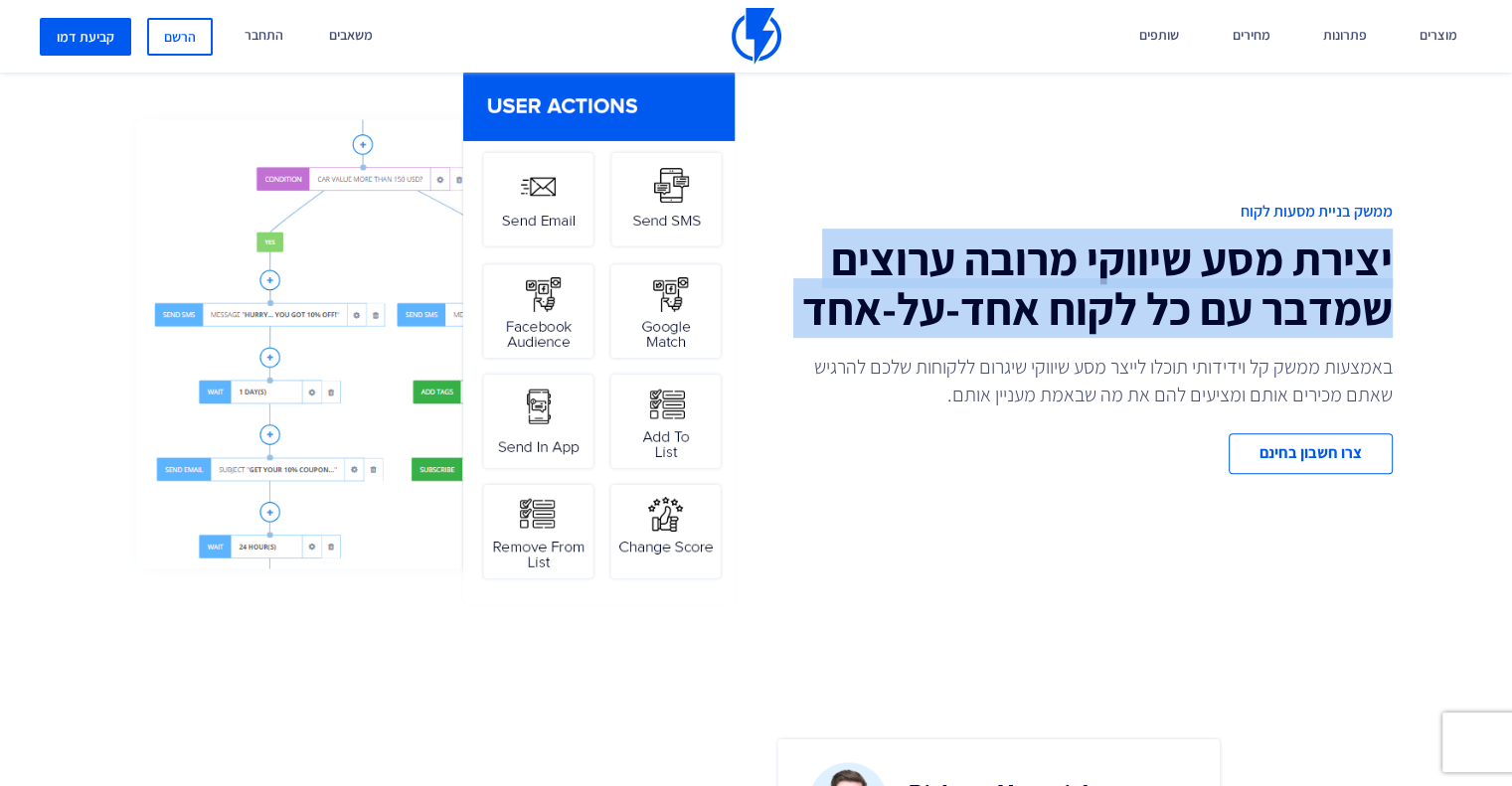 click on "יצירת מסע שיווקי מרובה ערוצים שמדבר עם כל לקוח אחד-על-אחד" at bounding box center (1083, 283) 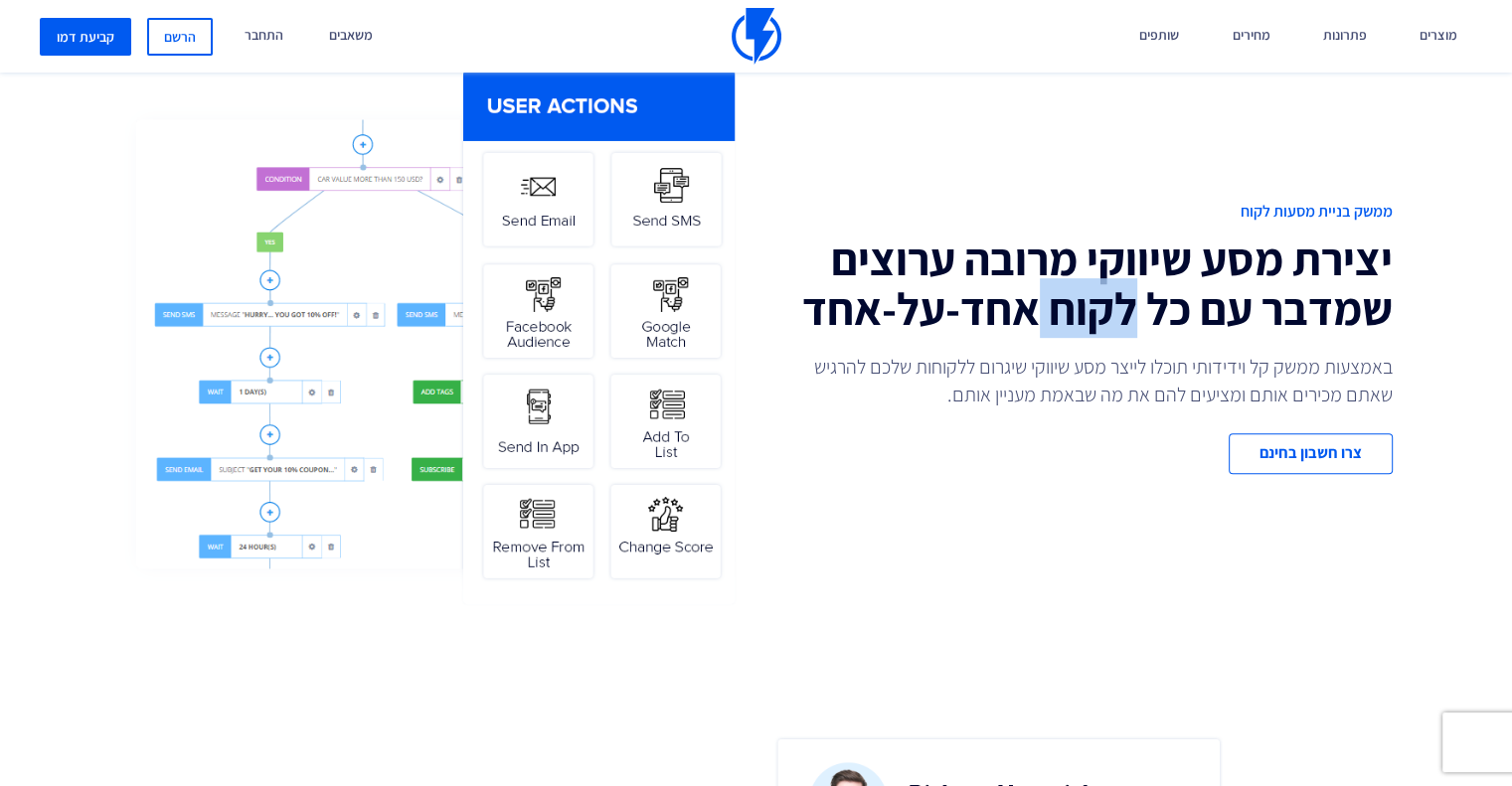 click on "יצירת מסע שיווקי מרובה ערוצים שמדבר עם כל לקוח אחד-על-אחד" at bounding box center (1083, 283) 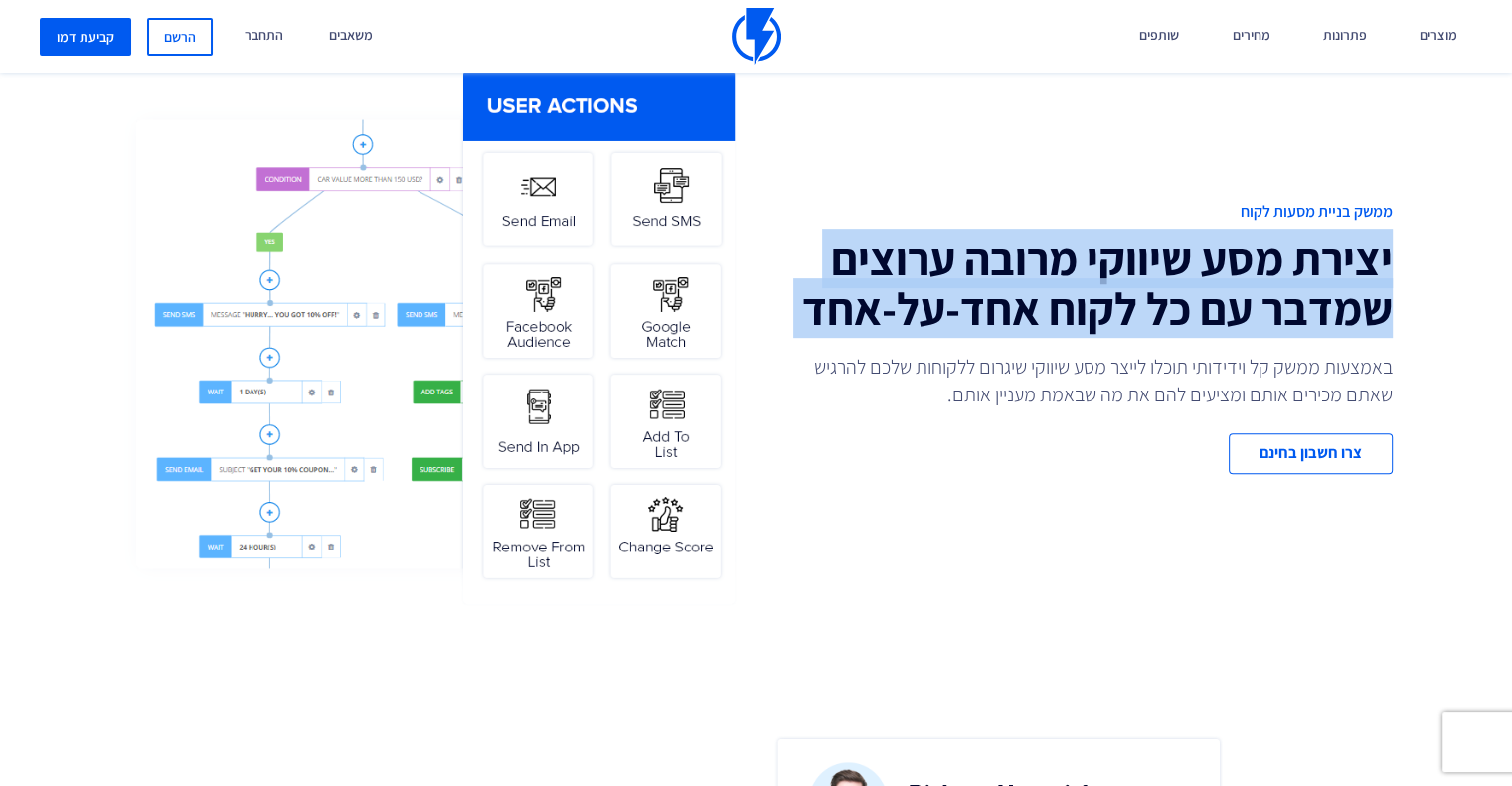 click on "יצירת מסע שיווקי מרובה ערוצים שמדבר עם כל לקוח אחד-על-אחד" at bounding box center (1083, 283) 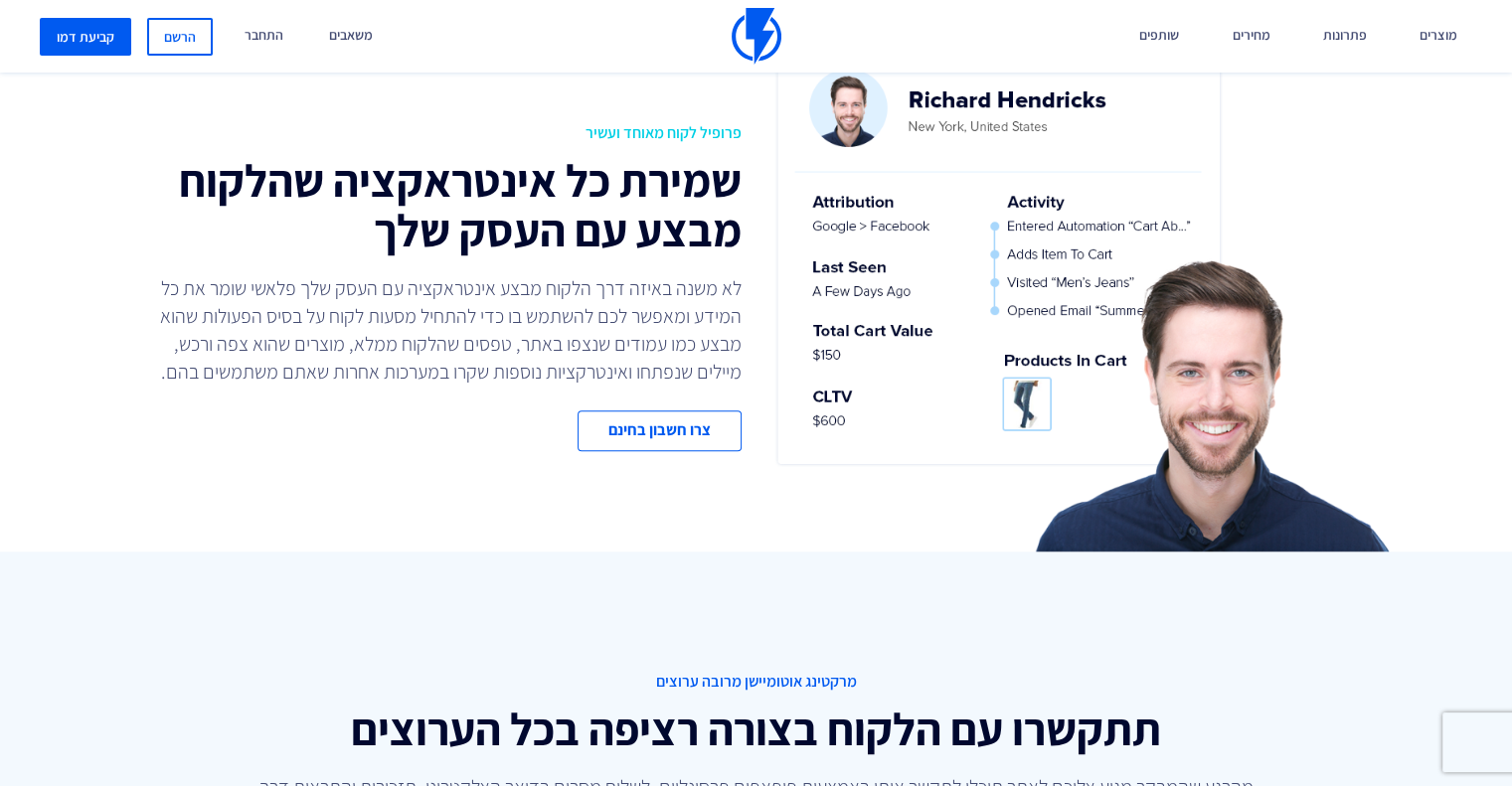 scroll, scrollTop: 1491, scrollLeft: 0, axis: vertical 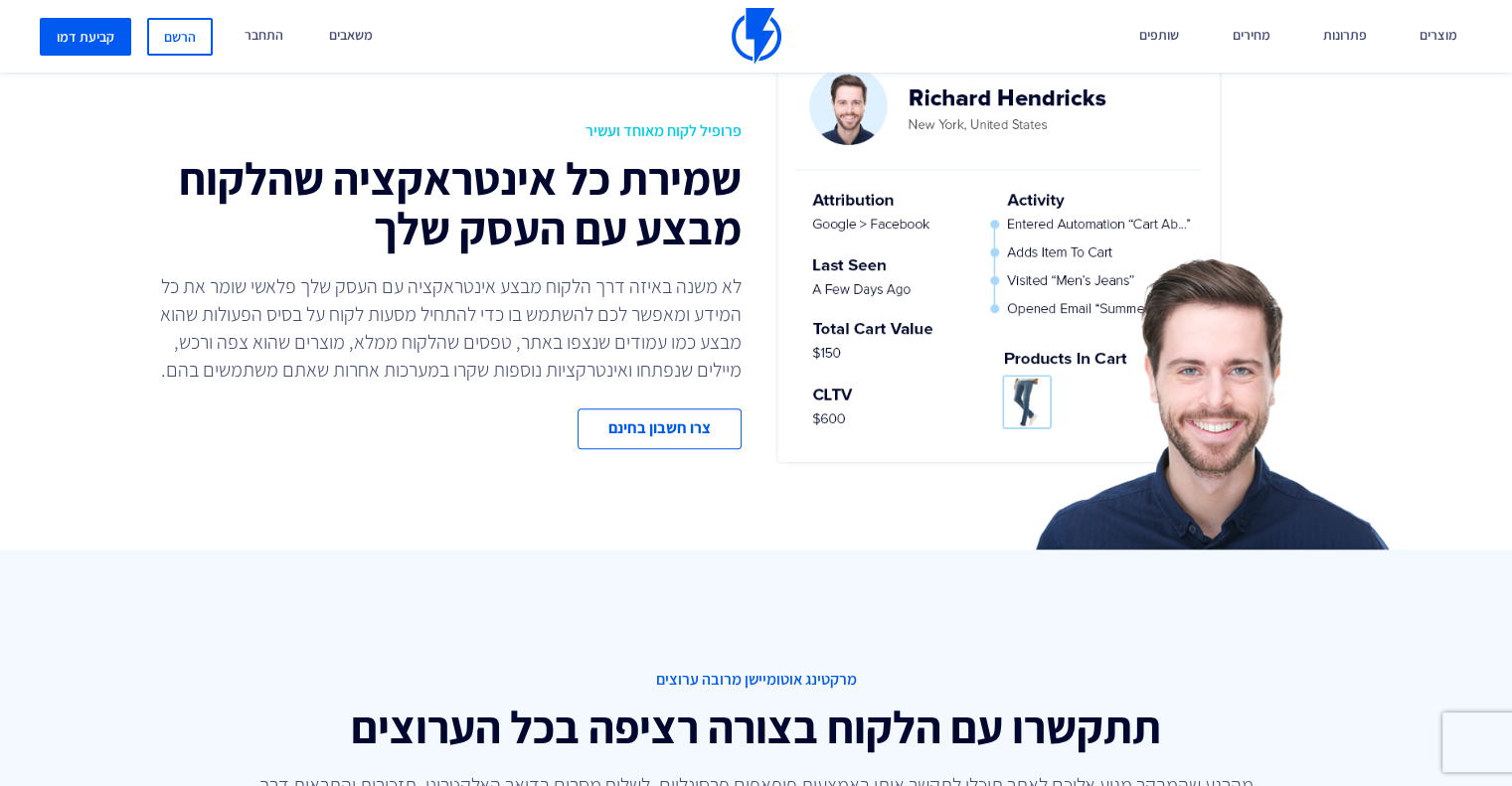 click on "שמירת כל אינטראקציה שהלקוח מבצע עם העסק שלך" at bounding box center [430, 203] 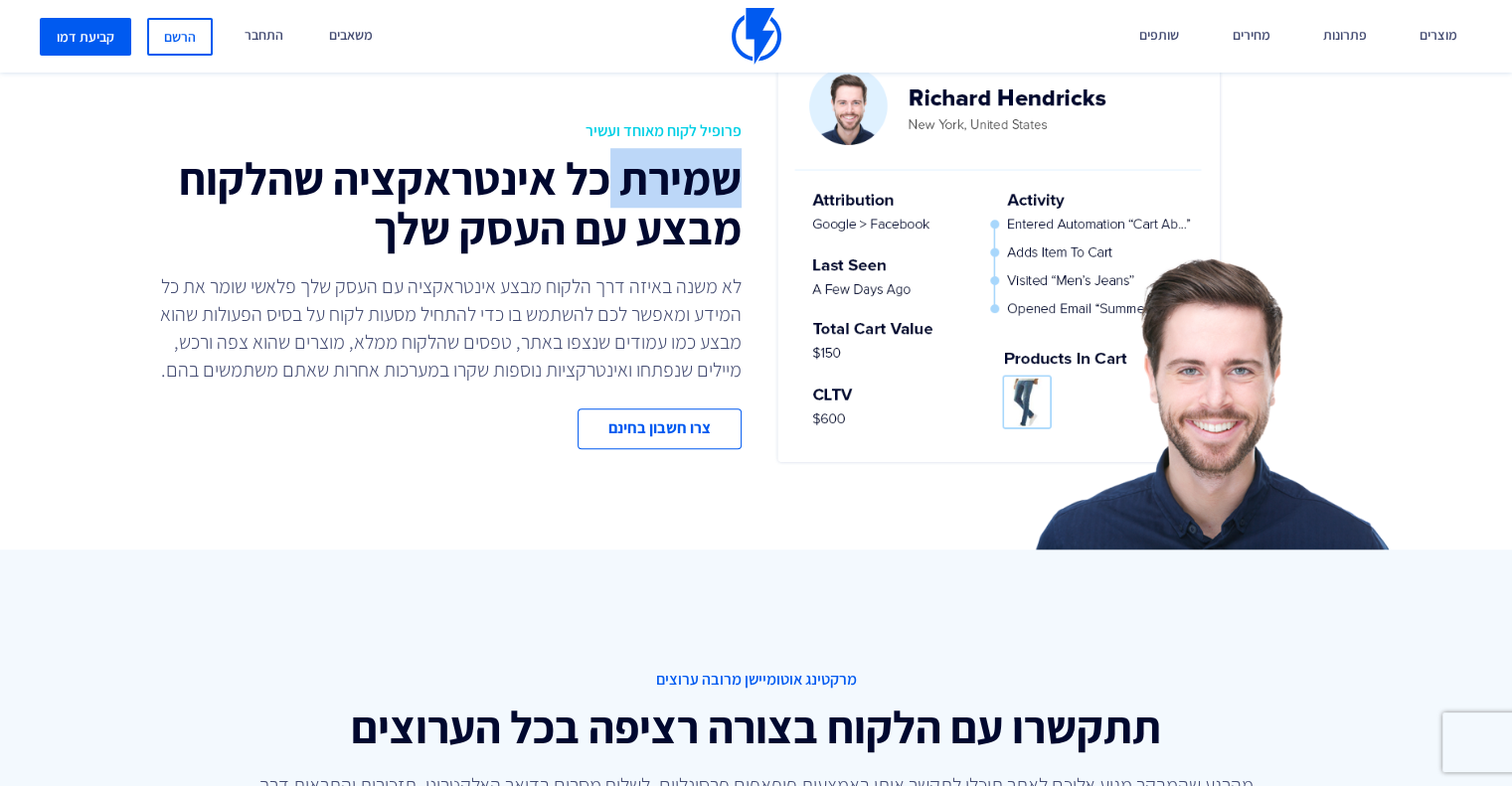 click on "שמירת כל אינטראקציה שהלקוח מבצע עם העסק שלך" at bounding box center (430, 203) 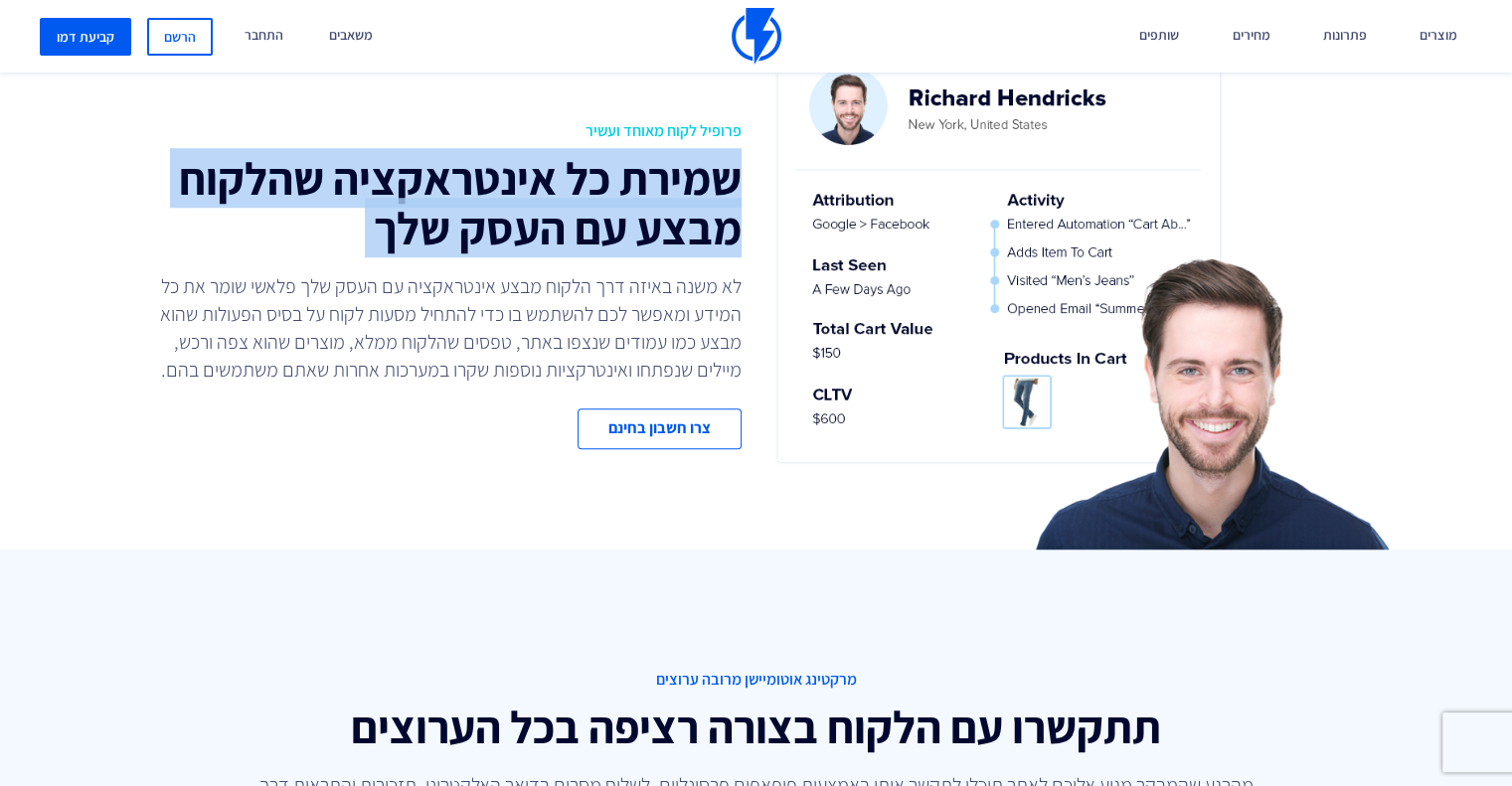 click on "שמירת כל אינטראקציה שהלקוח מבצע עם העסק שלך" at bounding box center [430, 203] 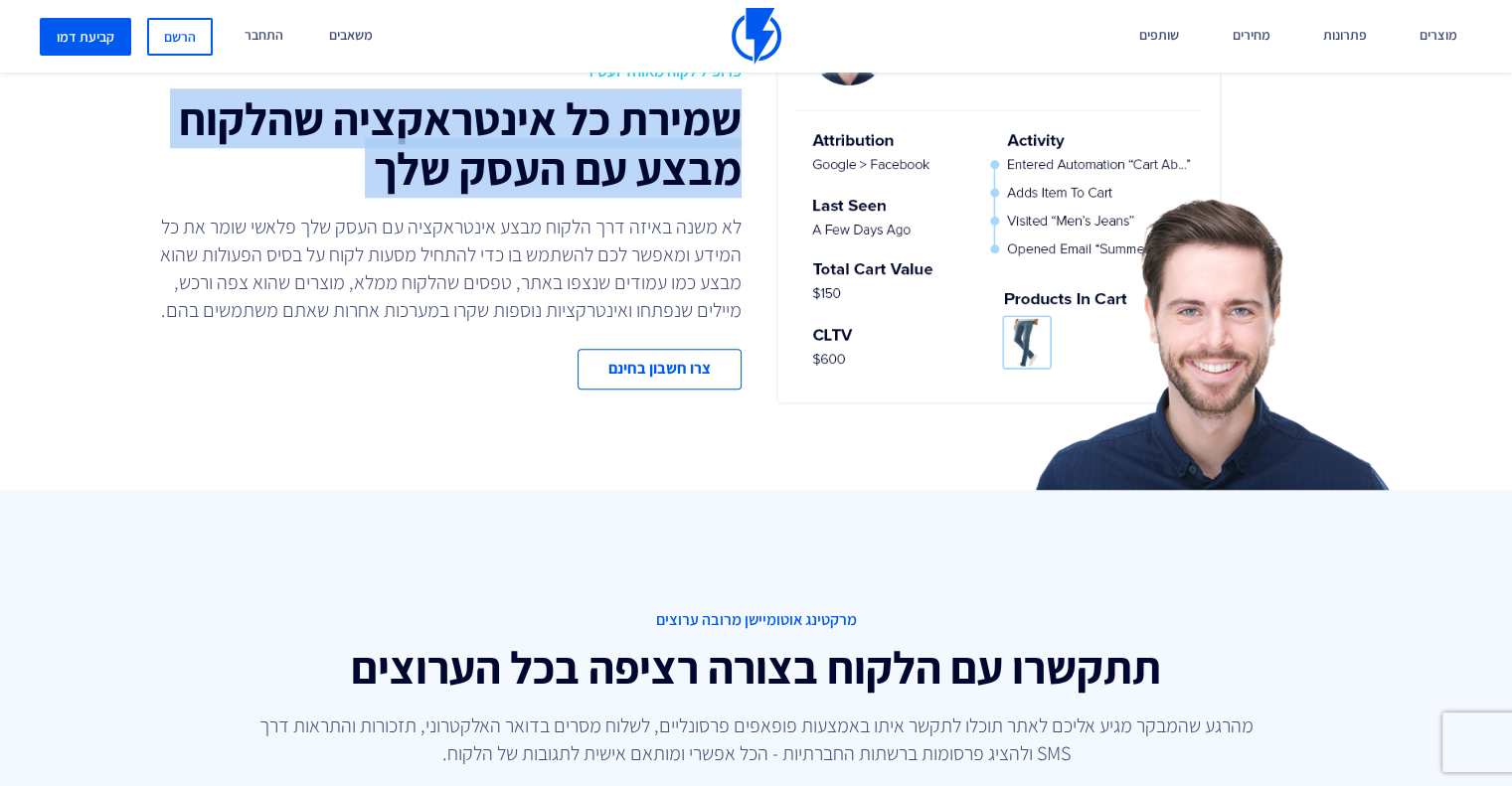 scroll, scrollTop: 1888, scrollLeft: 0, axis: vertical 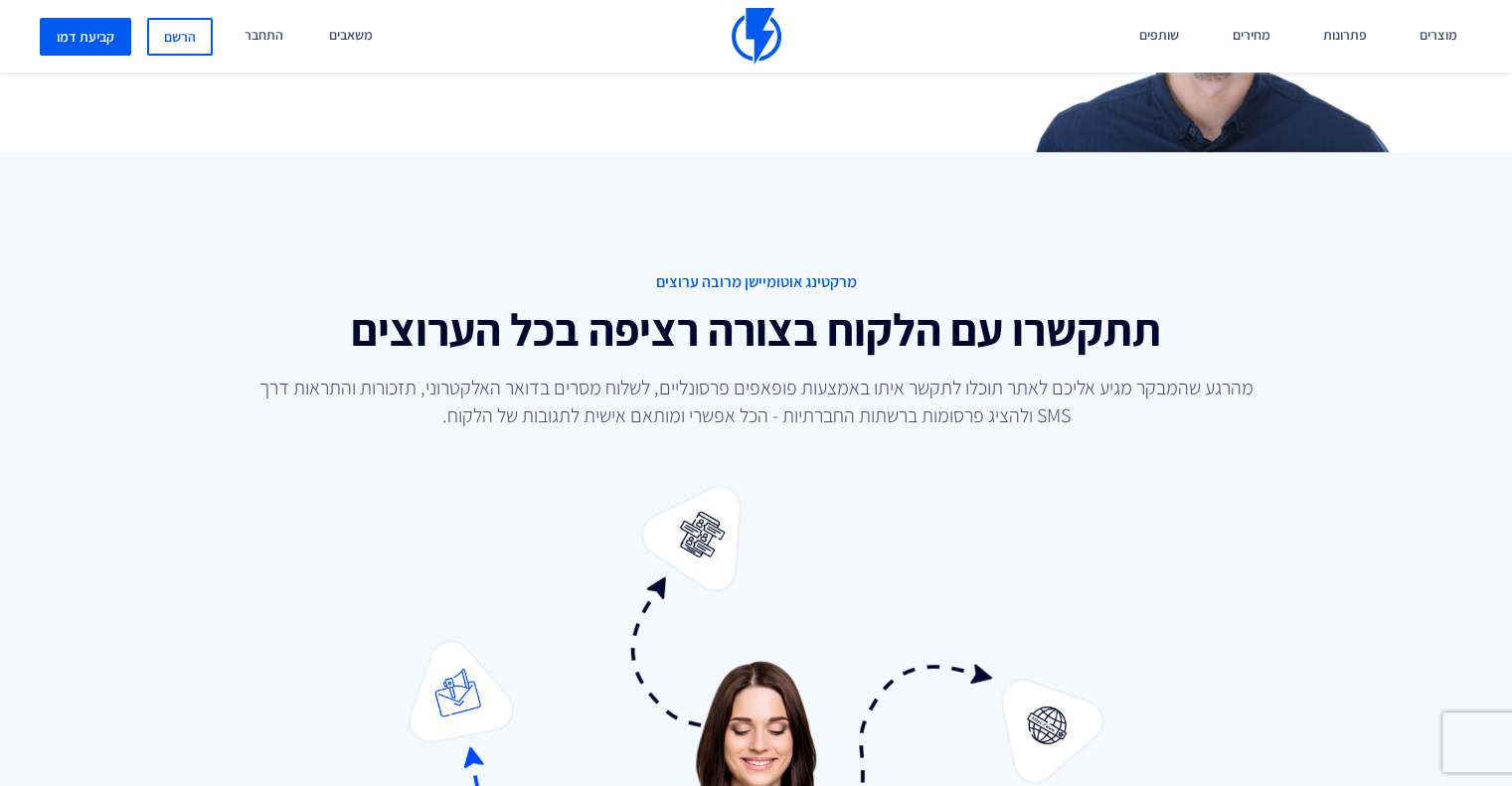 click on "תתקשרו עם הלקוח בצורה רציפה בכל הערוצים" at bounding box center [756, 329] 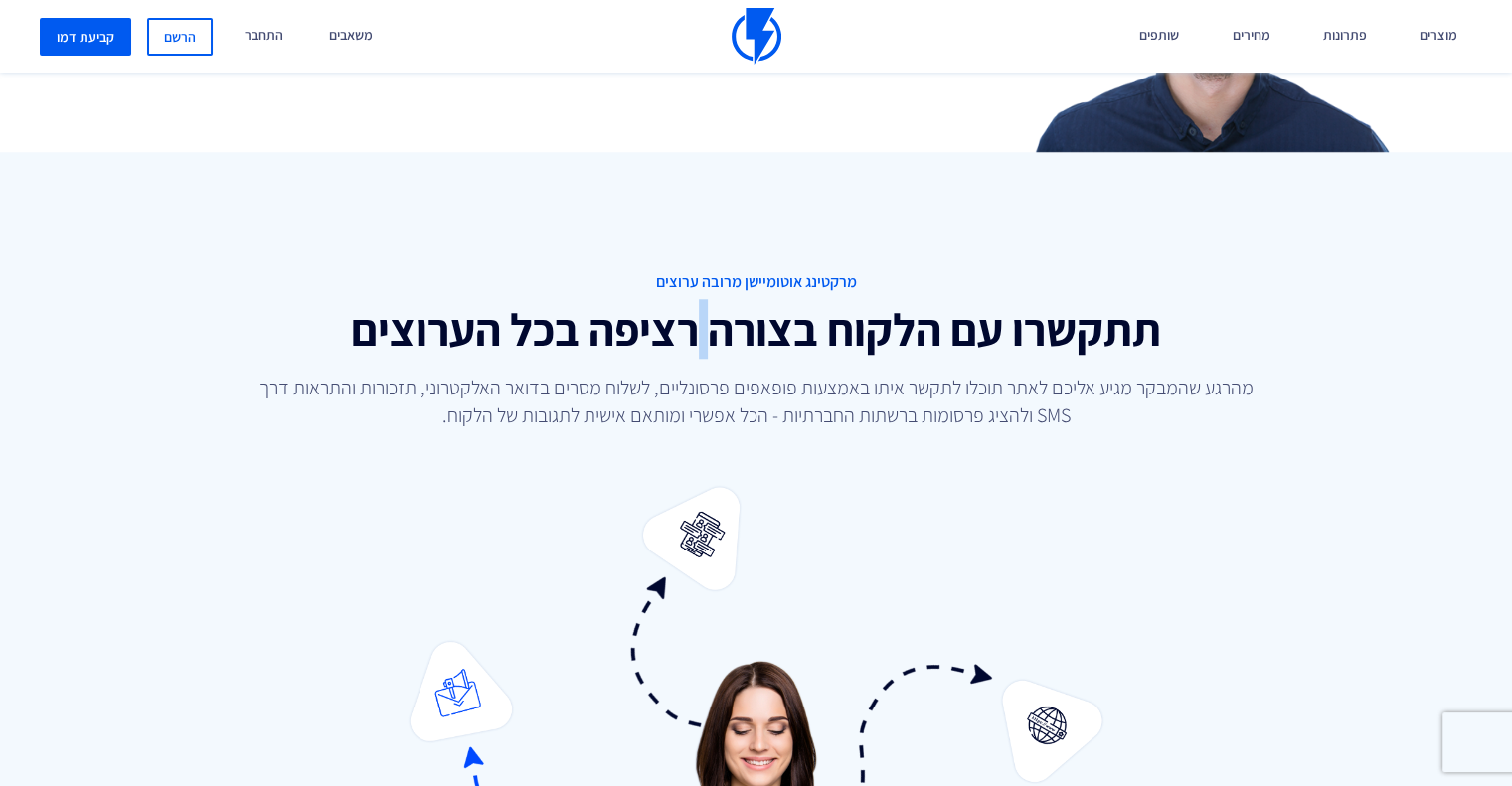 click on "תתקשרו עם הלקוח בצורה רציפה בכל הערוצים" at bounding box center [756, 329] 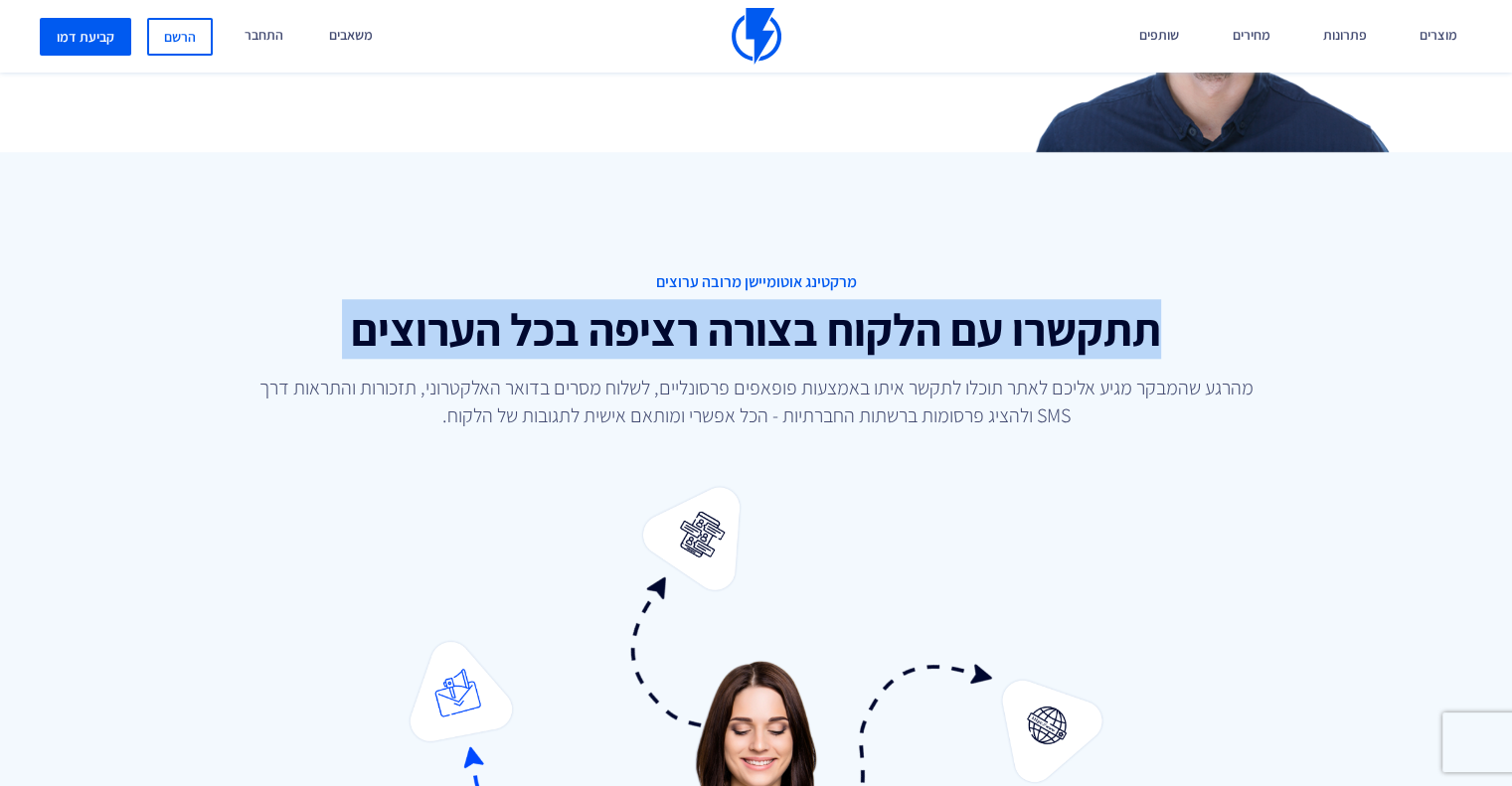 click on "תתקשרו עם הלקוח בצורה רציפה בכל הערוצים" at bounding box center (756, 329) 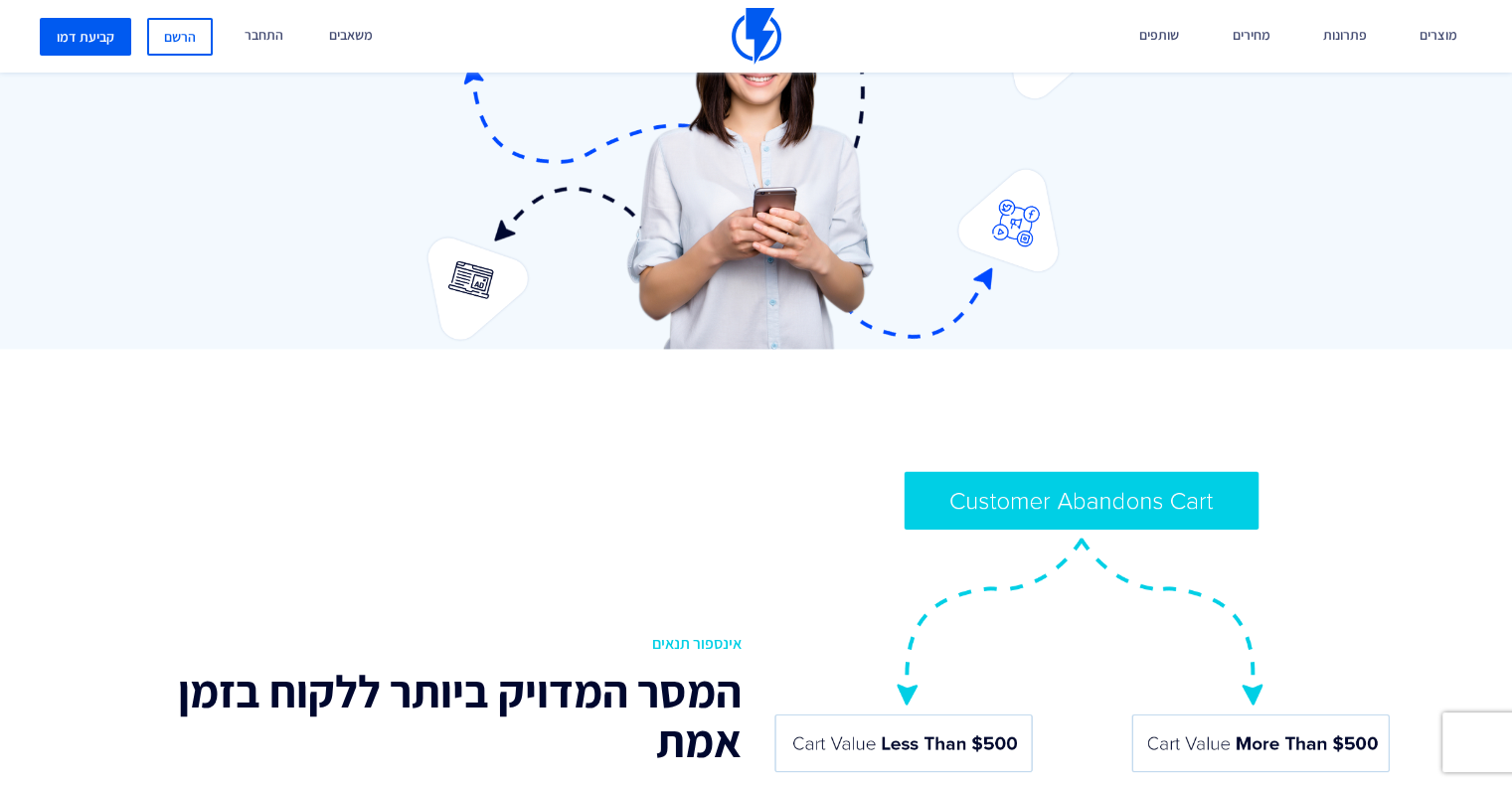scroll, scrollTop: 2981, scrollLeft: 0, axis: vertical 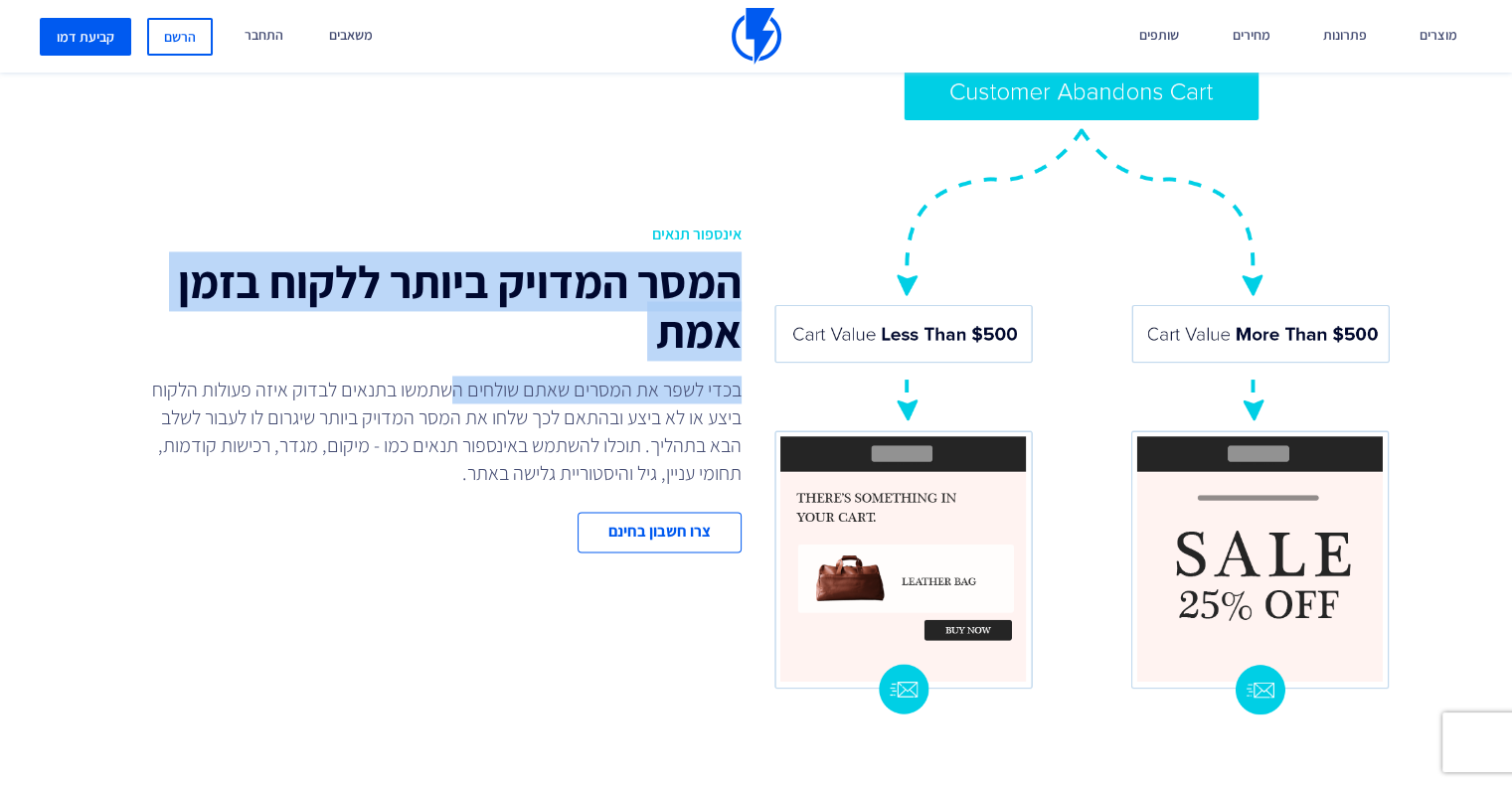 drag, startPoint x: 740, startPoint y: 296, endPoint x: 448, endPoint y: 373, distance: 301.98179 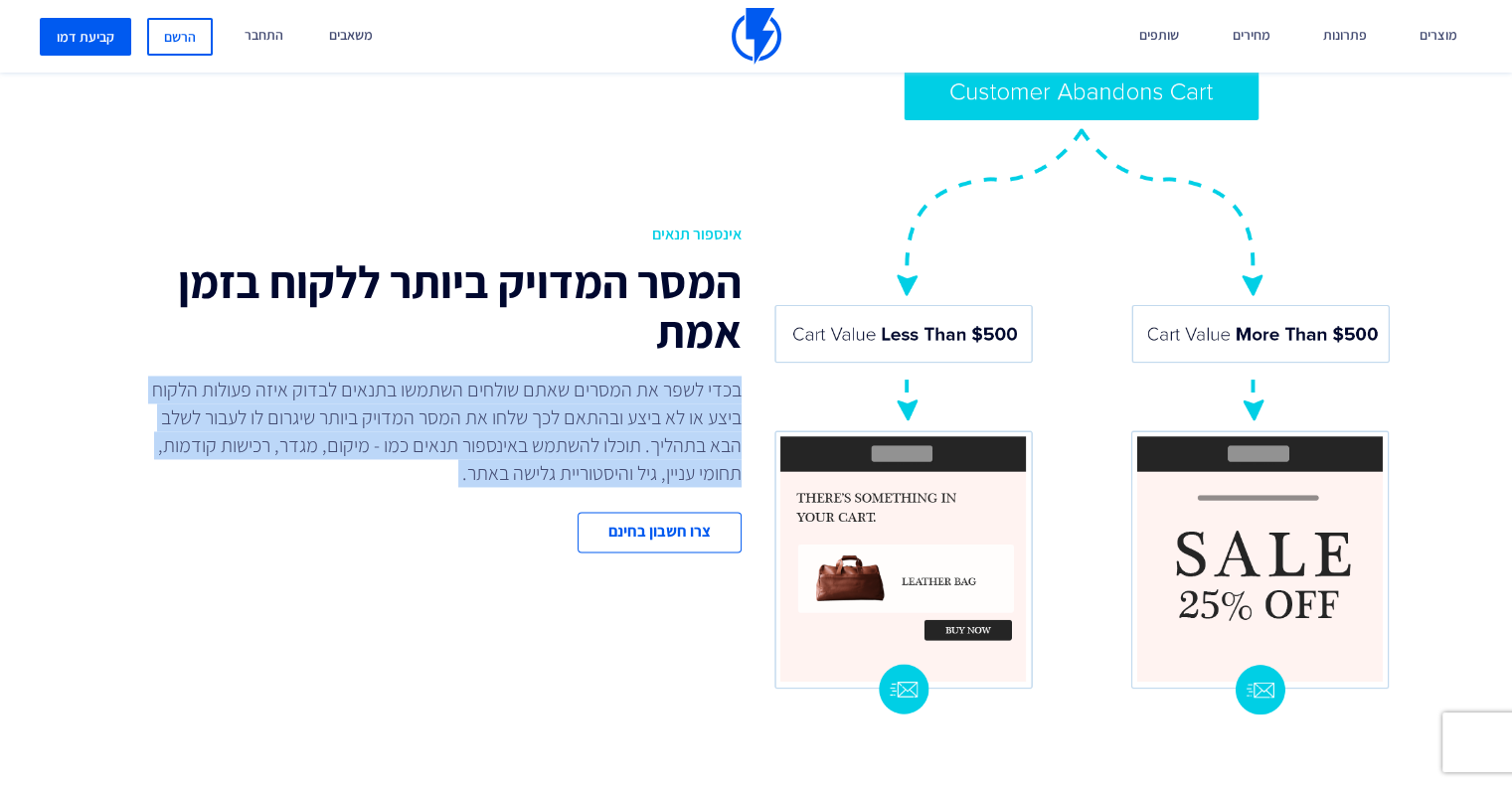 click on "בכדי לשפר את המסרים שאתם שולחים השתמשו בתנאים לבדוק איזה פעולות הלקוח ביצע או לא ביצע ובהתאם לכך שלחו את המסר המדויק ביותר שיגרום לו לעבור לשלב הבא בתהליך. תוכלו להשתמש באינספור תנאים כמו - מיקום, מגדר, רכישות קודמות, תחומי עניין, גיל והיסטוריית גלישה באתר." at bounding box center [443, 431] 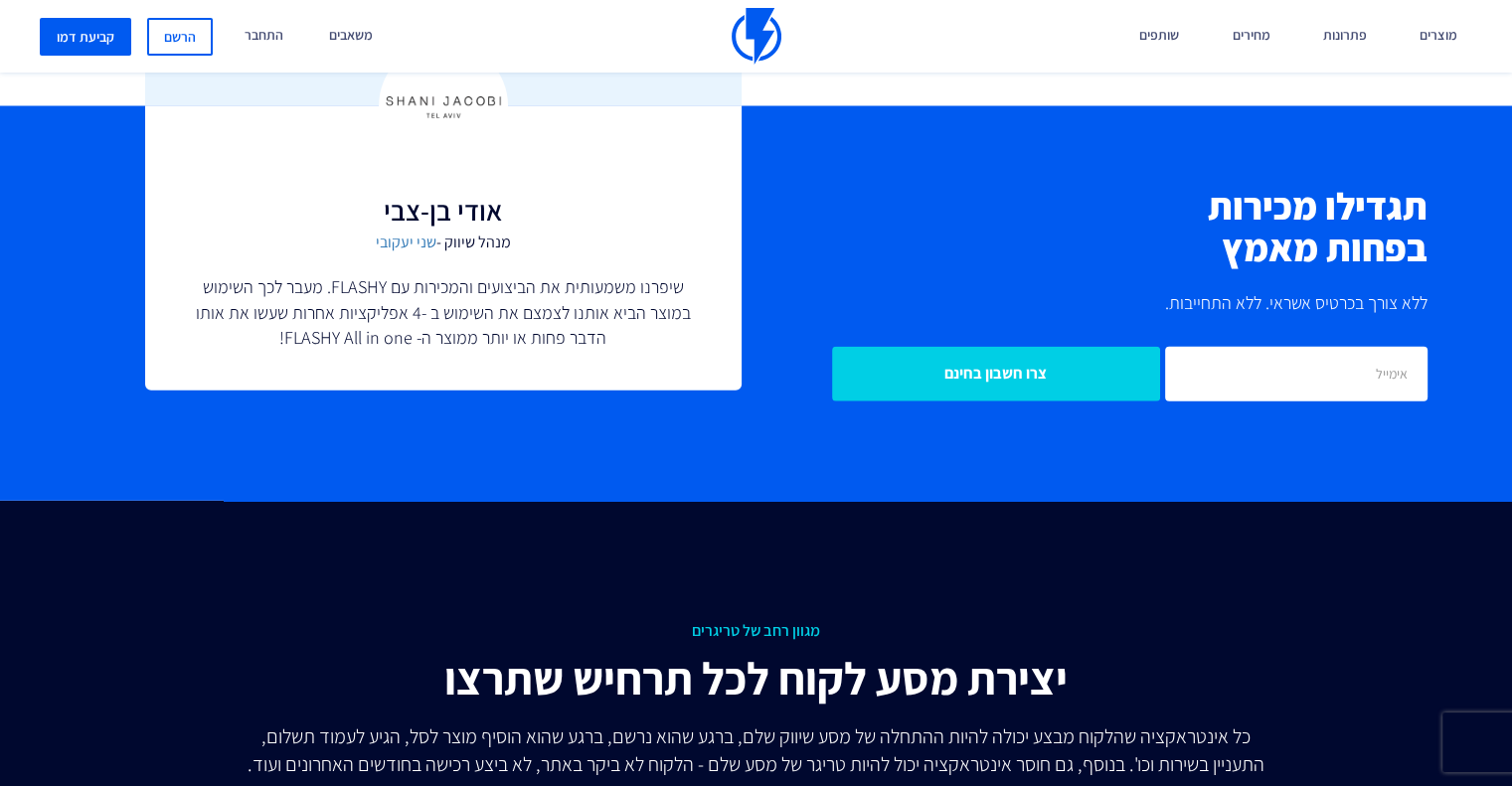 scroll, scrollTop: 4472, scrollLeft: 0, axis: vertical 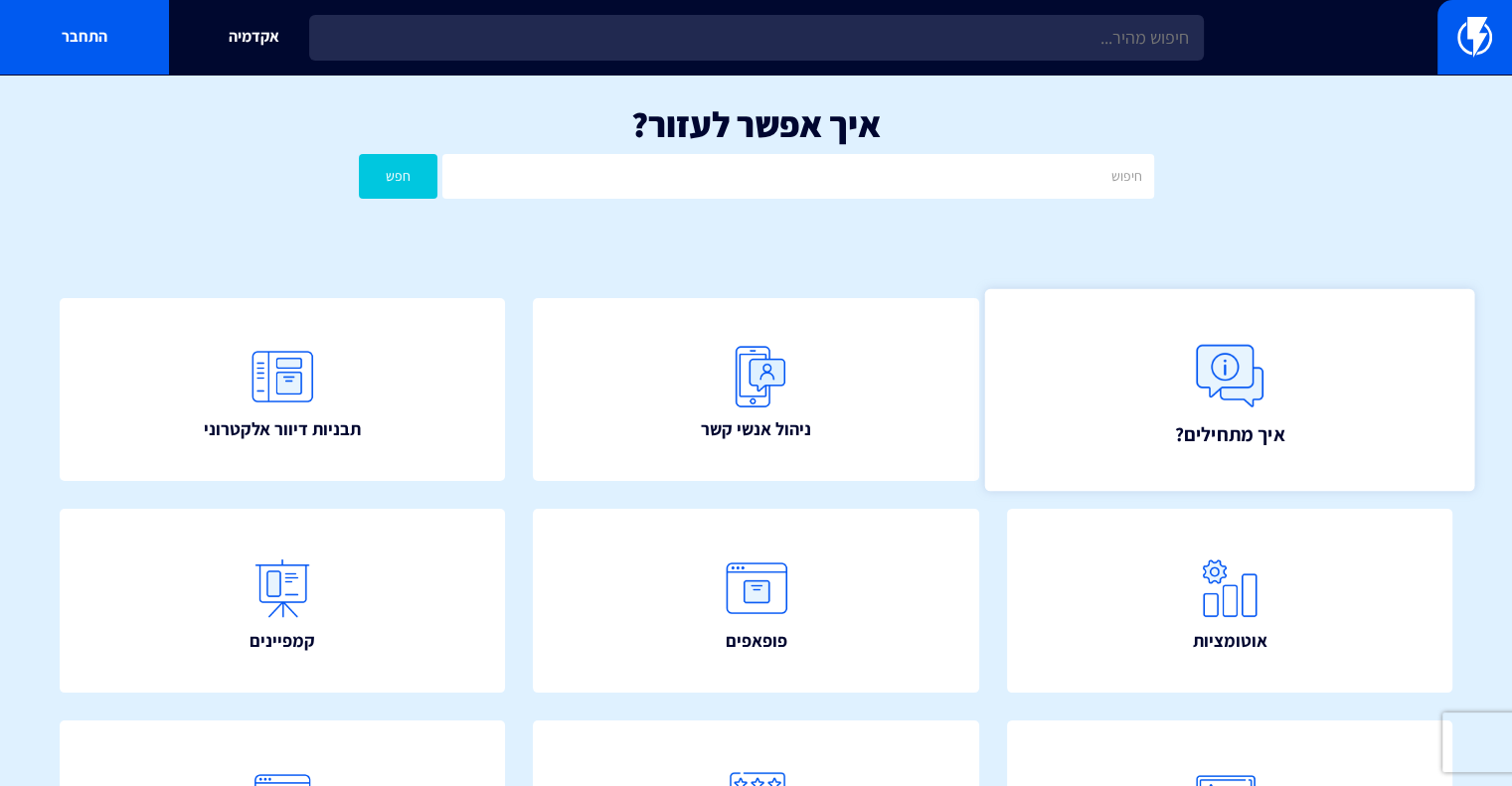 click on "איך מתחילים?" at bounding box center (1229, 389) 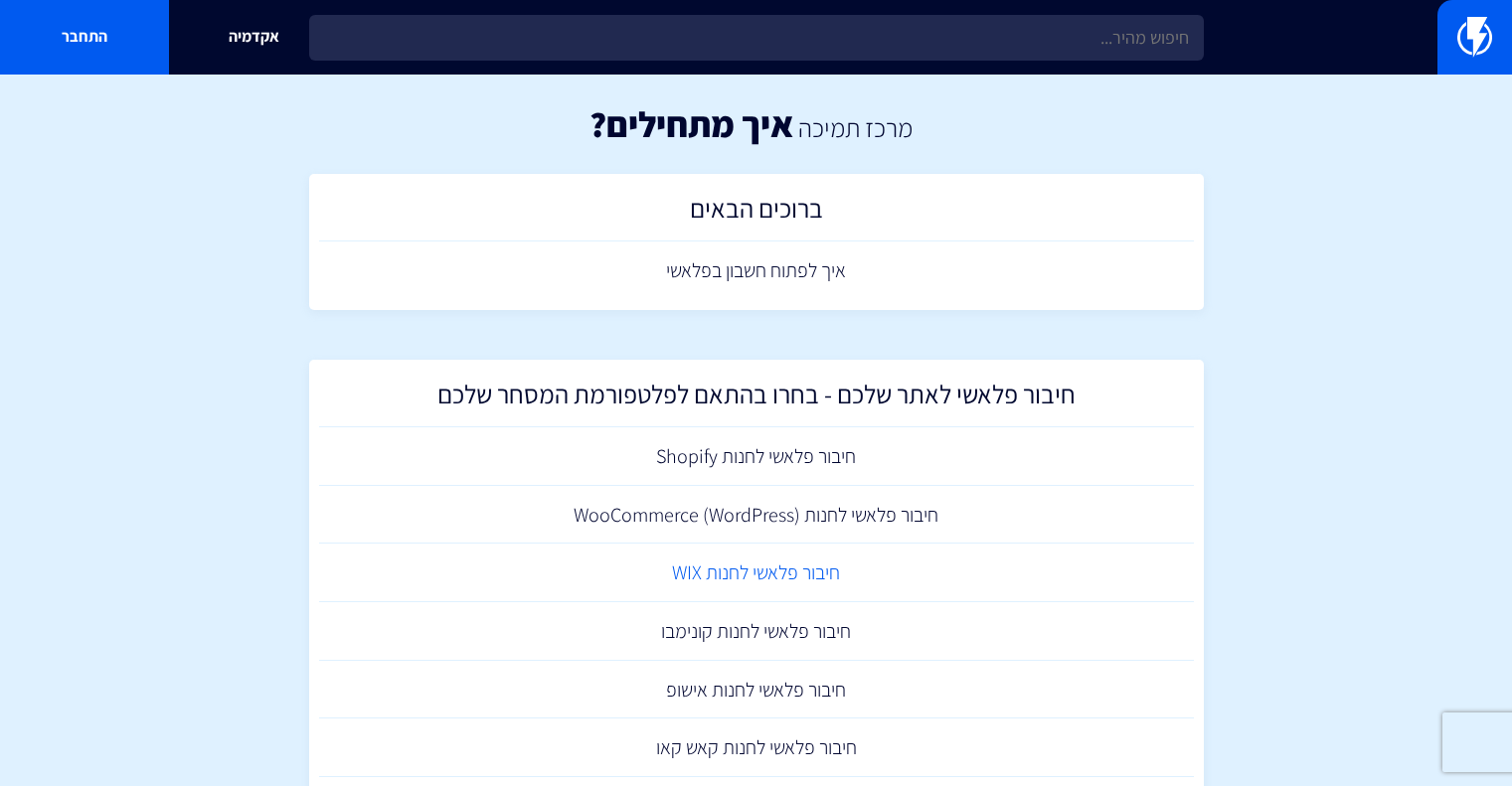 scroll, scrollTop: 198, scrollLeft: 0, axis: vertical 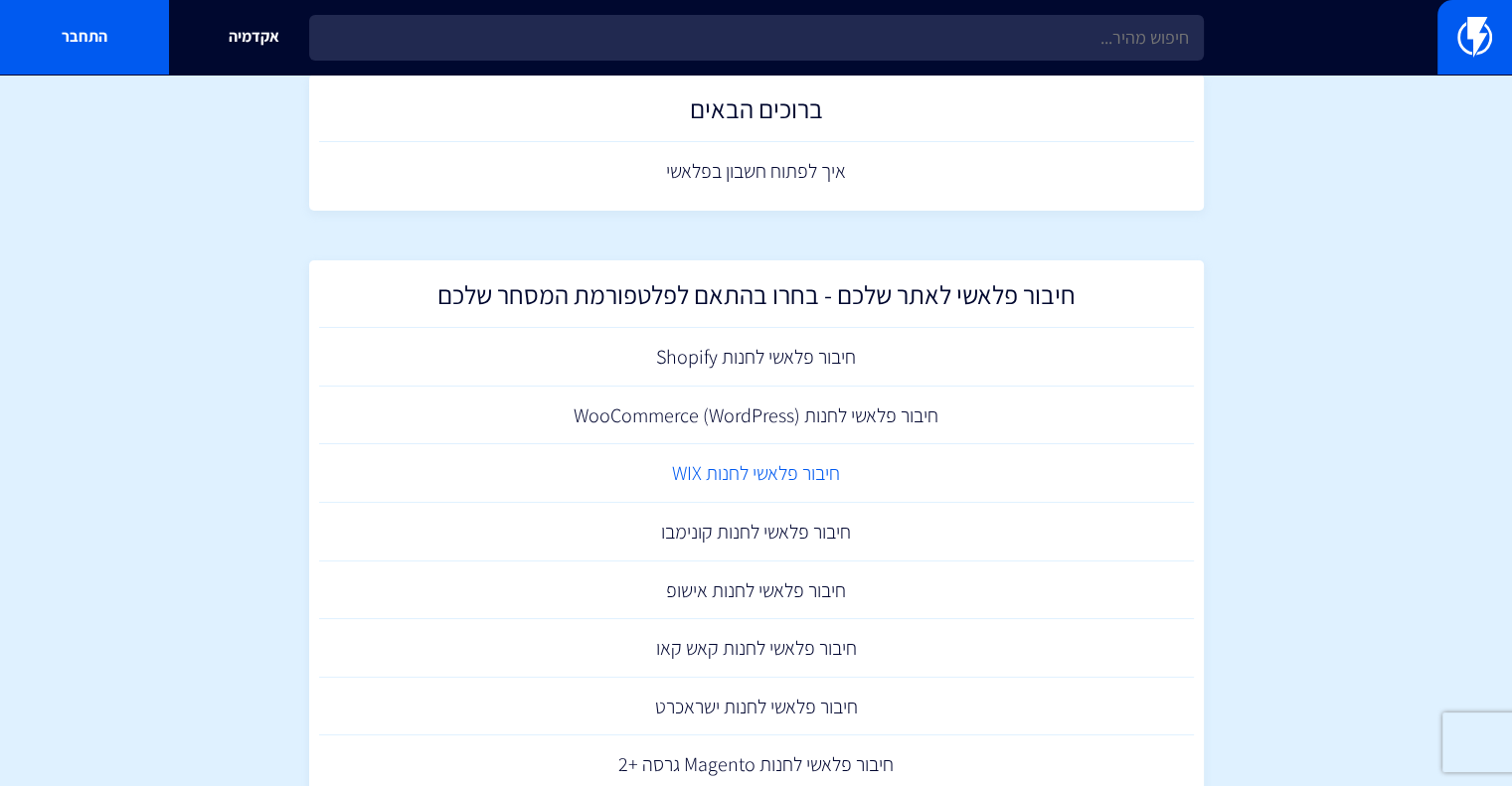 click on "חיבור פלאשי לחנות WIX" at bounding box center [756, 473] 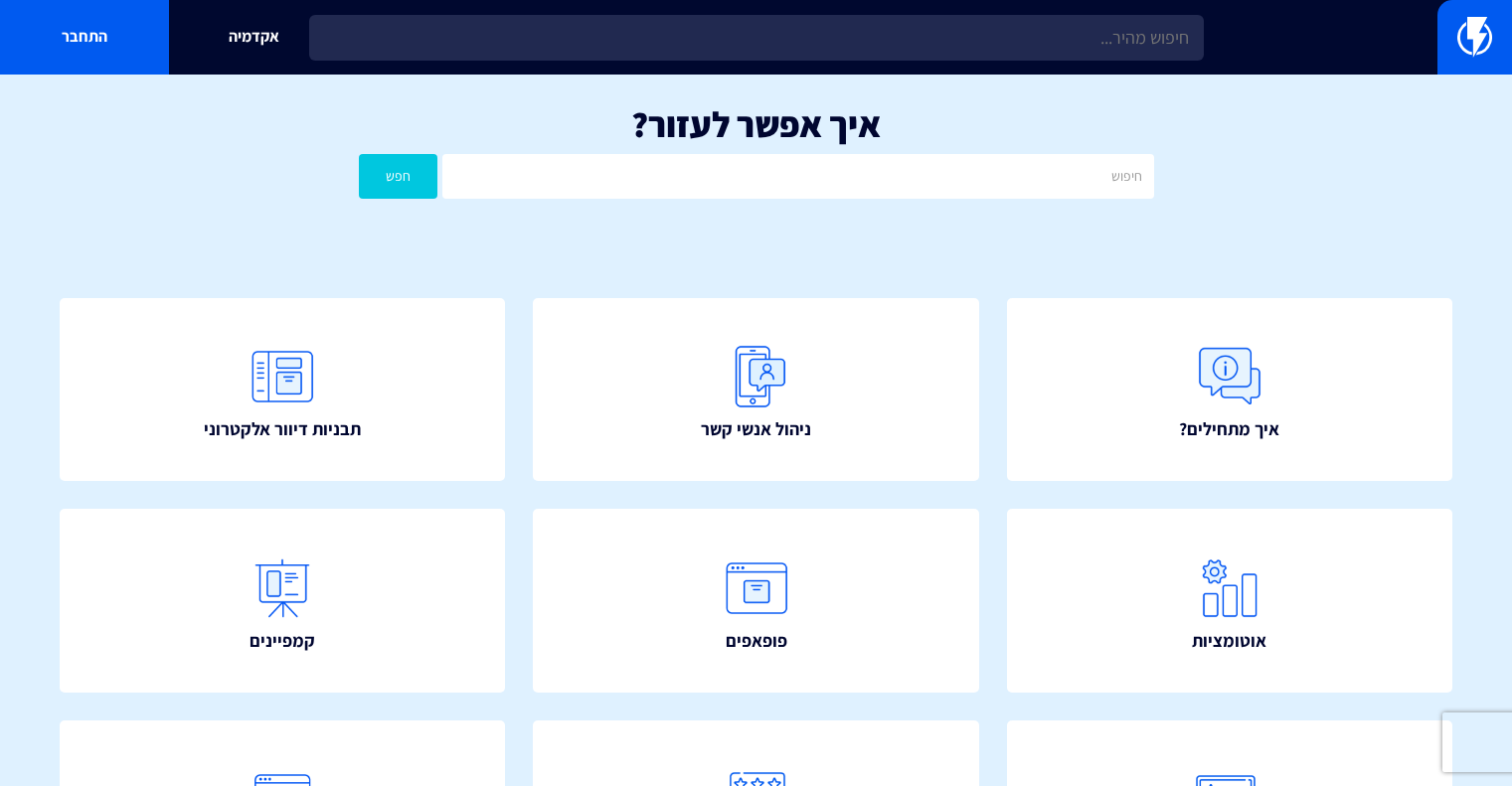 scroll, scrollTop: 0, scrollLeft: 0, axis: both 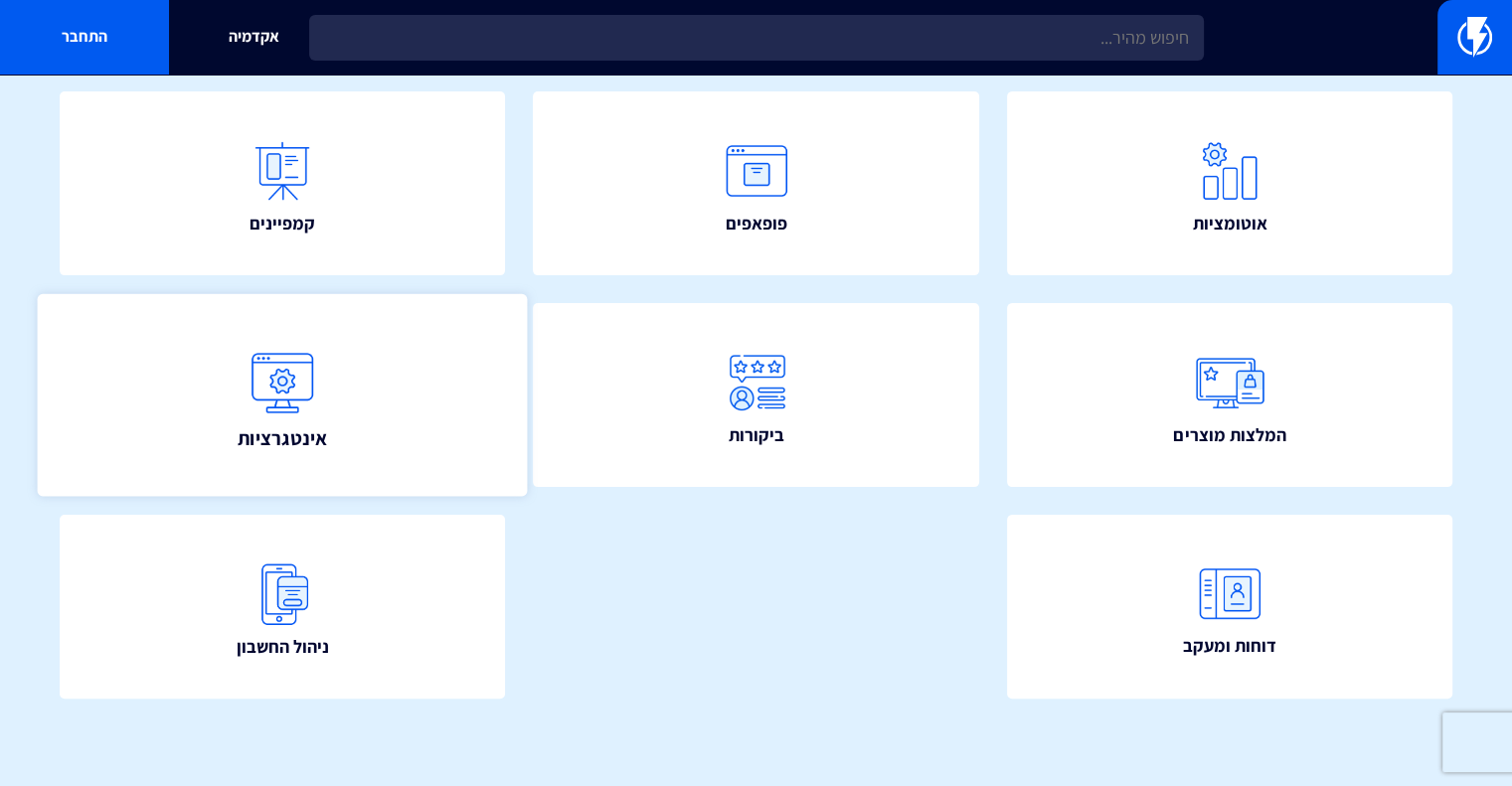 click at bounding box center [282, 382] 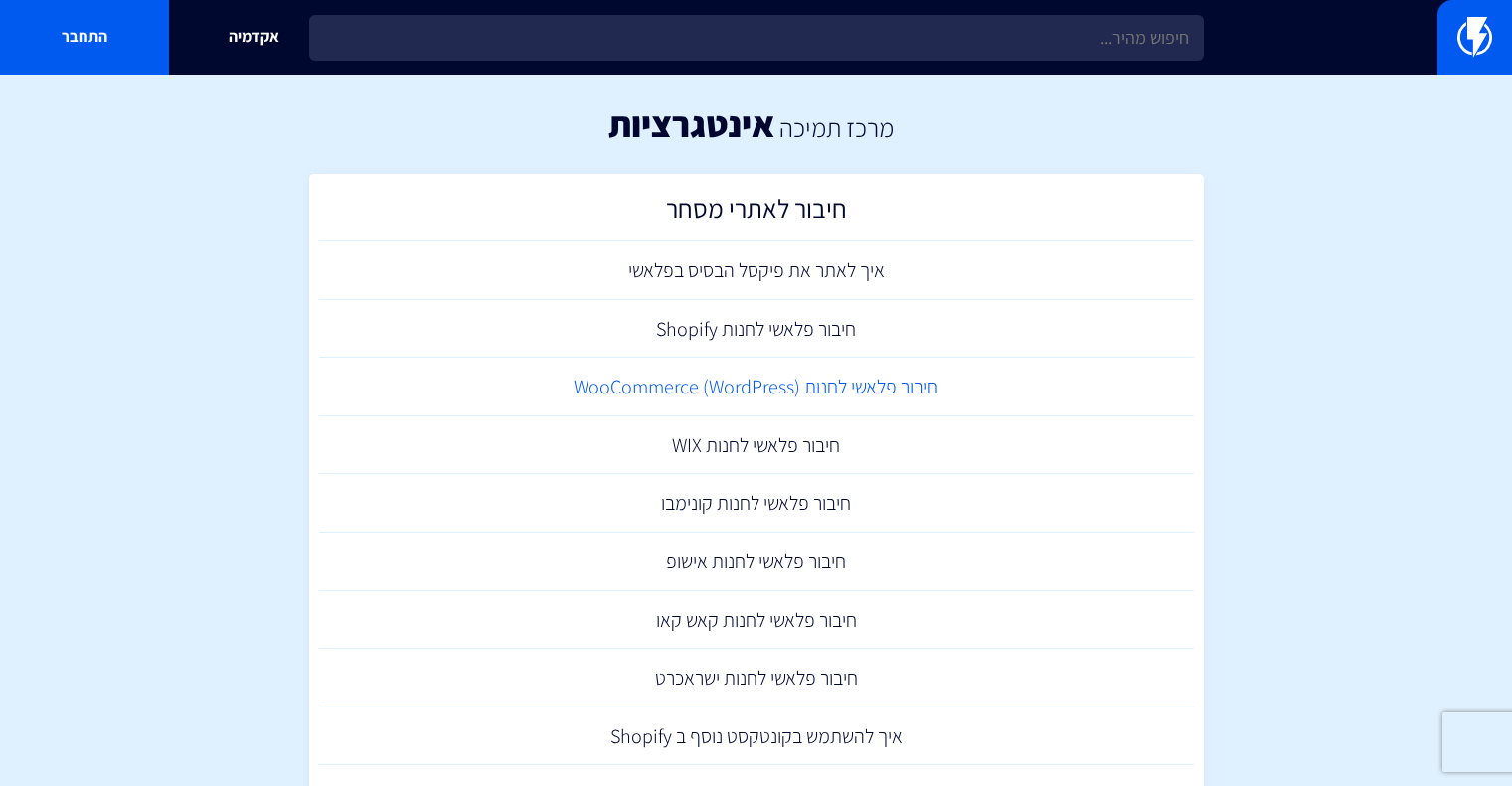 scroll, scrollTop: 0, scrollLeft: 0, axis: both 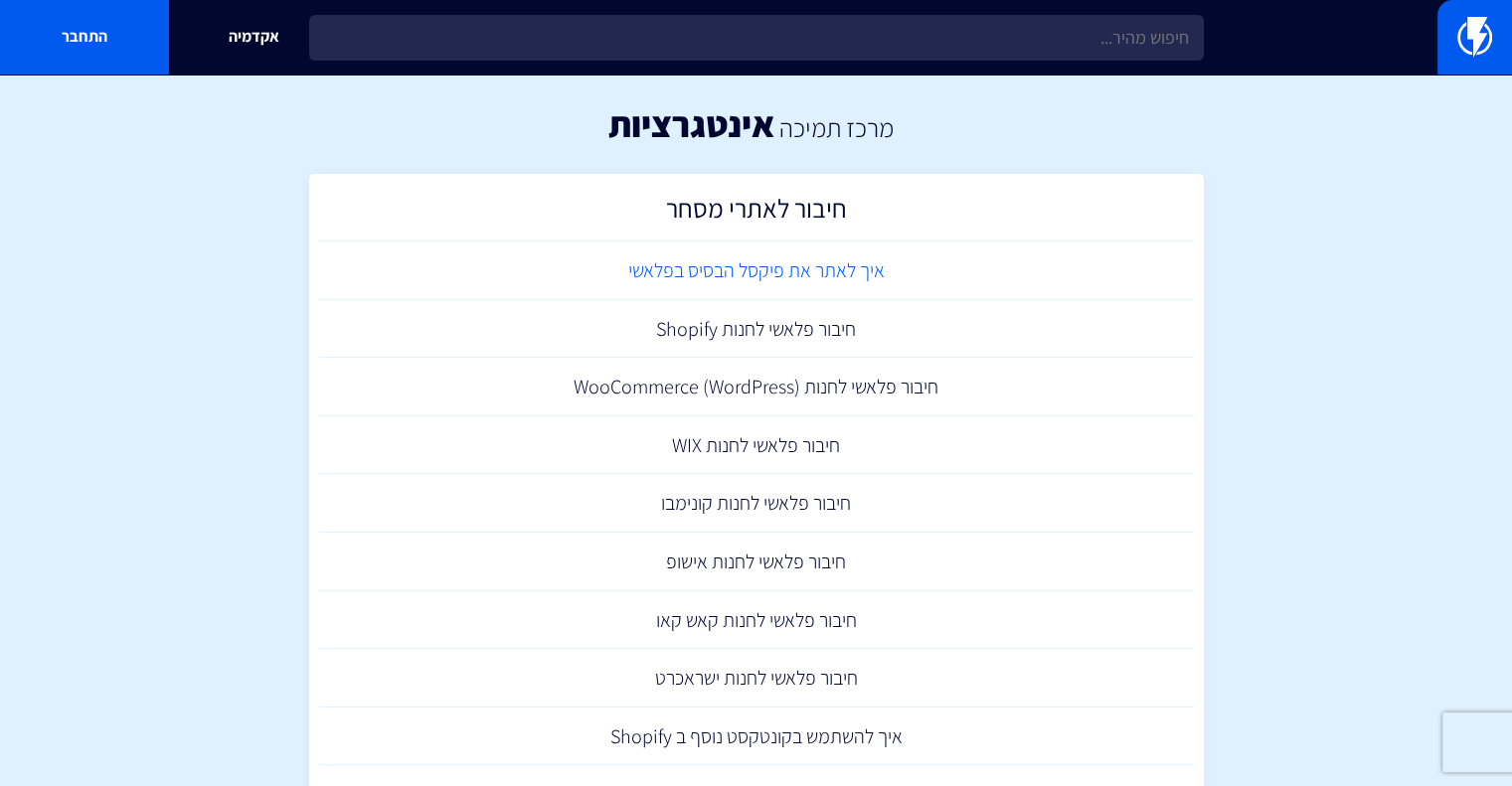 click on "איך לאתר את פיקסל הבסיס בפלאשי" at bounding box center (756, 270) 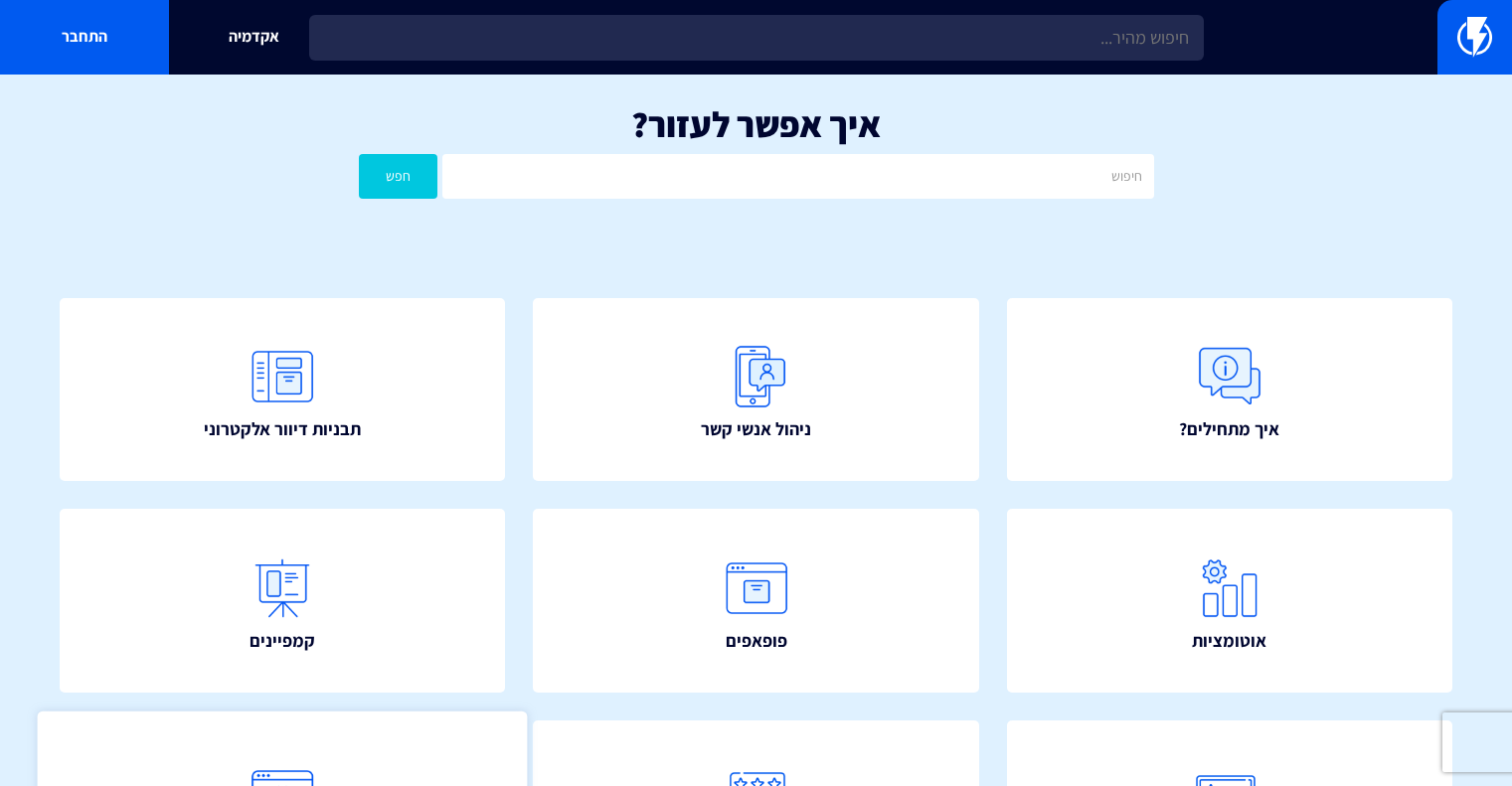 scroll, scrollTop: 0, scrollLeft: 0, axis: both 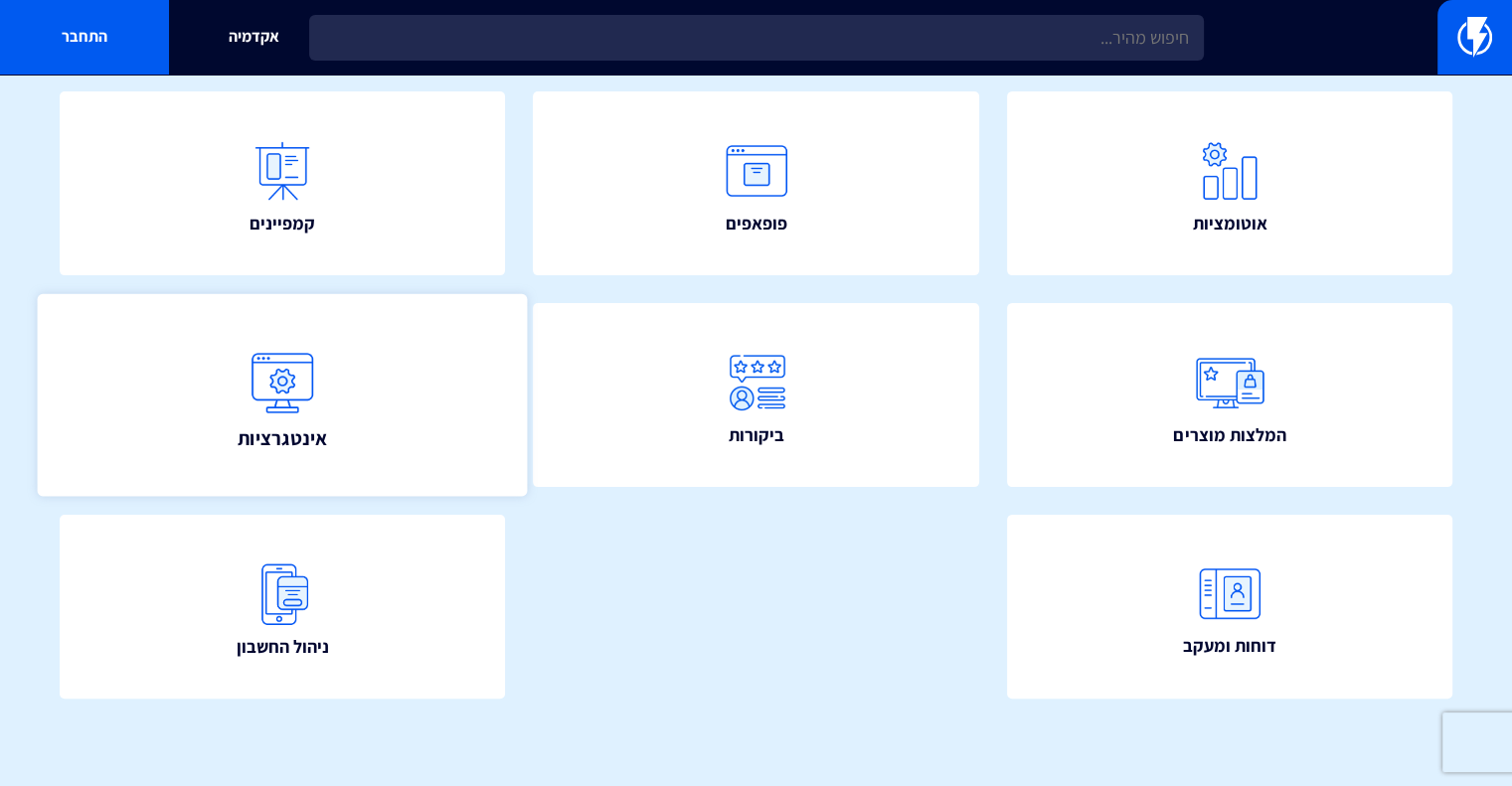 click on "אינטגרציות" at bounding box center (282, 394) 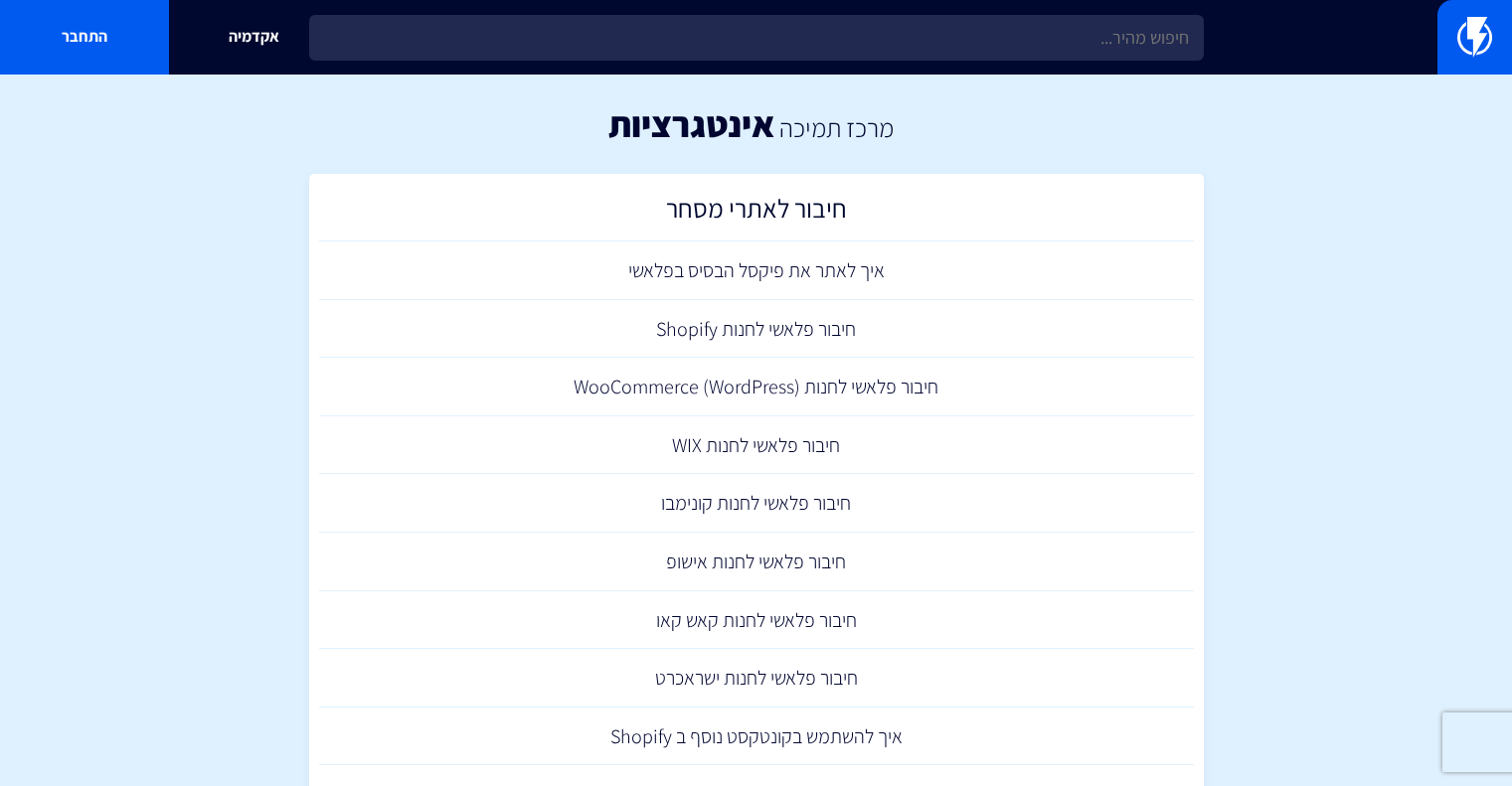 scroll, scrollTop: 0, scrollLeft: 0, axis: both 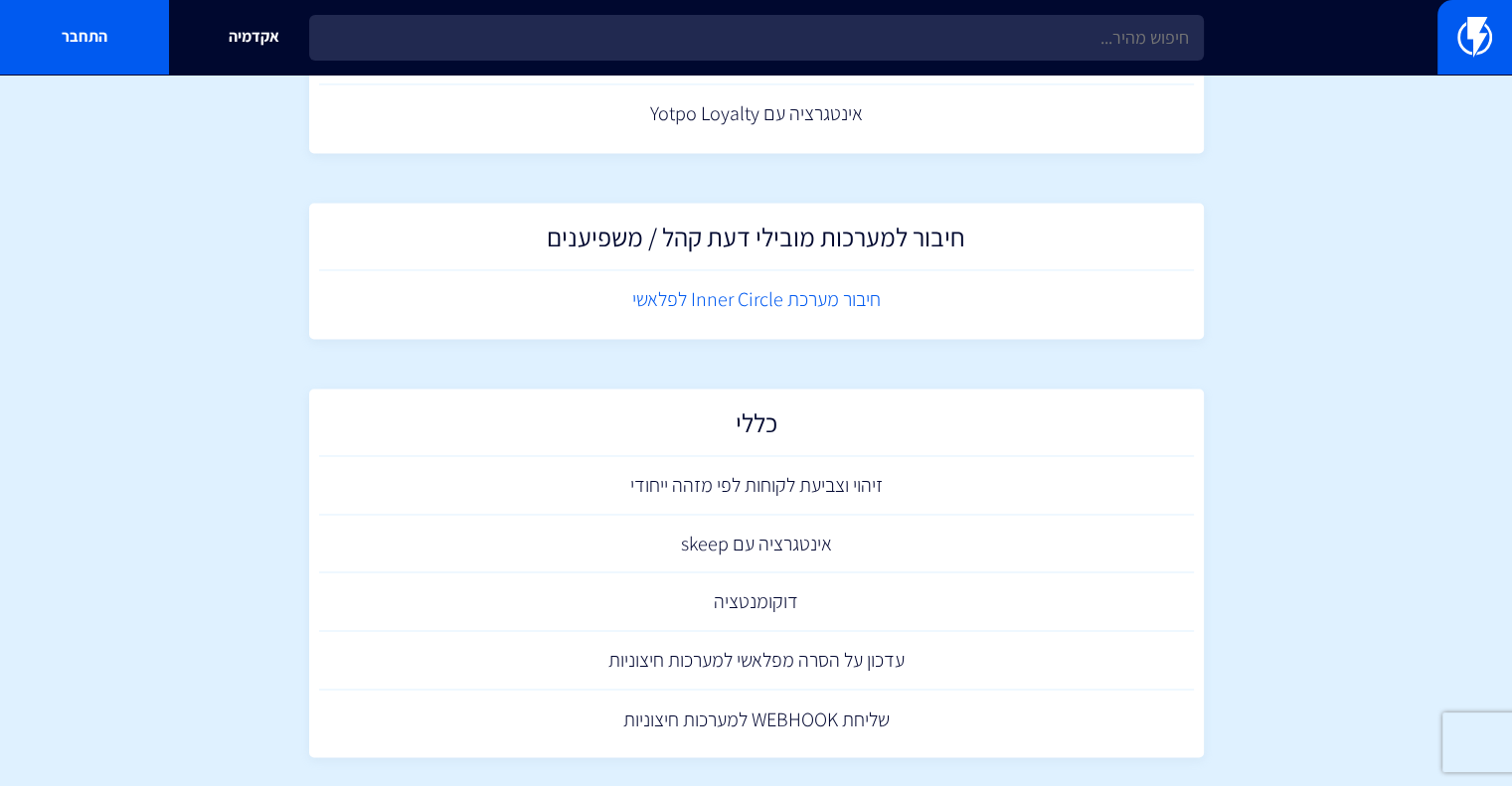 click on "חיבור מערכת Inner Circle לפלאשי" at bounding box center (756, 299) 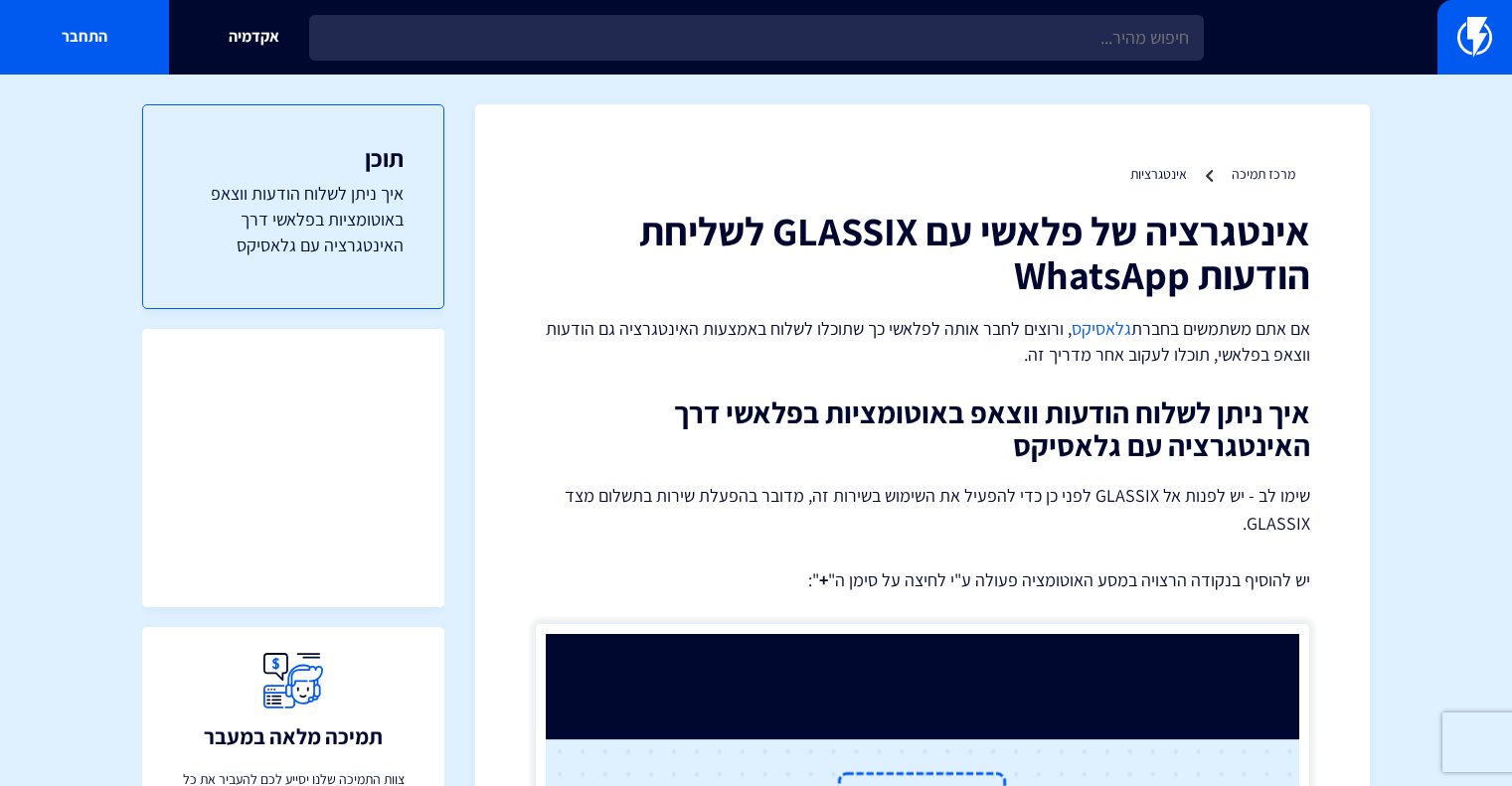 scroll, scrollTop: 0, scrollLeft: 0, axis: both 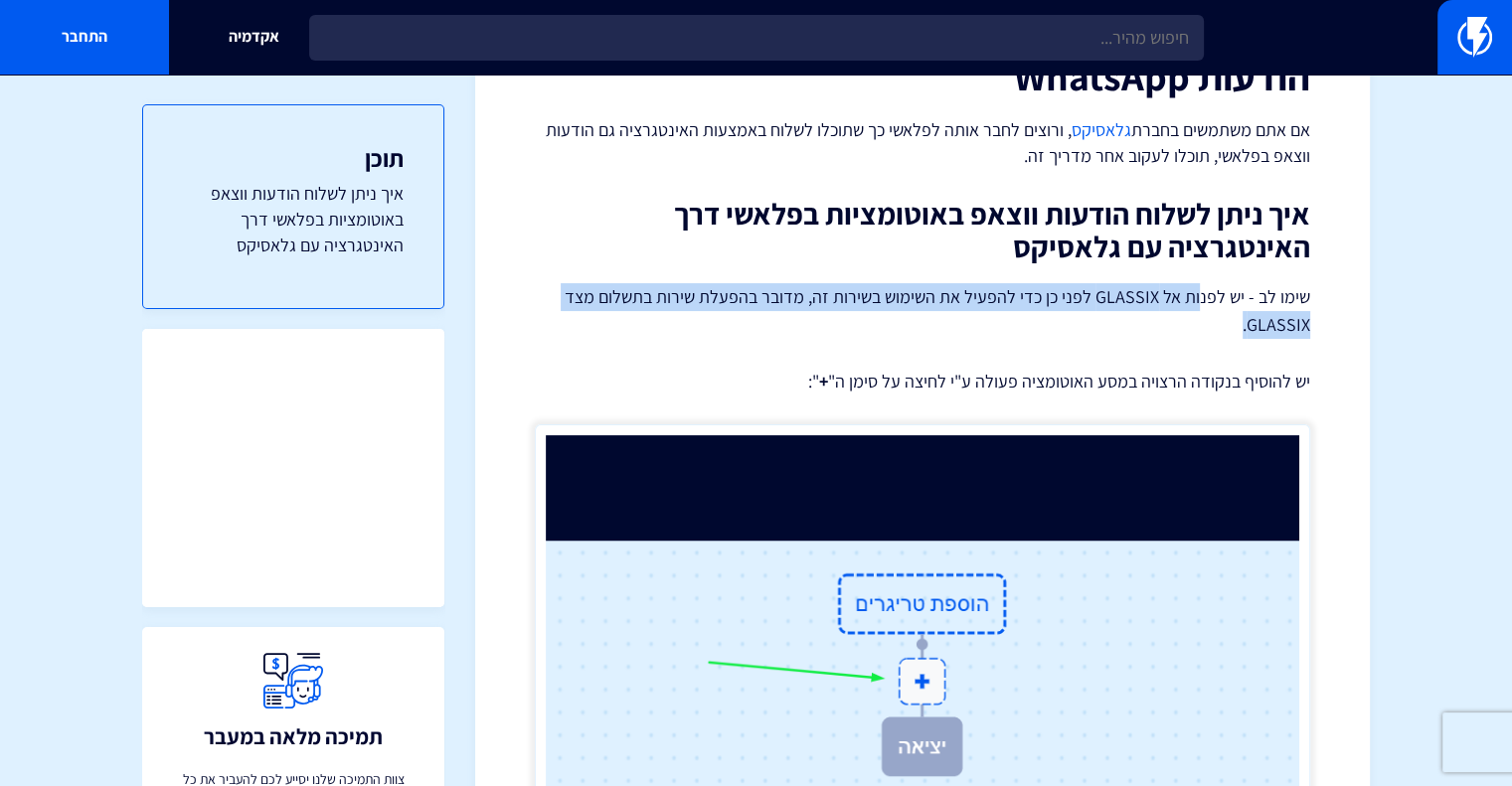 drag, startPoint x: 1201, startPoint y: 295, endPoint x: 934, endPoint y: 333, distance: 269.69056 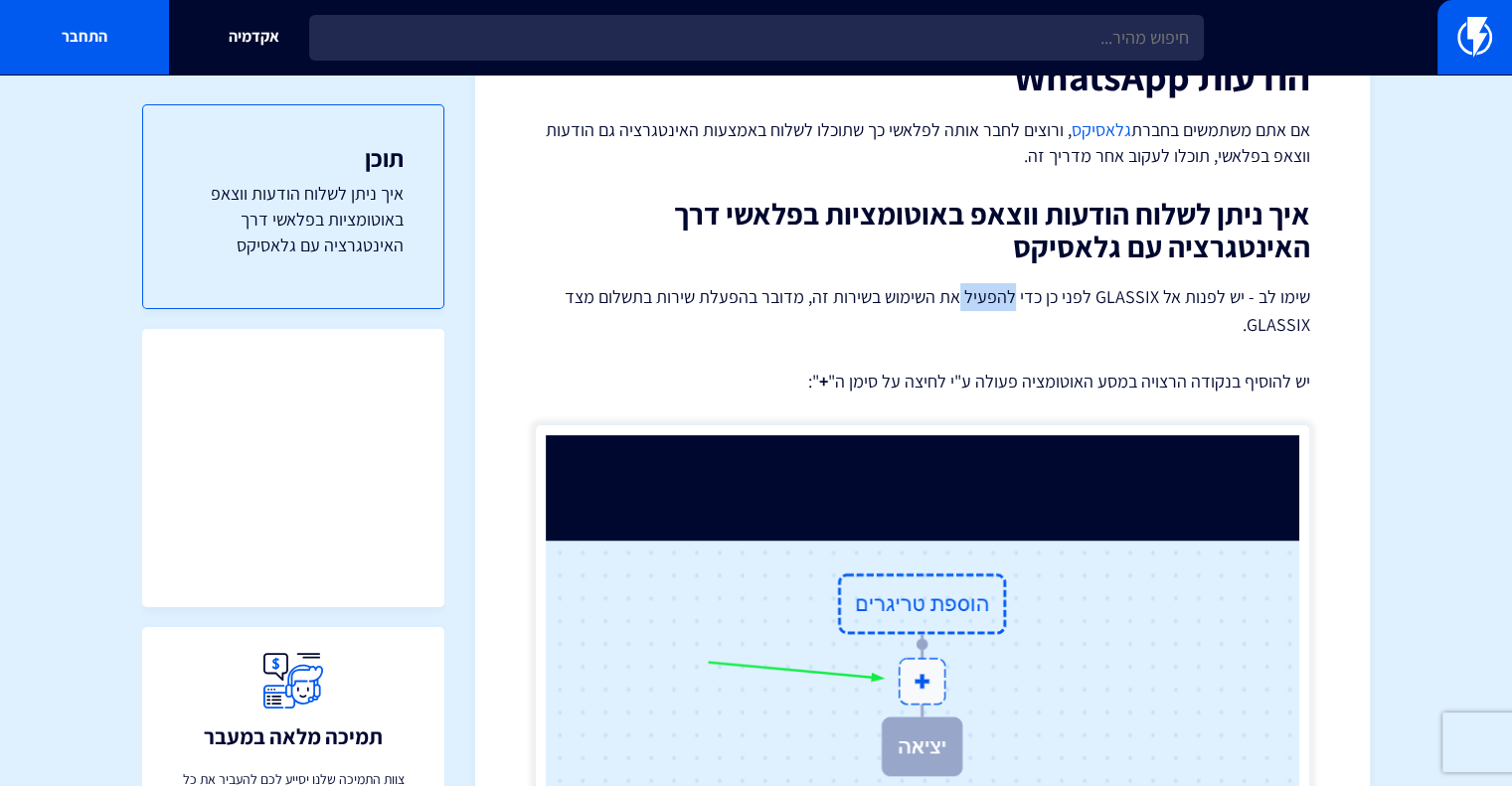 click on "שימו לב - יש לפנות אל GLASSIX לפני כן כדי להפעיל את השימוש בשירות זה, מדובר בהפעלת שירות בתשלום מצד GLASSIX." at bounding box center (923, 311) 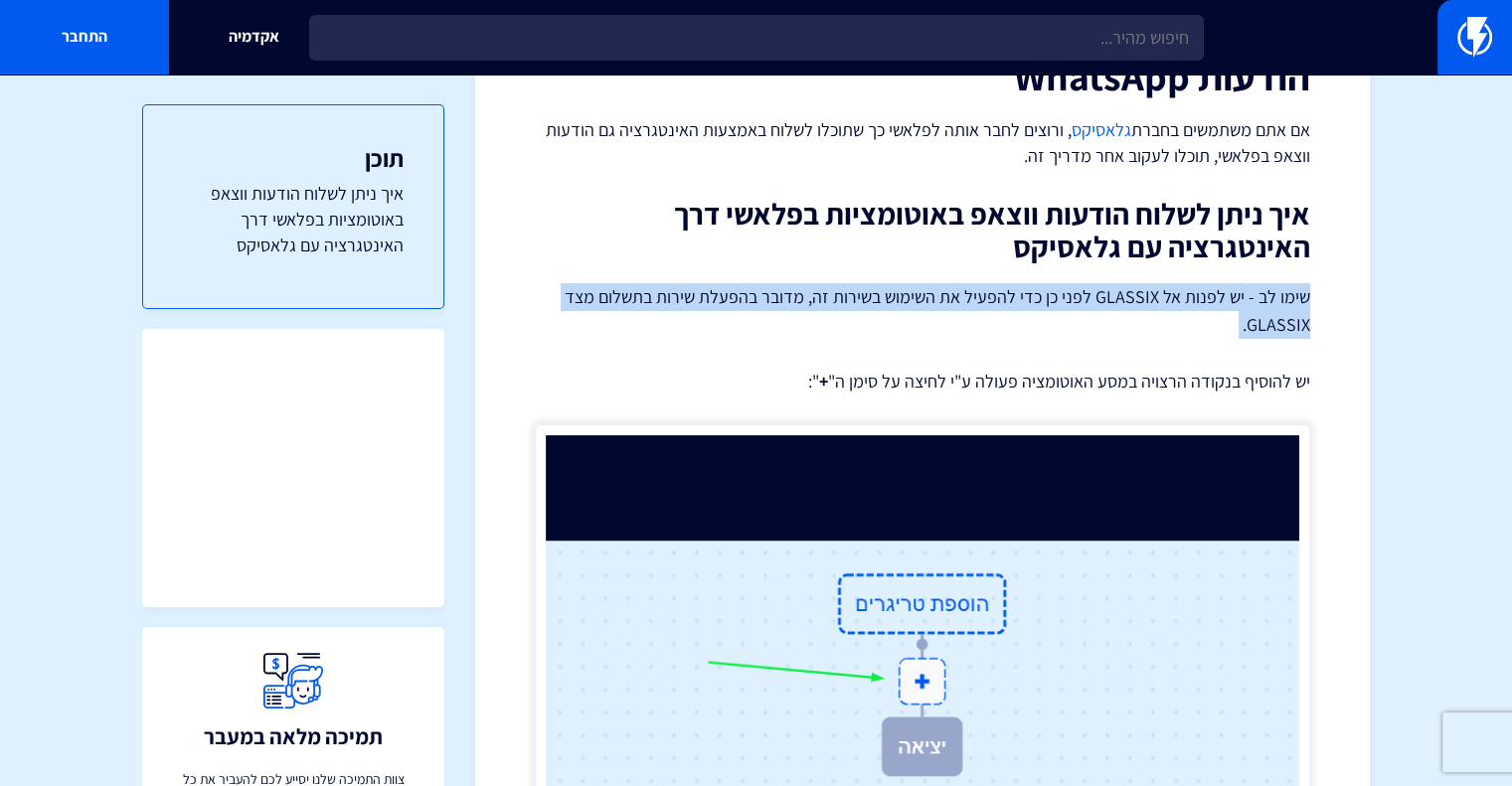 click on "שימו לב - יש לפנות אל GLASSIX לפני כן כדי להפעיל את השימוש בשירות זה, מדובר בהפעלת שירות בתשלום מצד GLASSIX." at bounding box center (923, 311) 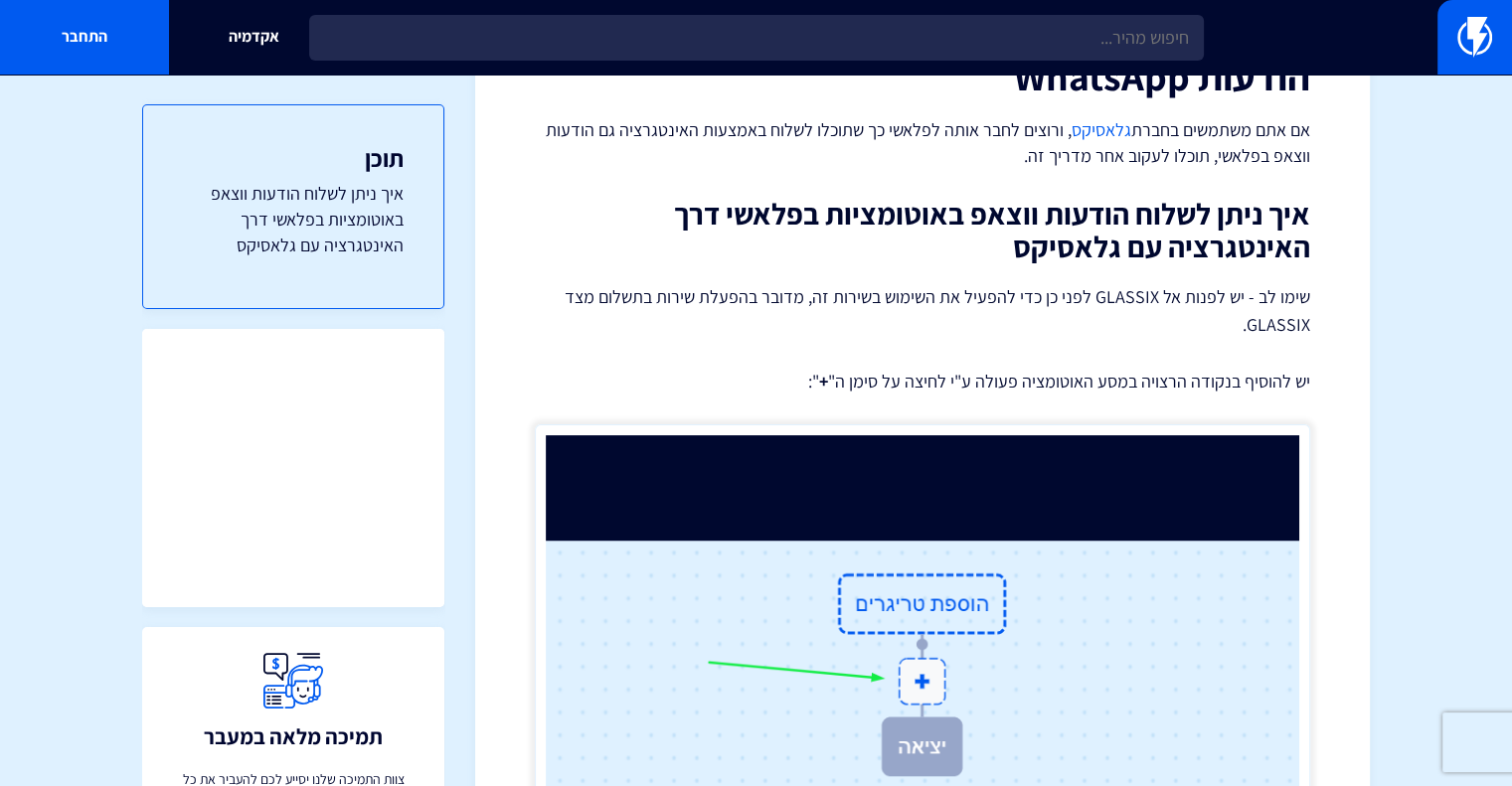 click on "יש להוסיף בנקודה הרצויה במסע האוטומציה פעולה ע"י לחיצה על סימן ה" + ":" at bounding box center (923, 382) 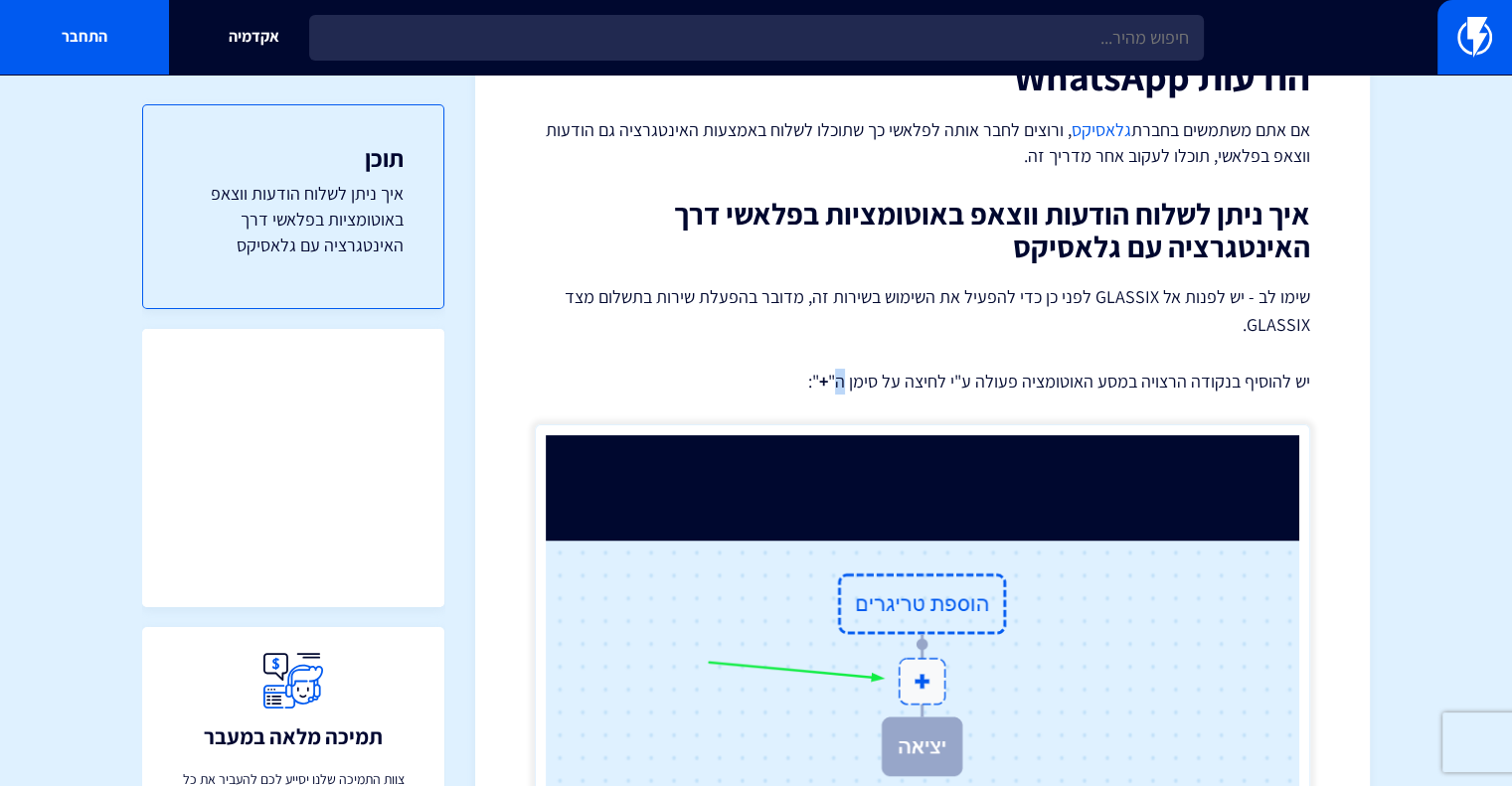 click on "יש להוסיף בנקודה הרצויה במסע האוטומציה פעולה ע"י לחיצה על סימן ה" + ":" at bounding box center [923, 382] 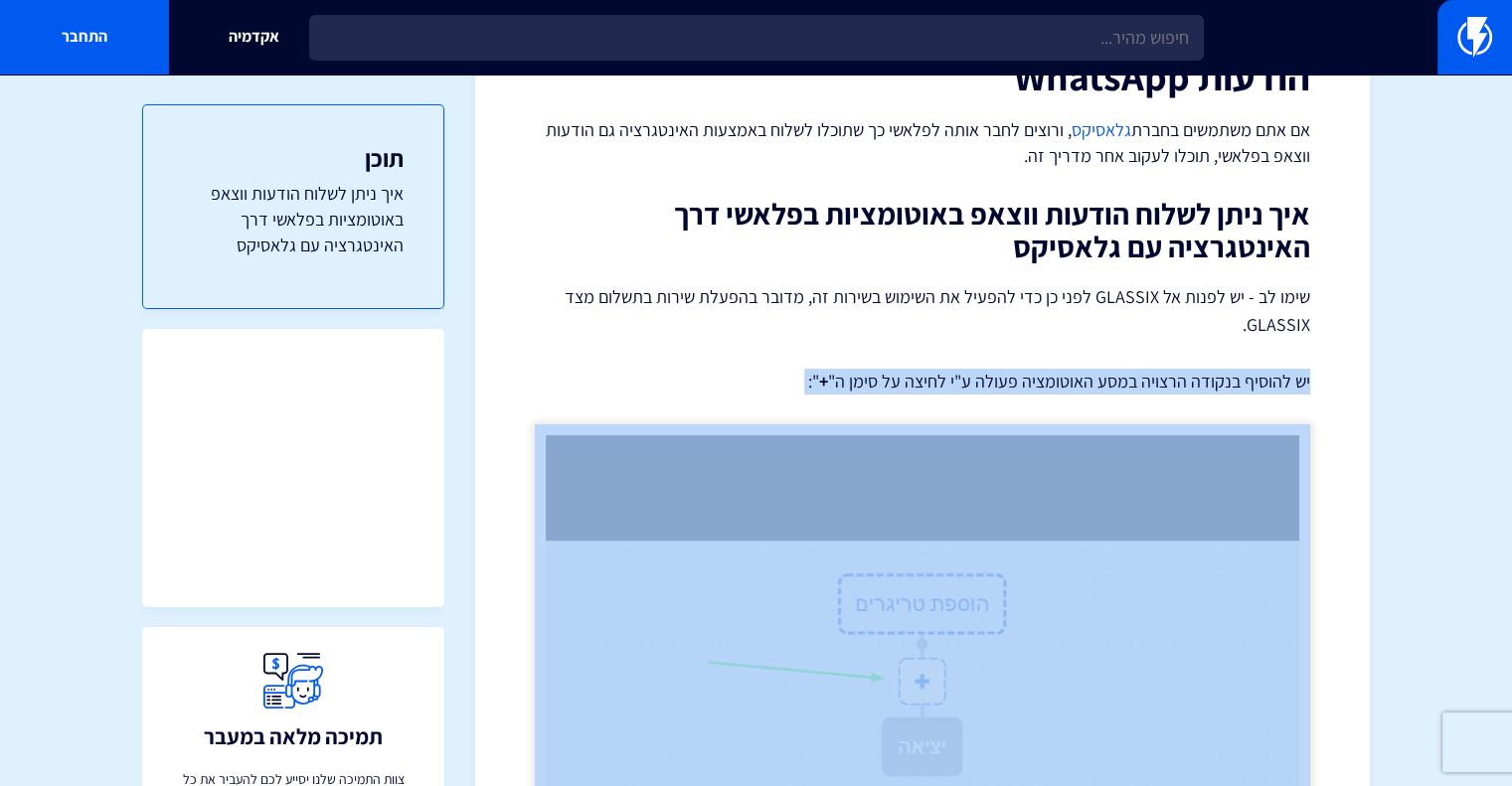 click on "יש להוסיף בנקודה הרצויה במסע האוטומציה פעולה ע"י לחיצה על סימן ה" + ":" at bounding box center [923, 382] 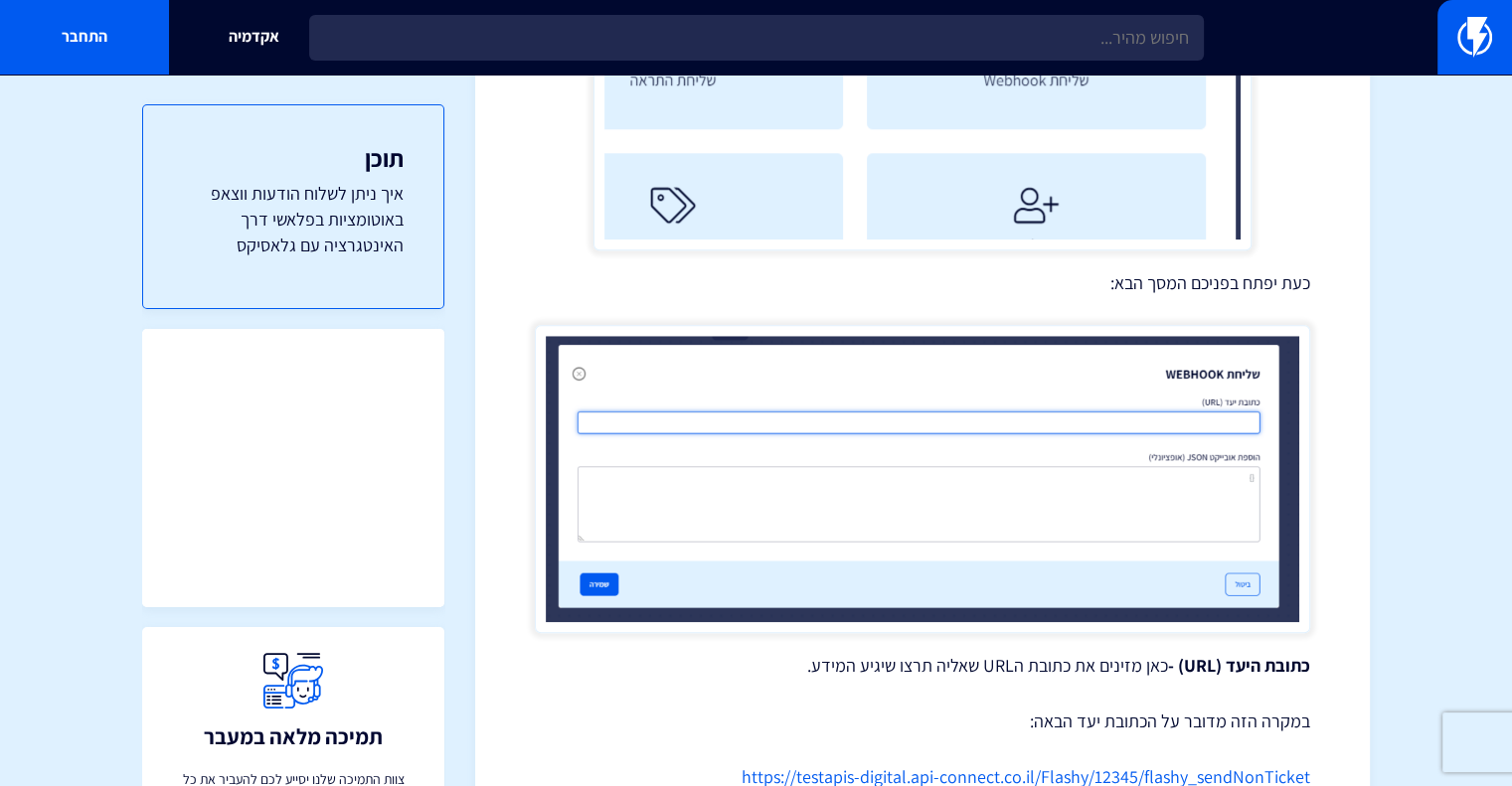 scroll, scrollTop: 1888, scrollLeft: 0, axis: vertical 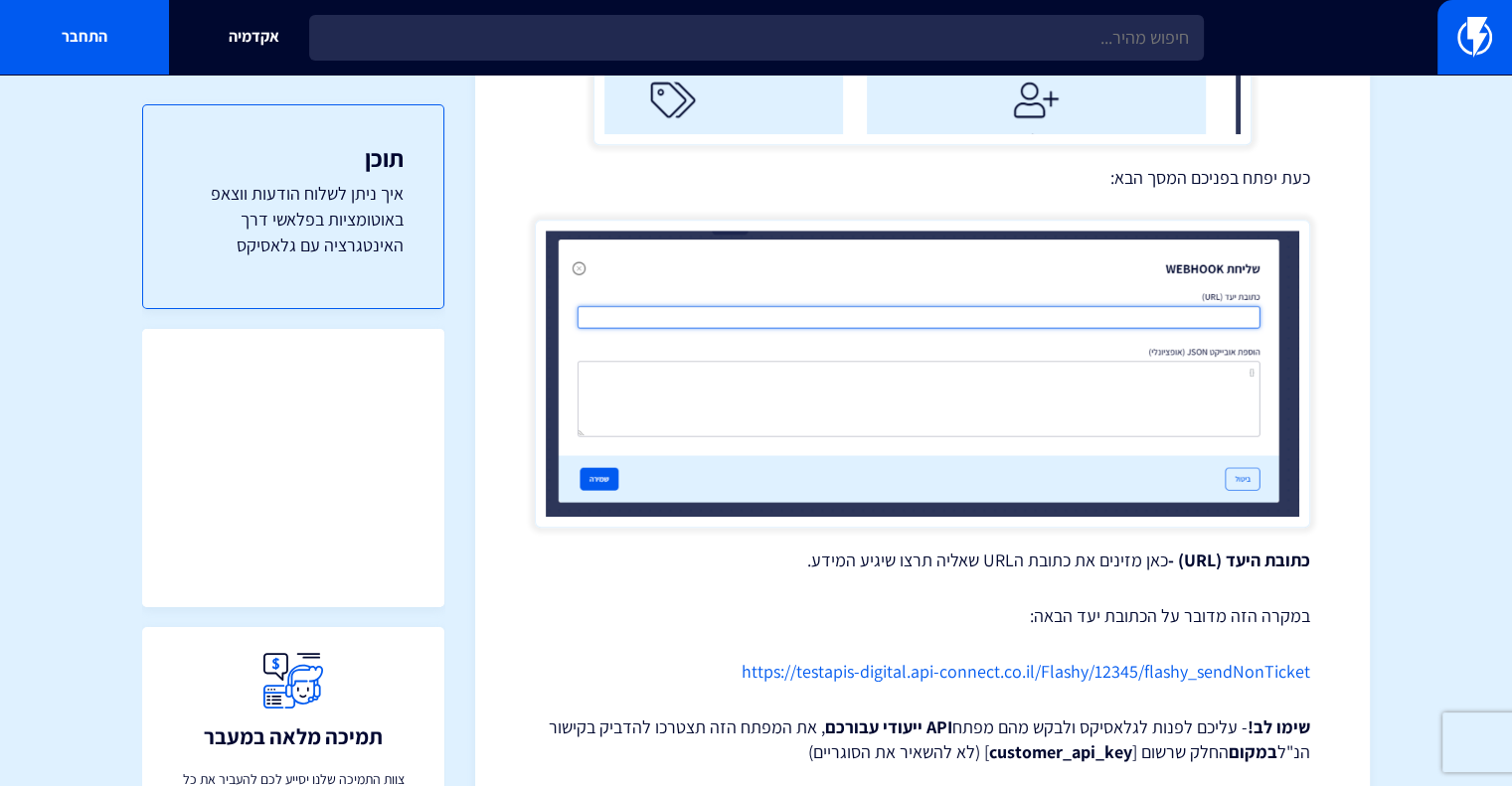 click on "במקרה הזה מדובר על הכתובת יעד הבאה:" at bounding box center (923, 616) 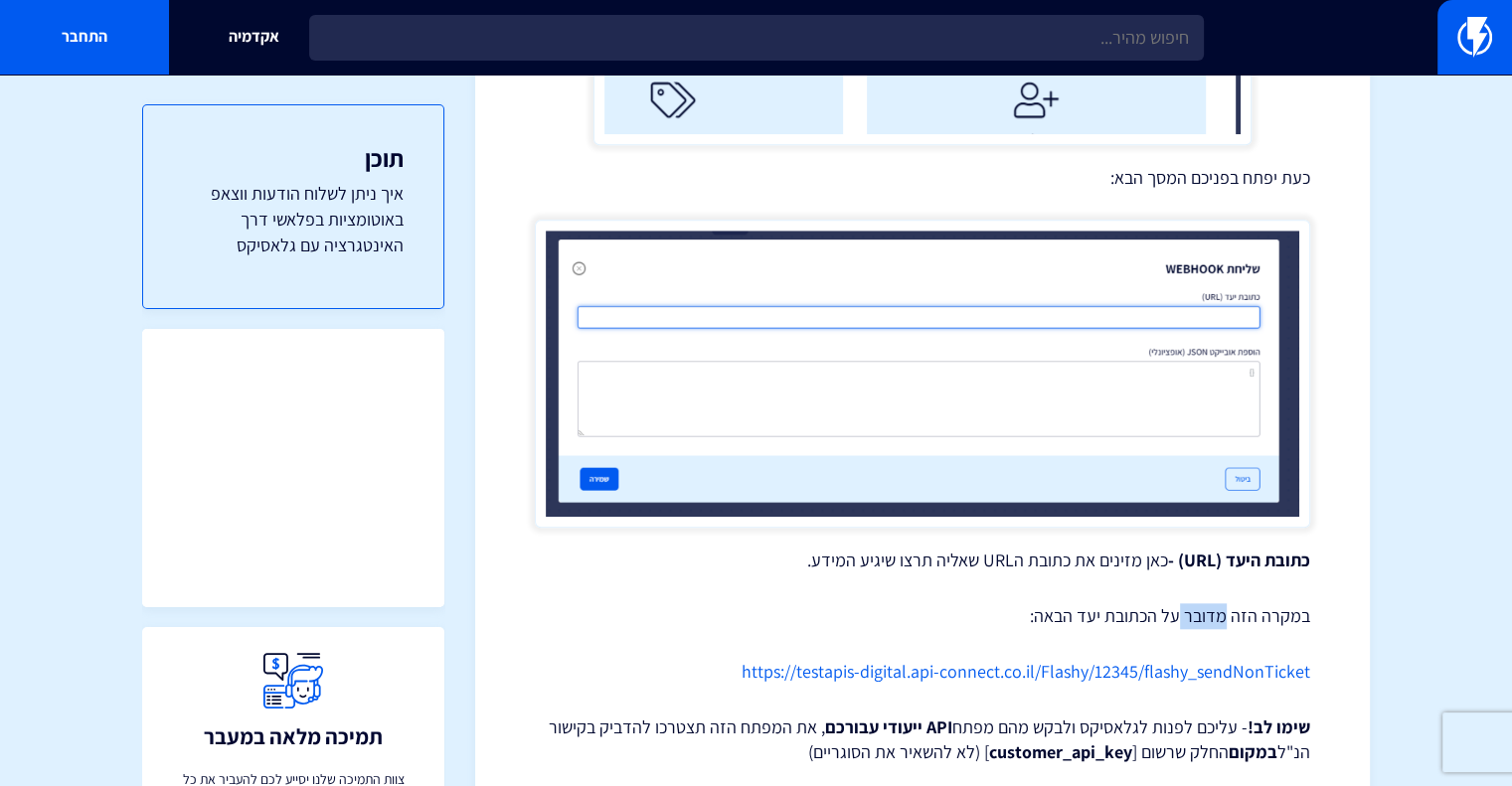 click on "במקרה הזה מדובר על הכתובת יעד הבאה:" at bounding box center [923, 616] 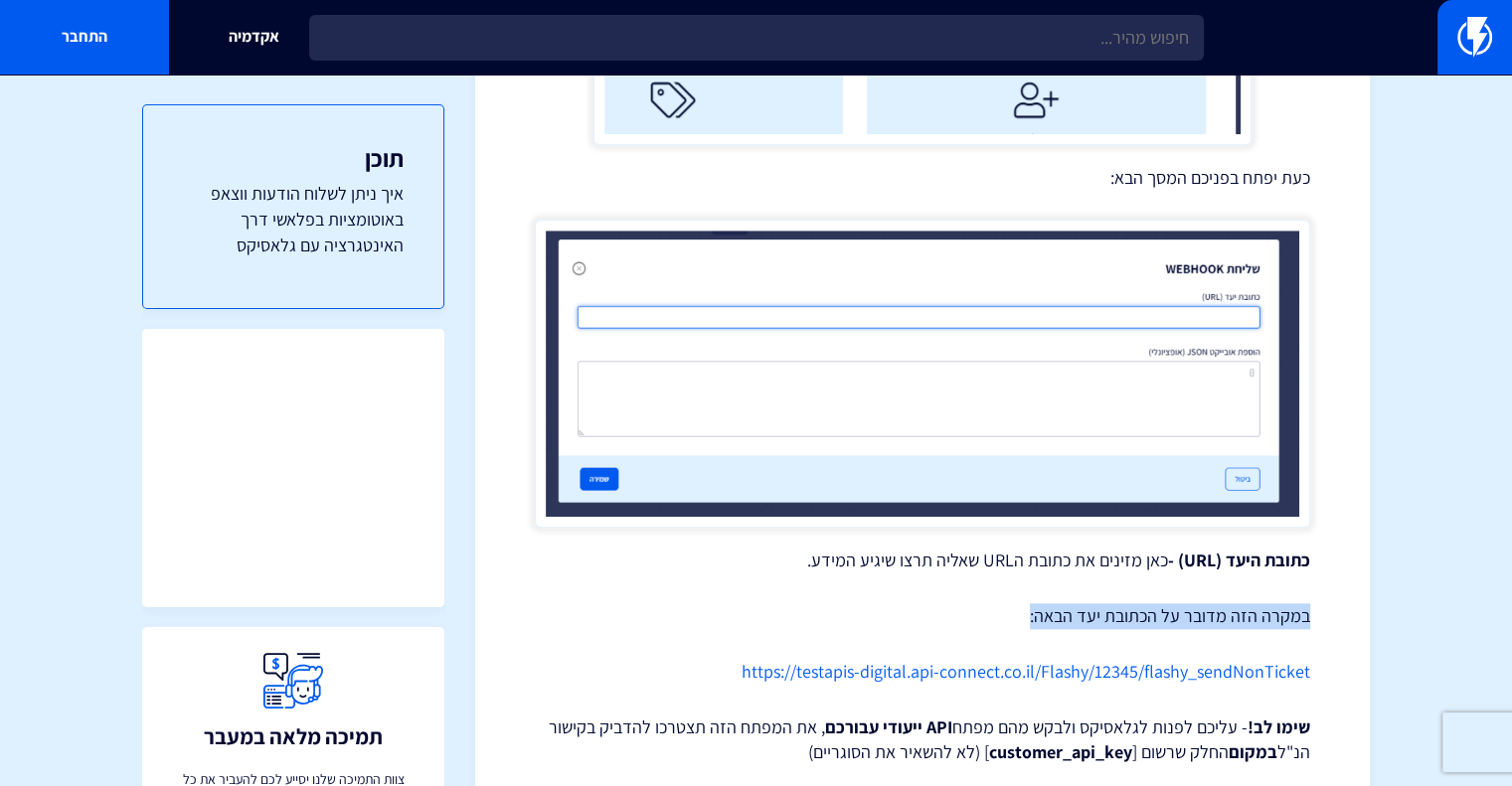 click on "במקרה הזה מדובר על הכתובת יעד הבאה:" at bounding box center (923, 616) 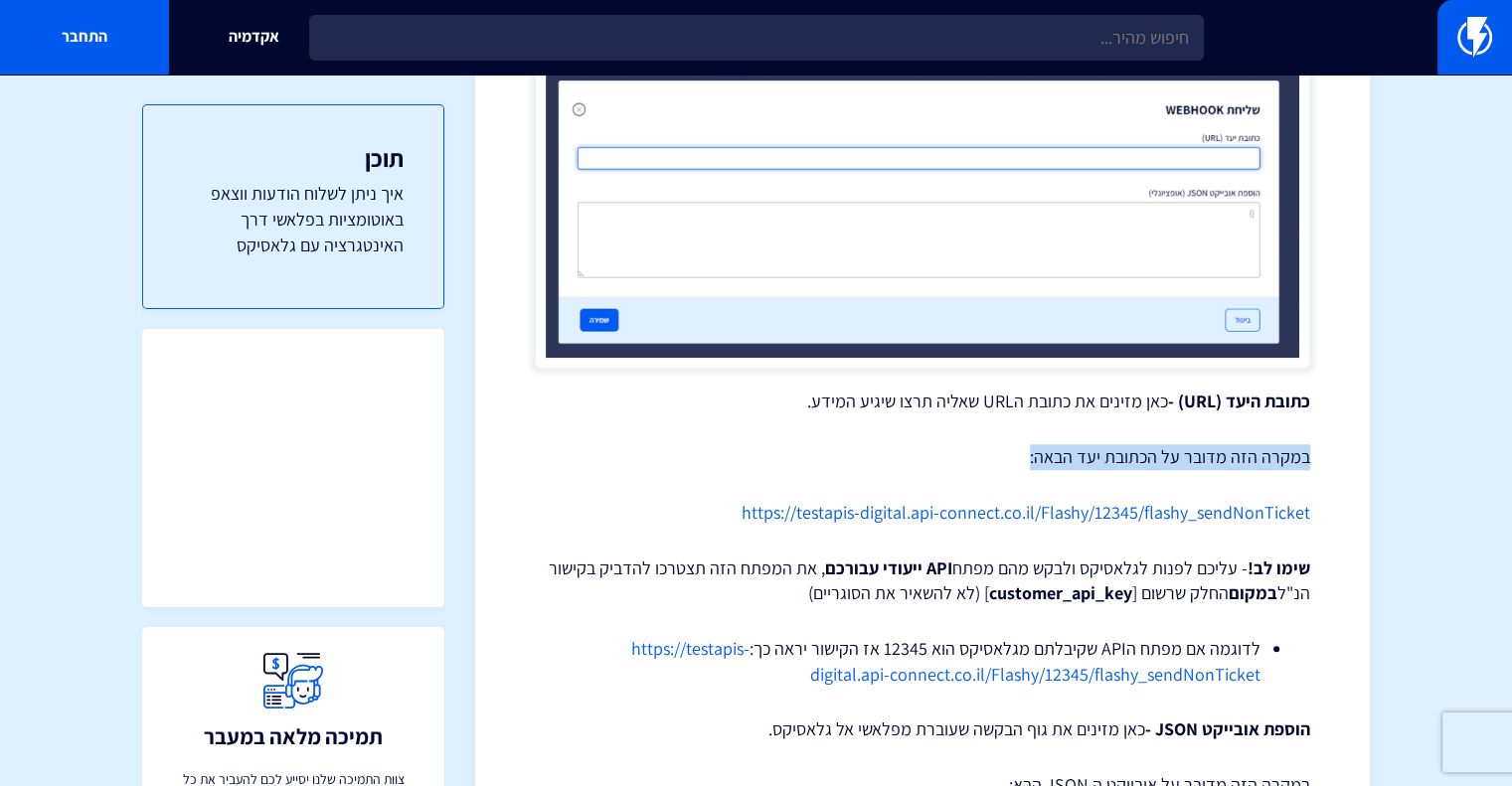 scroll, scrollTop: 2087, scrollLeft: 0, axis: vertical 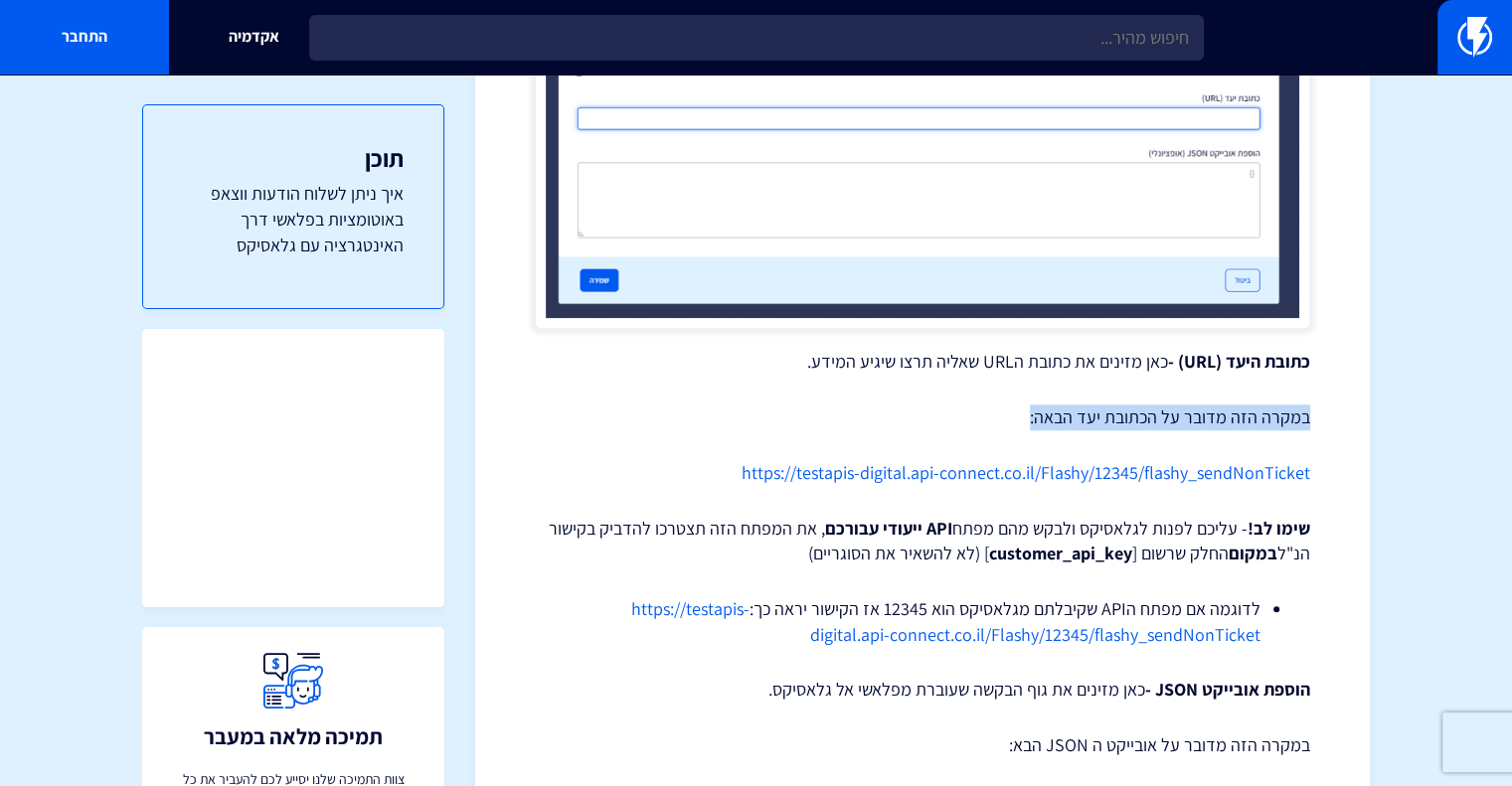 drag, startPoint x: 558, startPoint y: 469, endPoint x: 1332, endPoint y: 460, distance: 774.052 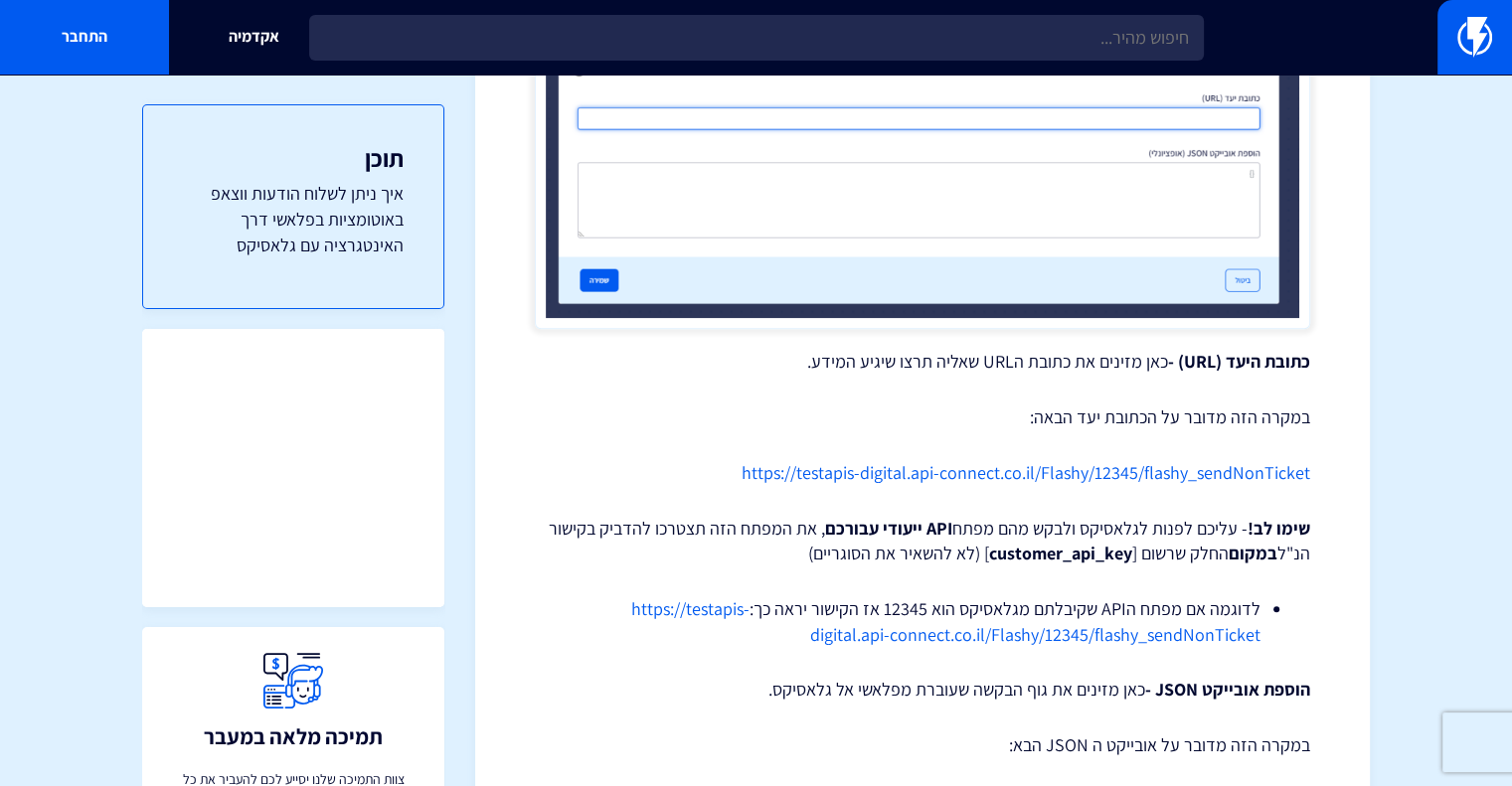 click on "שימו לב!  - עליכם לפנות לגלאסיקס ולבקש מהם מפתח  API ייעודי עבורכם , את המפתח הזה תצטרכו להדביק בקישור הנ"ל  במקום  החלק שרשום [ customer_api_key ] (לא להשאיר את הסוגריים)" at bounding box center (923, 541) 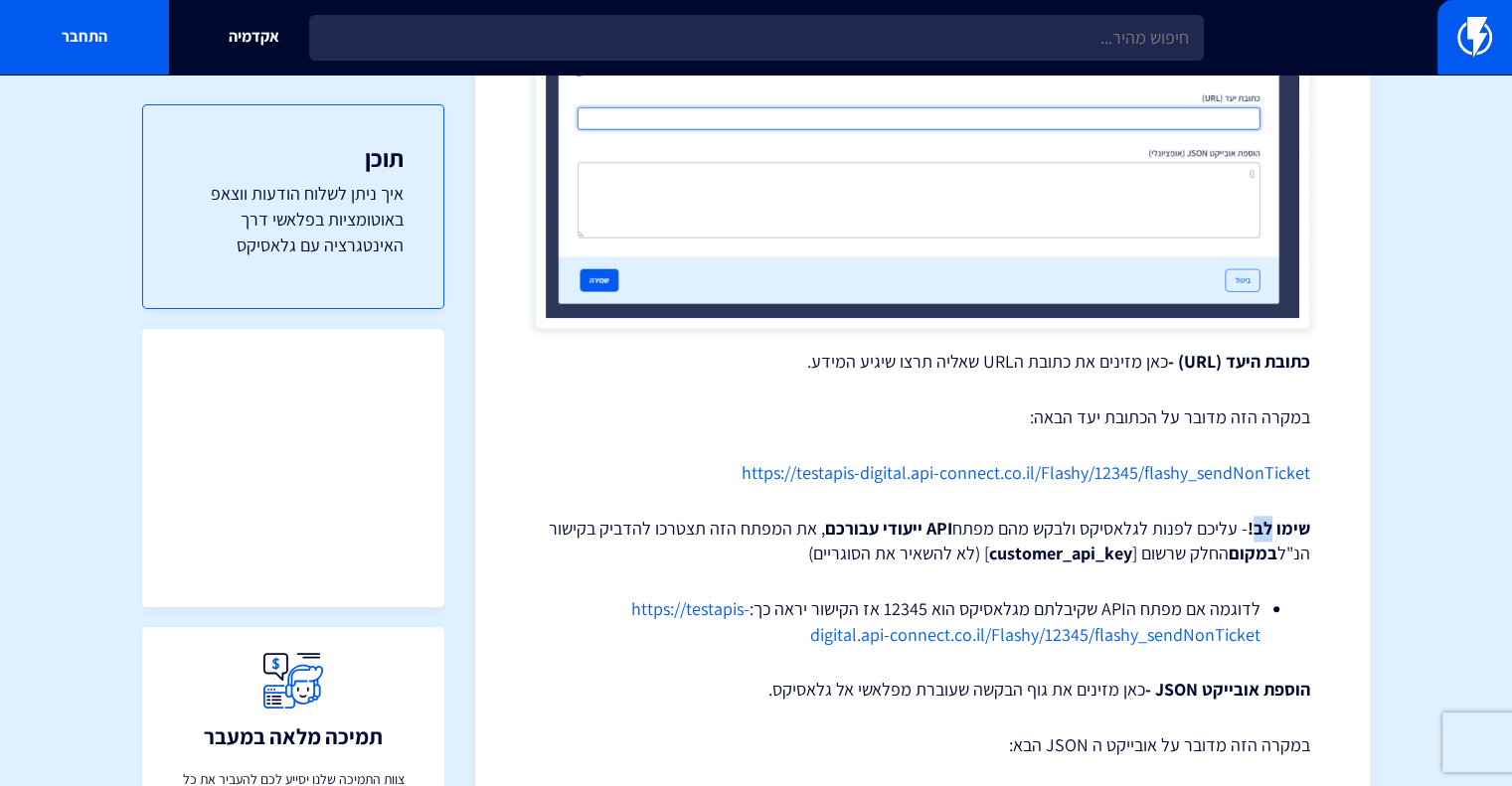click on "שימו לב!  - עליכם לפנות לגלאסיקס ולבקש מהם מפתח  API ייעודי עבורכם , את המפתח הזה תצטרכו להדביק בקישור הנ"ל  במקום  החלק שרשום [ customer_api_key ] (לא להשאיר את הסוגריים)" at bounding box center [923, 541] 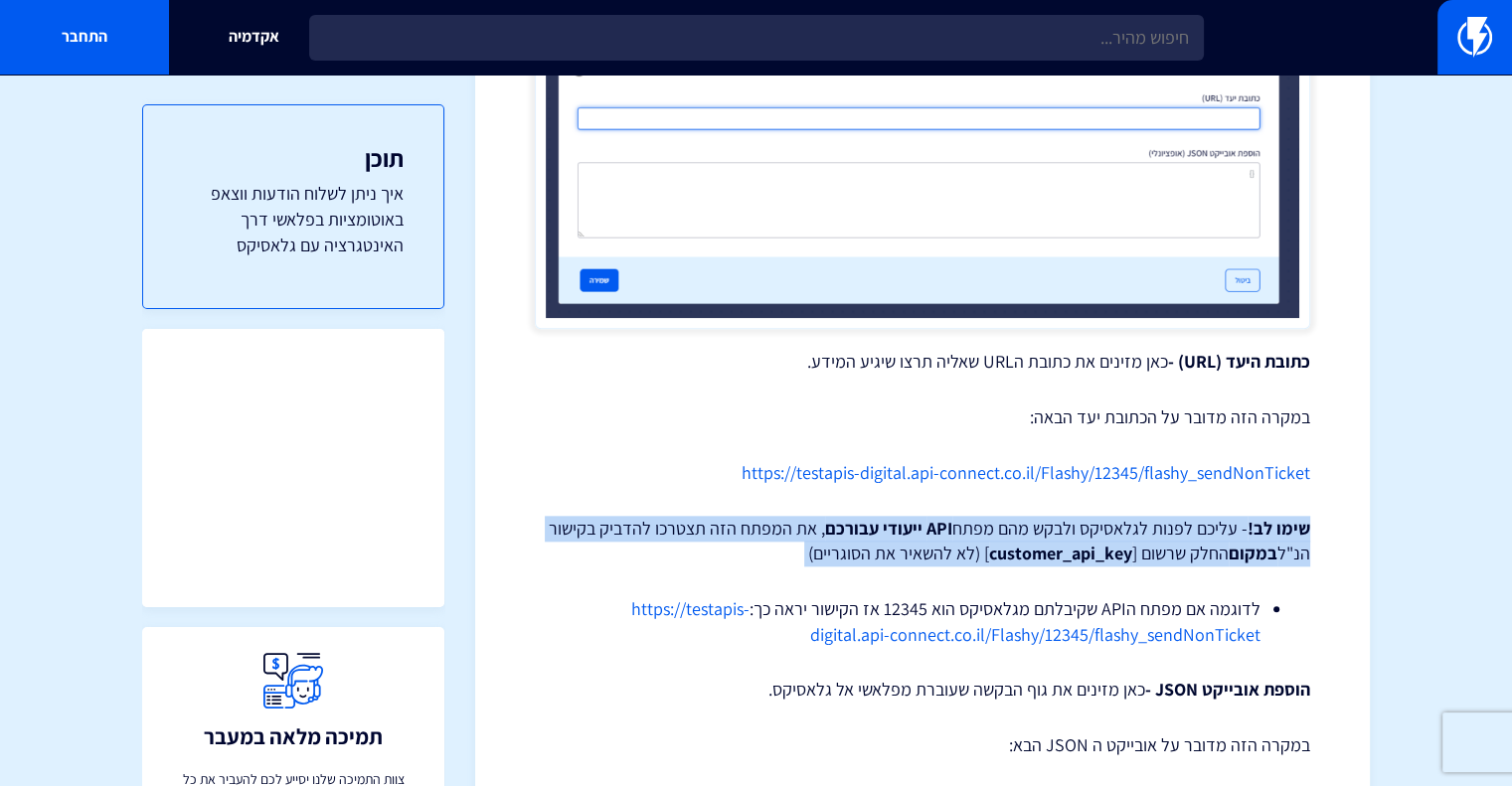 click on "שימו לב!  - עליכם לפנות לגלאסיקס ולבקש מהם מפתח  API ייעודי עבורכם , את המפתח הזה תצטרכו להדביק בקישור הנ"ל  במקום  החלק שרשום [ customer_api_key ] (לא להשאיר את הסוגריים)" at bounding box center [923, 541] 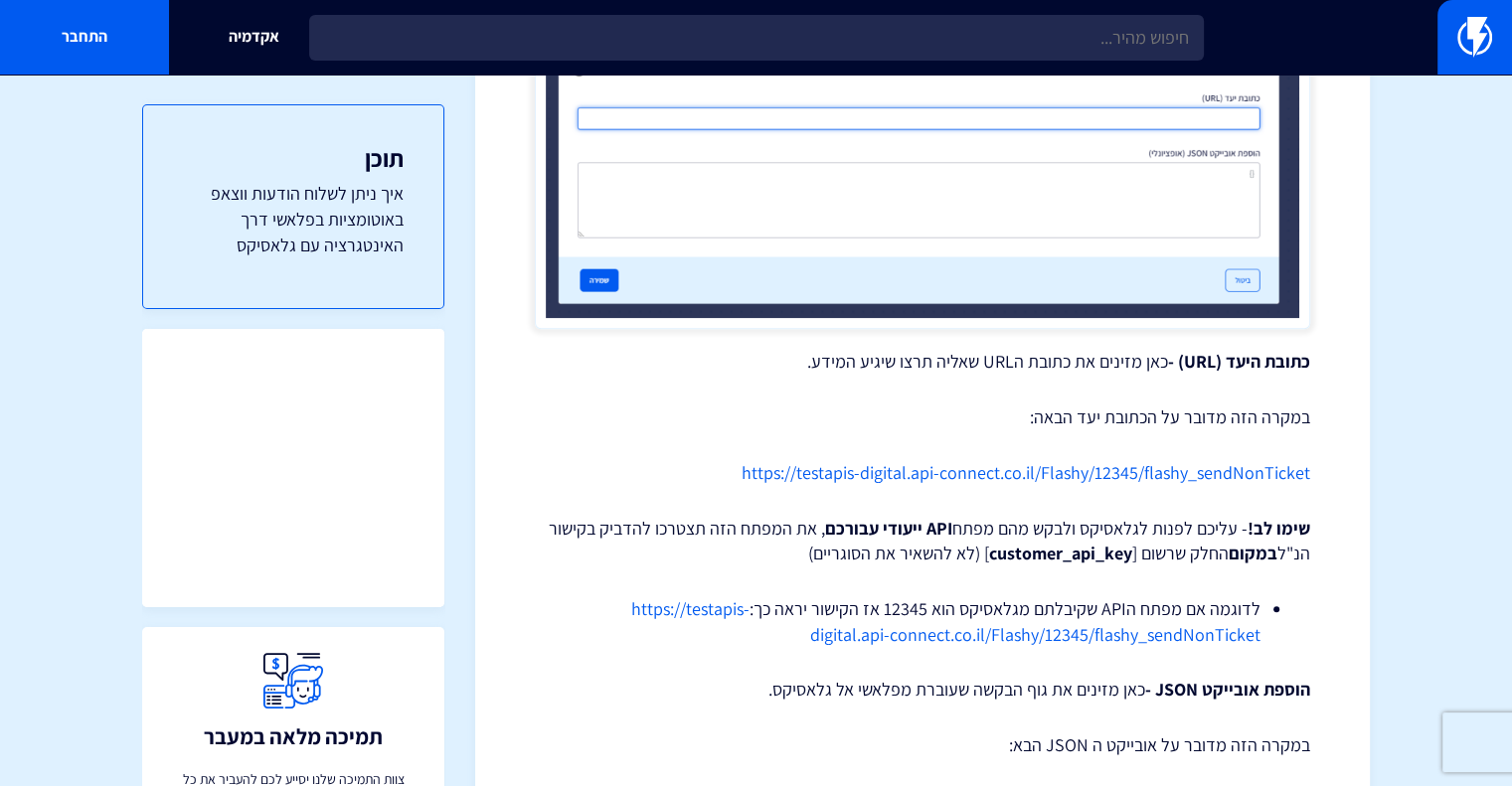 drag, startPoint x: 1033, startPoint y: 540, endPoint x: 648, endPoint y: 528, distance: 385.187 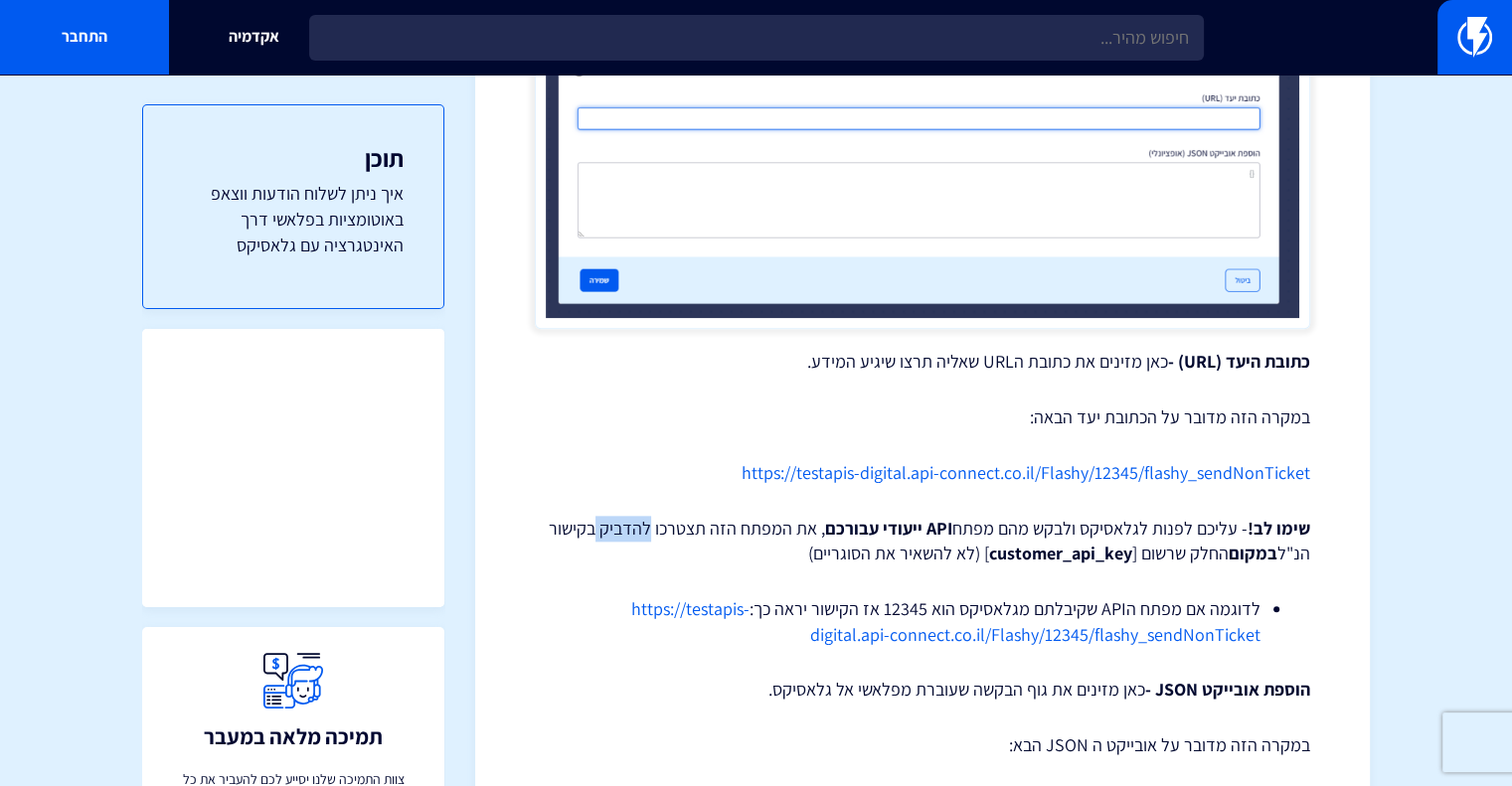 click on "שימו לב!  - עליכם לפנות לגלאסיקס ולבקש מהם מפתח  API ייעודי עבורכם , את המפתח הזה תצטרכו להדביק בקישור הנ"ל  במקום  החלק שרשום [ customer_api_key ] (לא להשאיר את הסוגריים)" at bounding box center (923, 541) 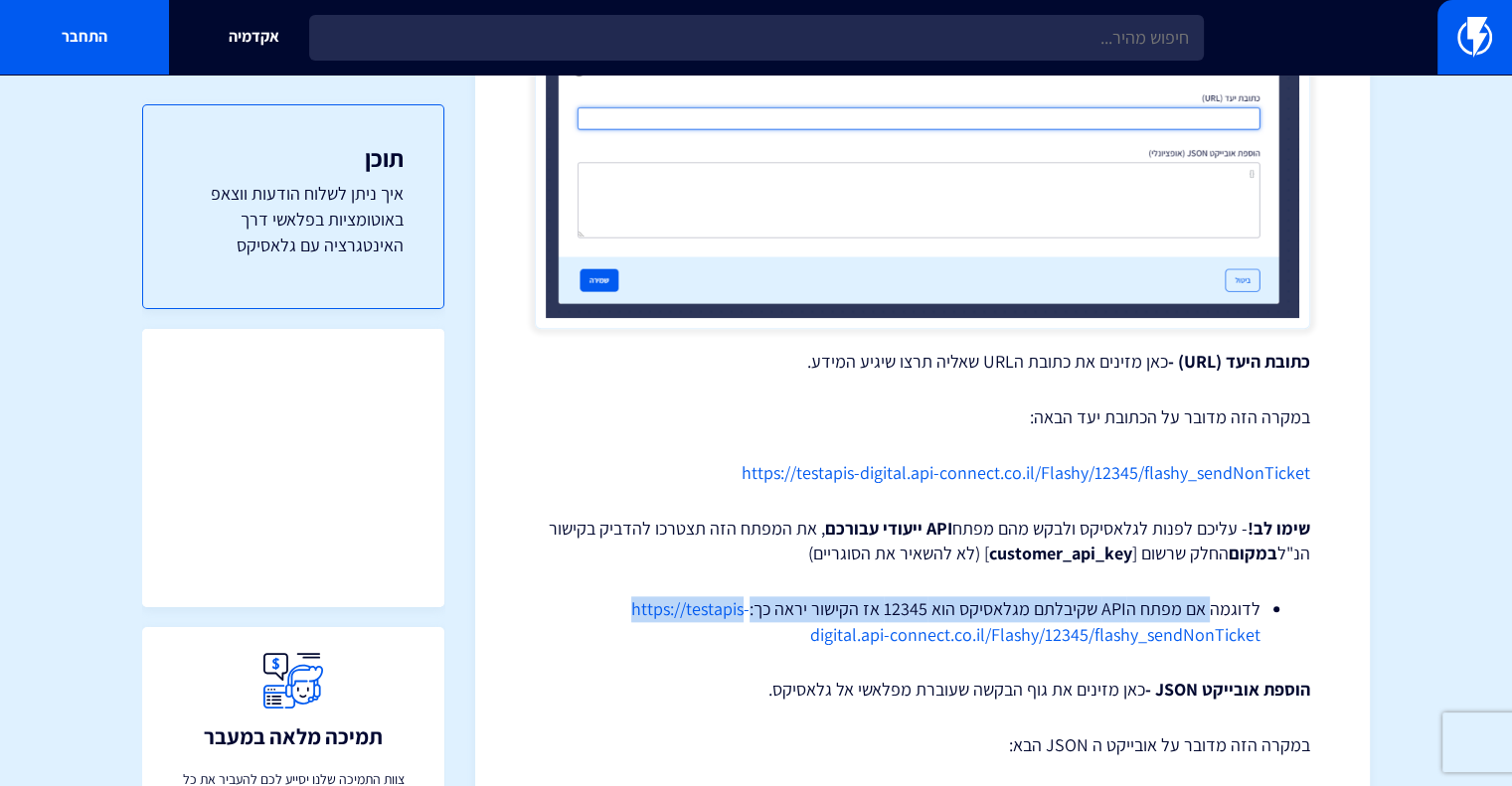 drag, startPoint x: 1200, startPoint y: 602, endPoint x: 750, endPoint y: 601, distance: 450.0011 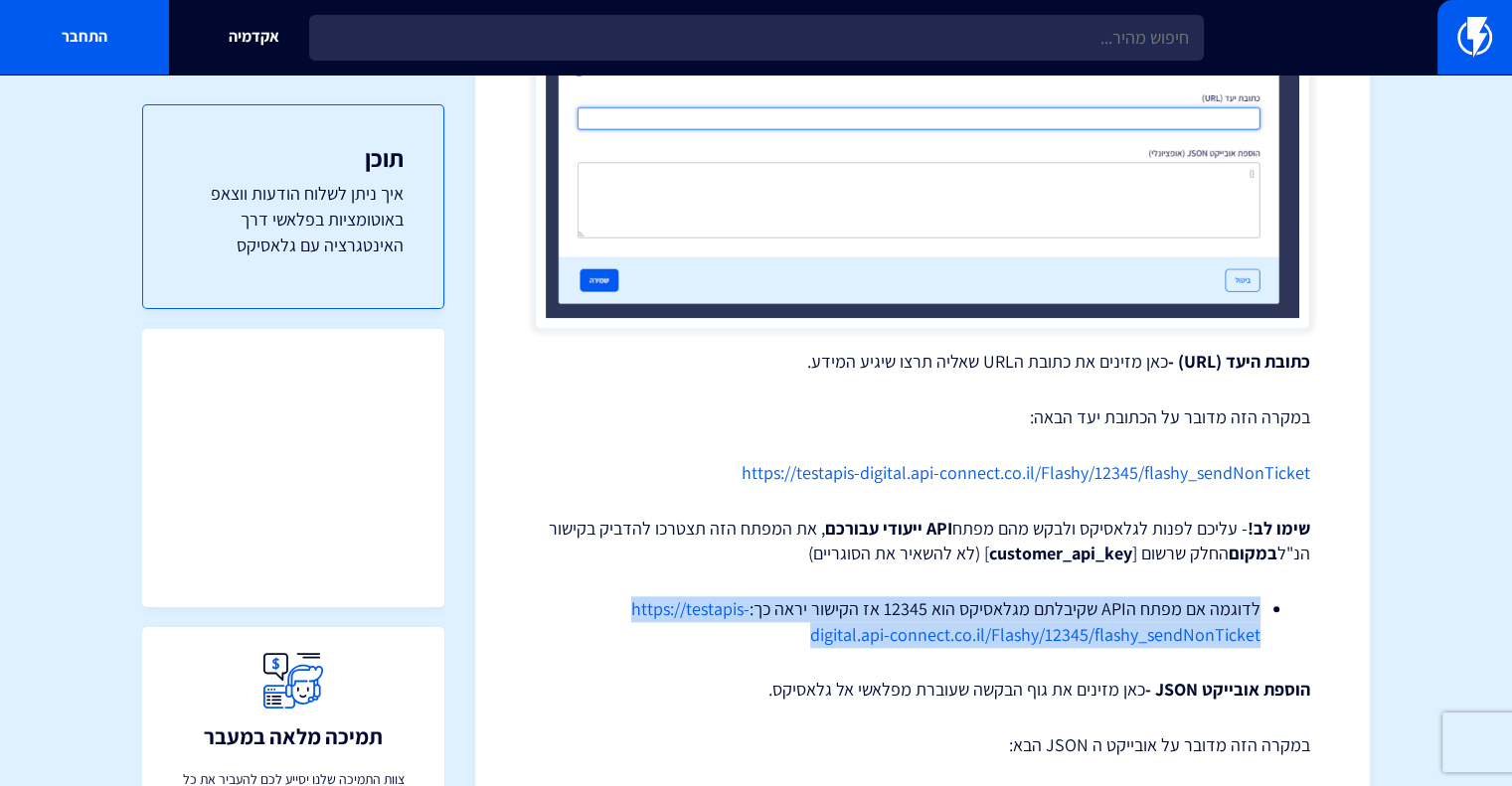 click on "לדוגמה אם מפתח הAPI שקיבלתם מגלאסיקס הוא 12345 אז הקישור יראה כך:  https://testapis-digital.api-connect.co.il/Flashy/12345/flashy_sendNonTicket" at bounding box center (923, 621) 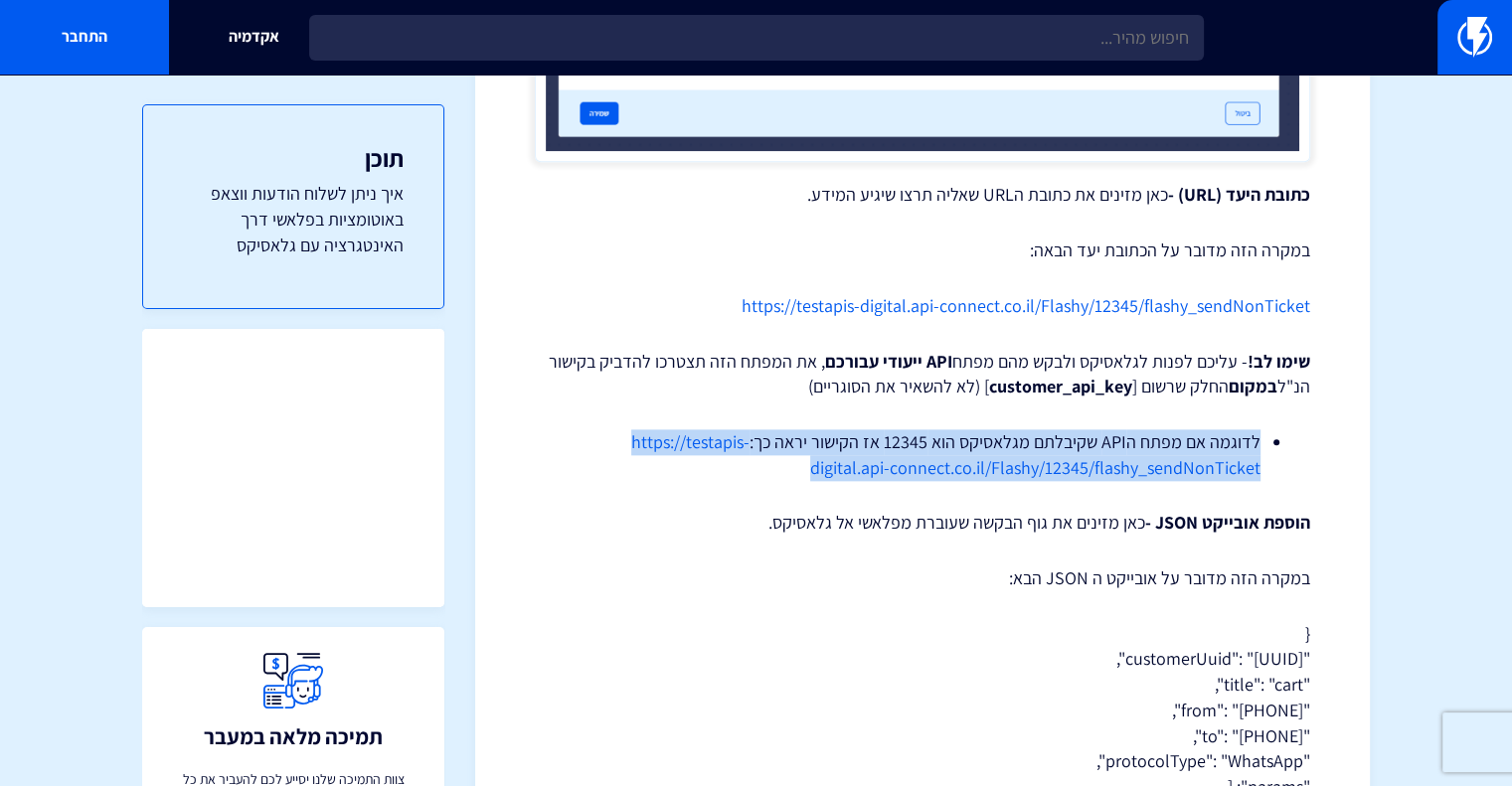 scroll, scrollTop: 2285, scrollLeft: 0, axis: vertical 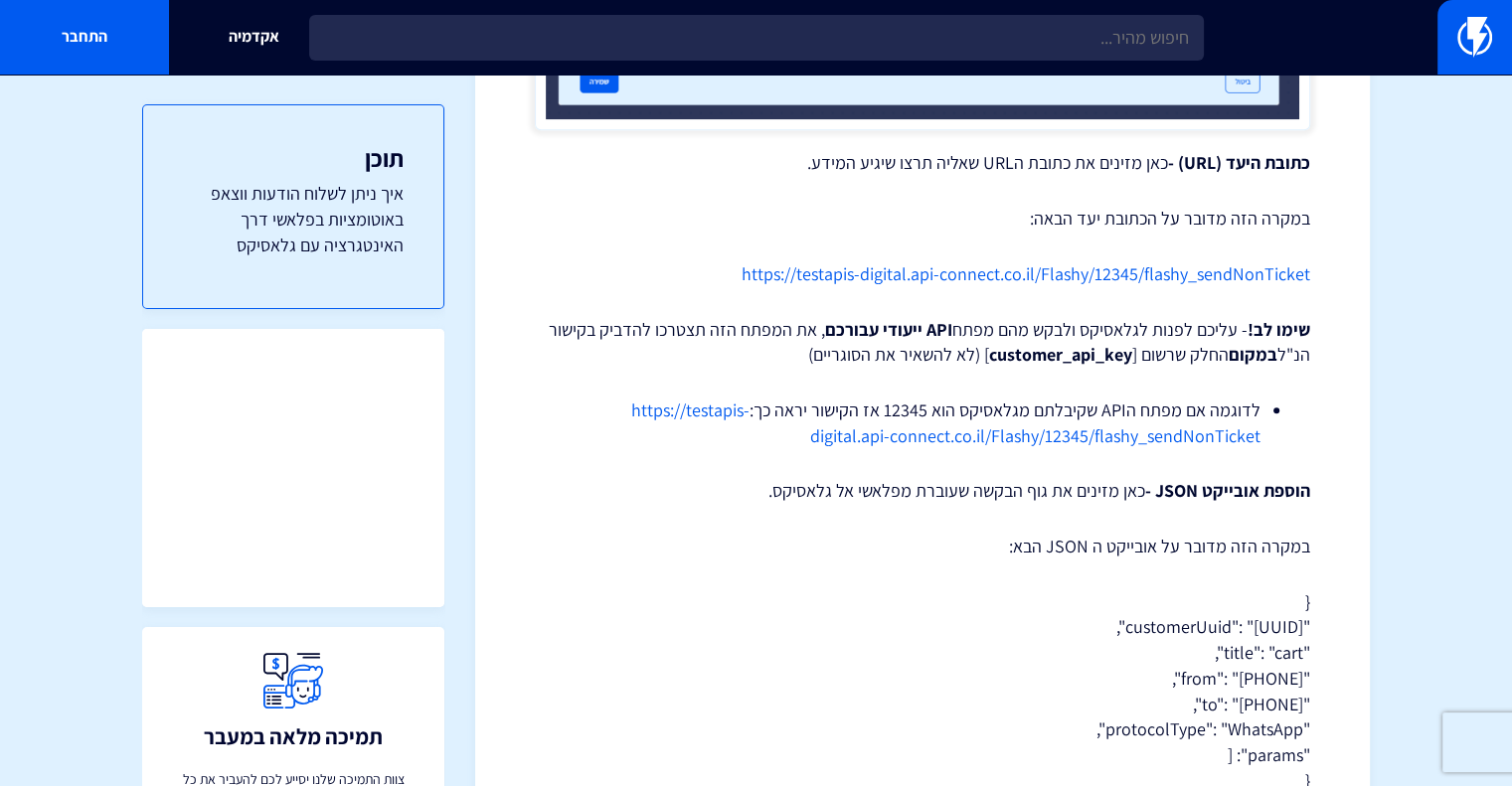click on "הוספת אובייקט JSON -  כאן מזינים את גוף הבקשה שעוברת מפלאשי אל גלאסיקס." at bounding box center (923, 491) 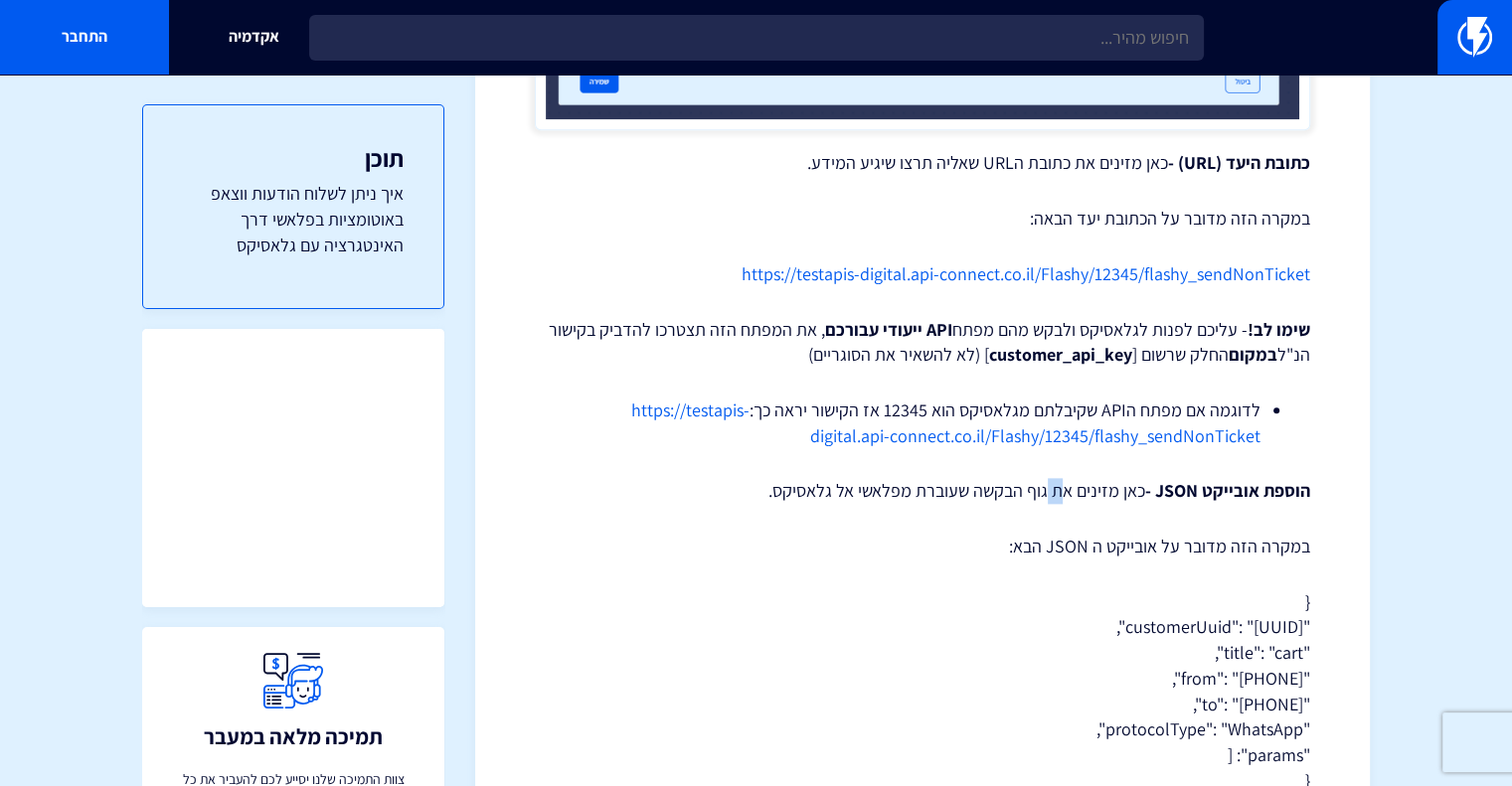 click on "הוספת אובייקט JSON -  כאן מזינים את גוף הבקשה שעוברת מפלאשי אל גלאסיקס." at bounding box center (923, 491) 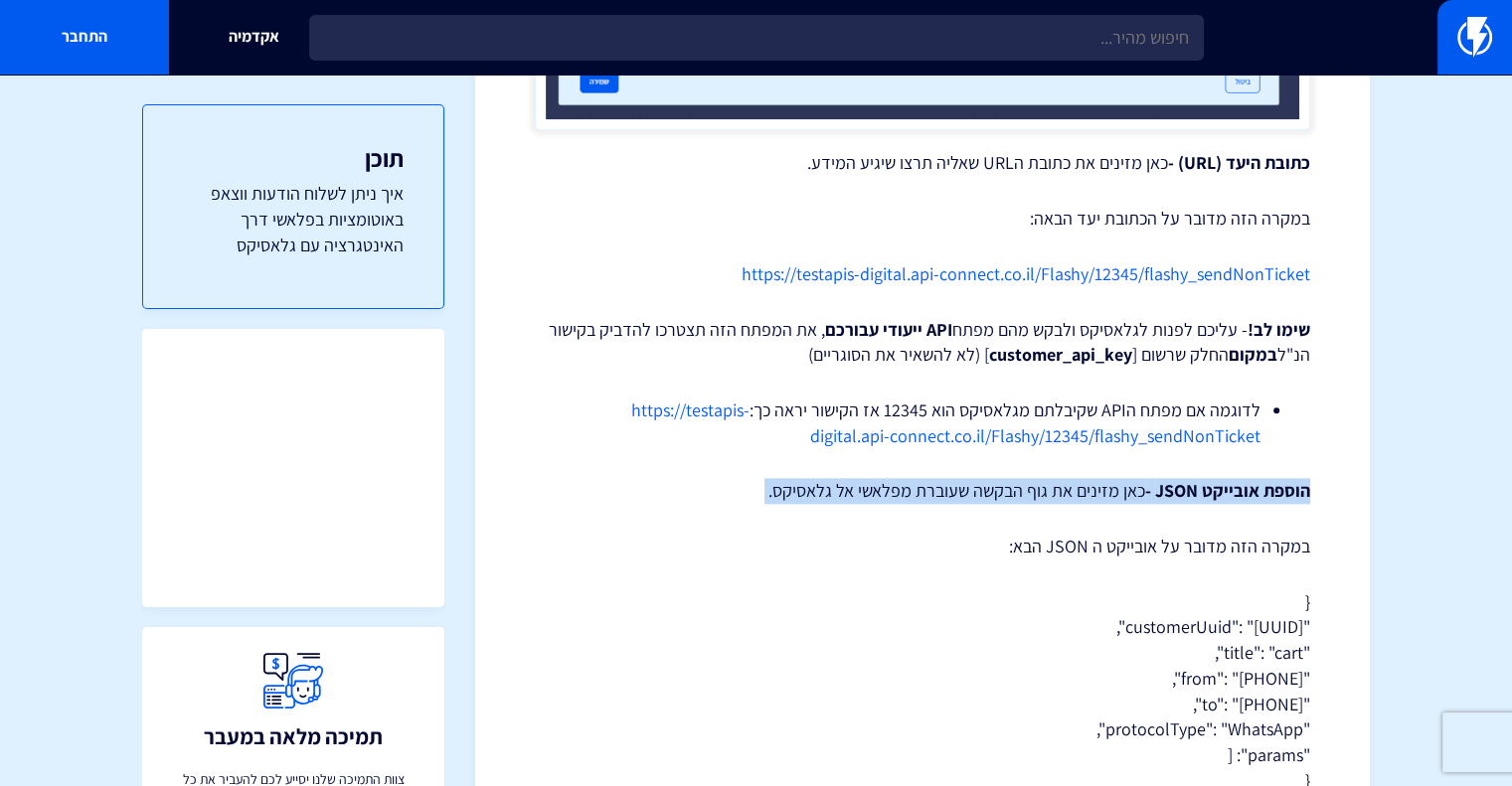 click on "הוספת אובייקט JSON -  כאן מזינים את גוף הבקשה שעוברת מפלאשי אל גלאסיקס." at bounding box center [923, 491] 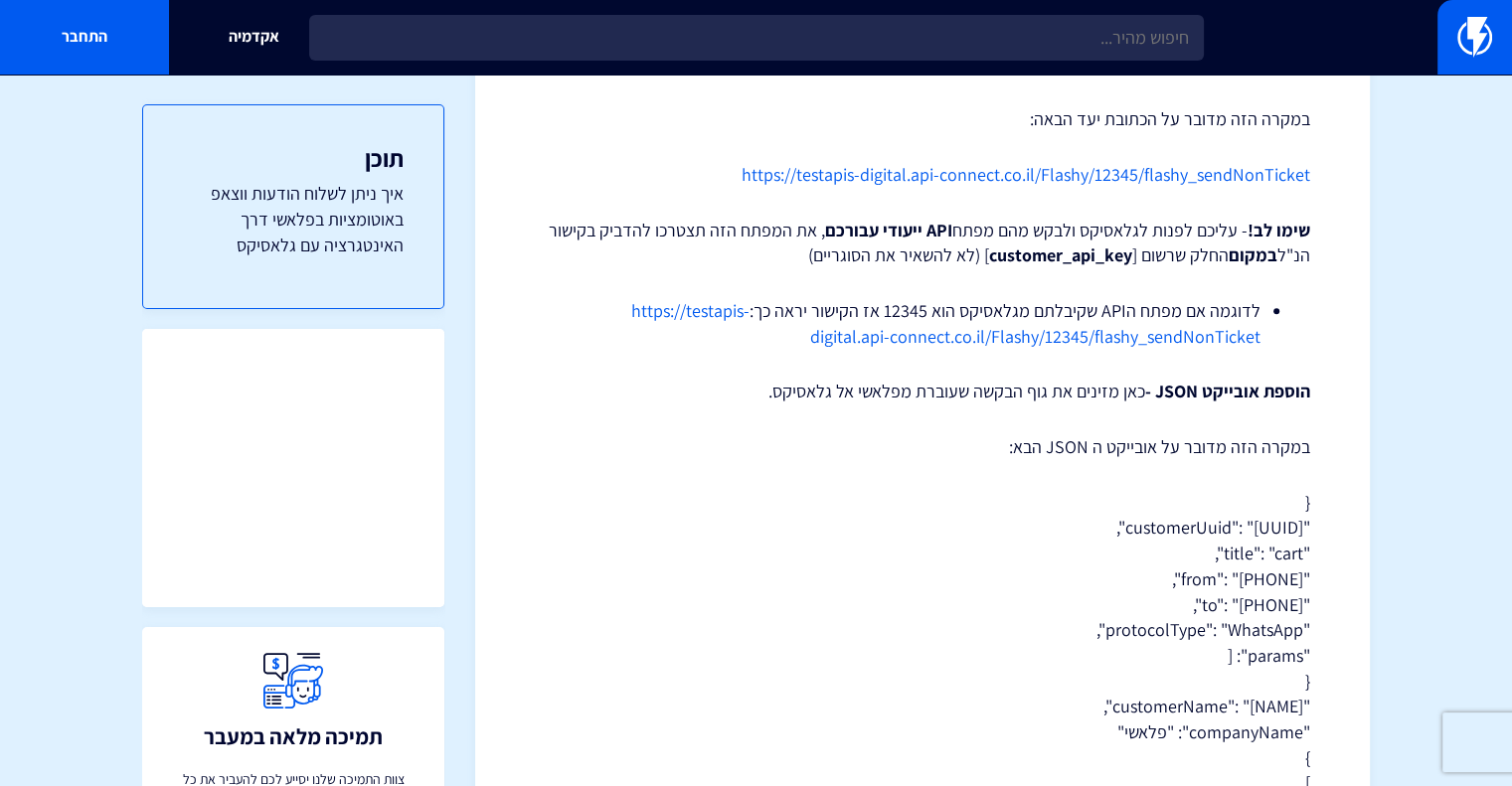 click on "במקרה הזה מדובר על אובייקט ה JSON הבא:" at bounding box center (923, 447) 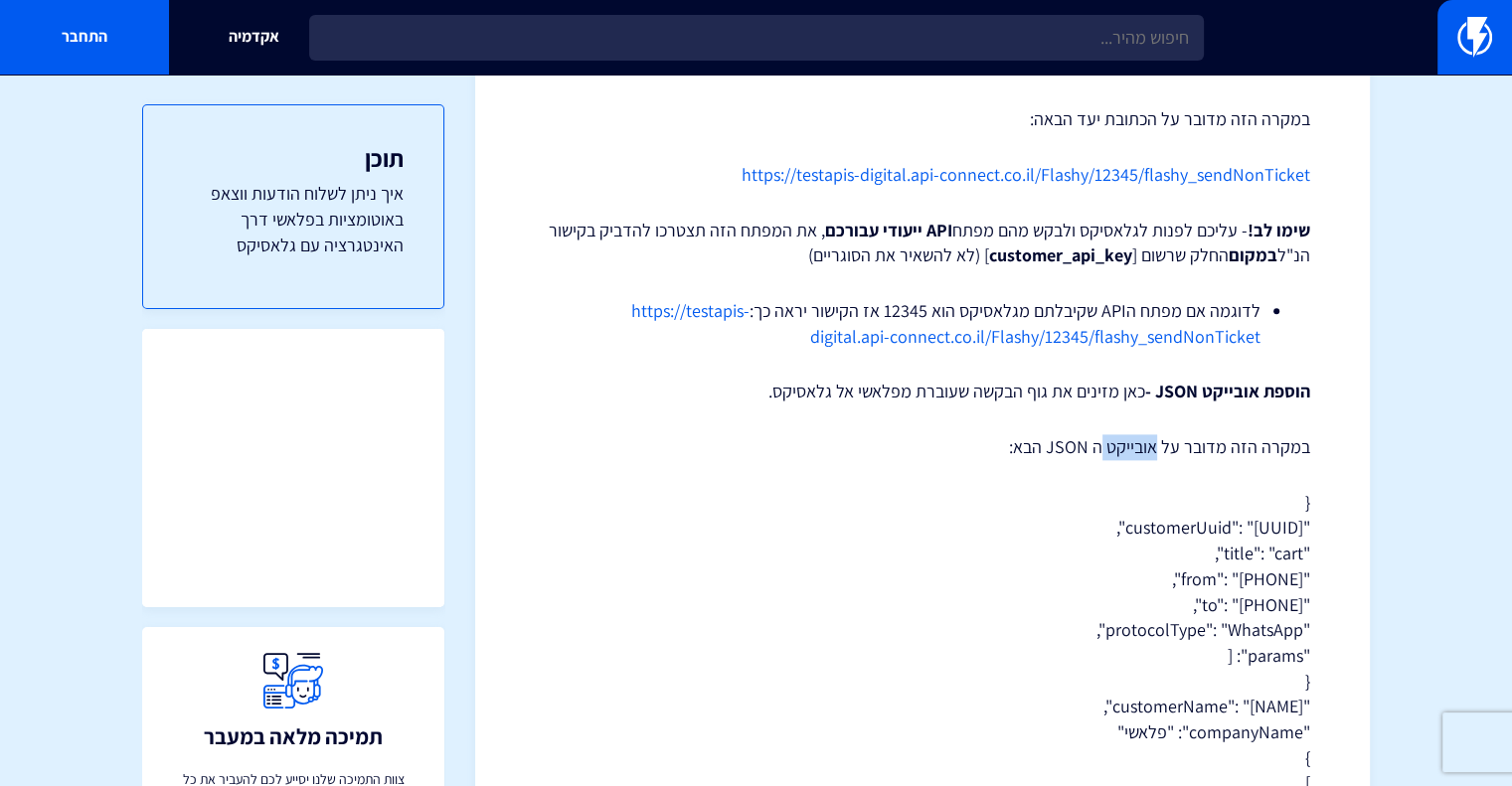 click on "במקרה הזה מדובר על אובייקט ה JSON הבא:" at bounding box center (923, 447) 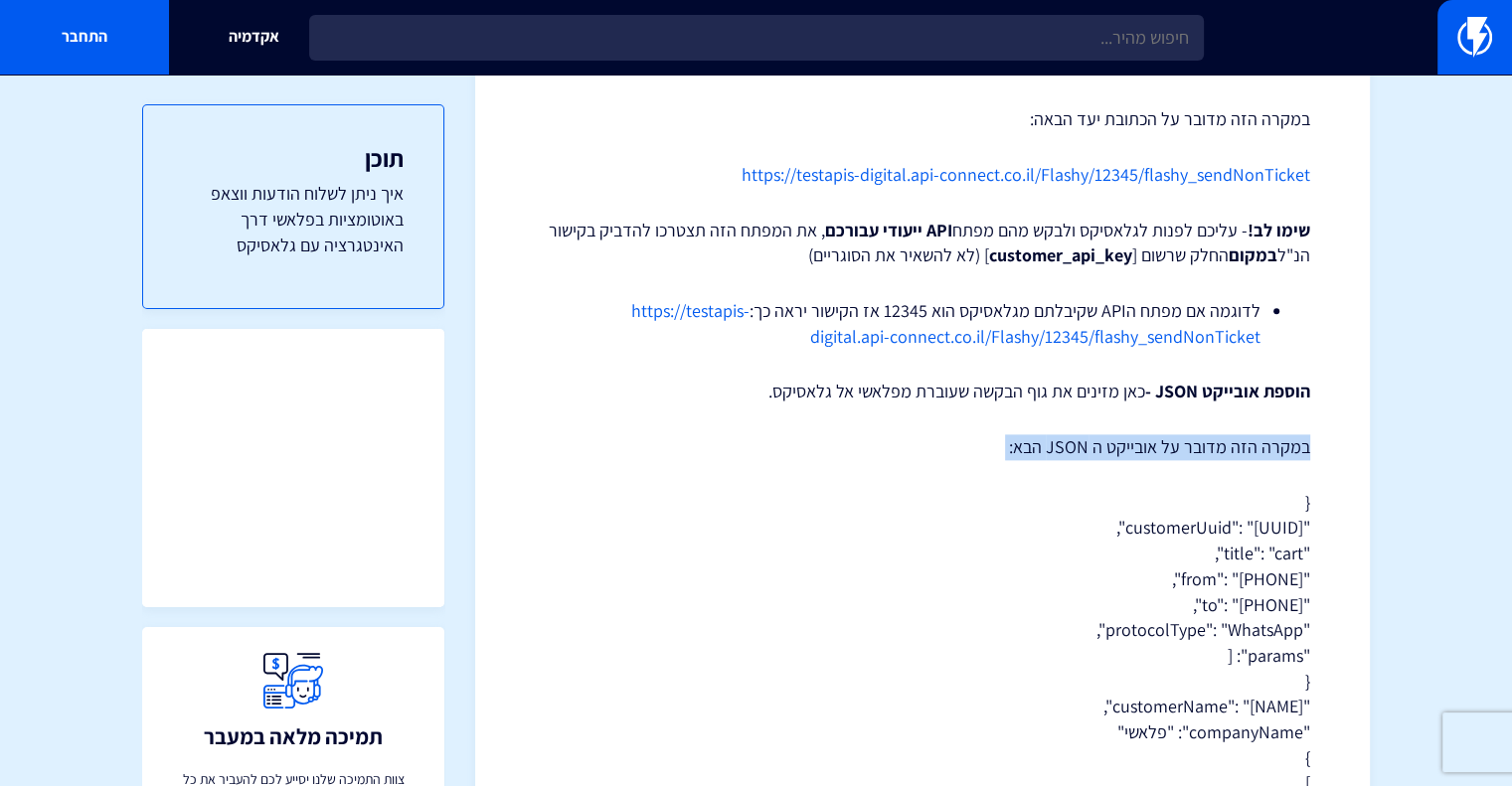 click on "במקרה הזה מדובר על אובייקט ה JSON הבא:" at bounding box center [923, 447] 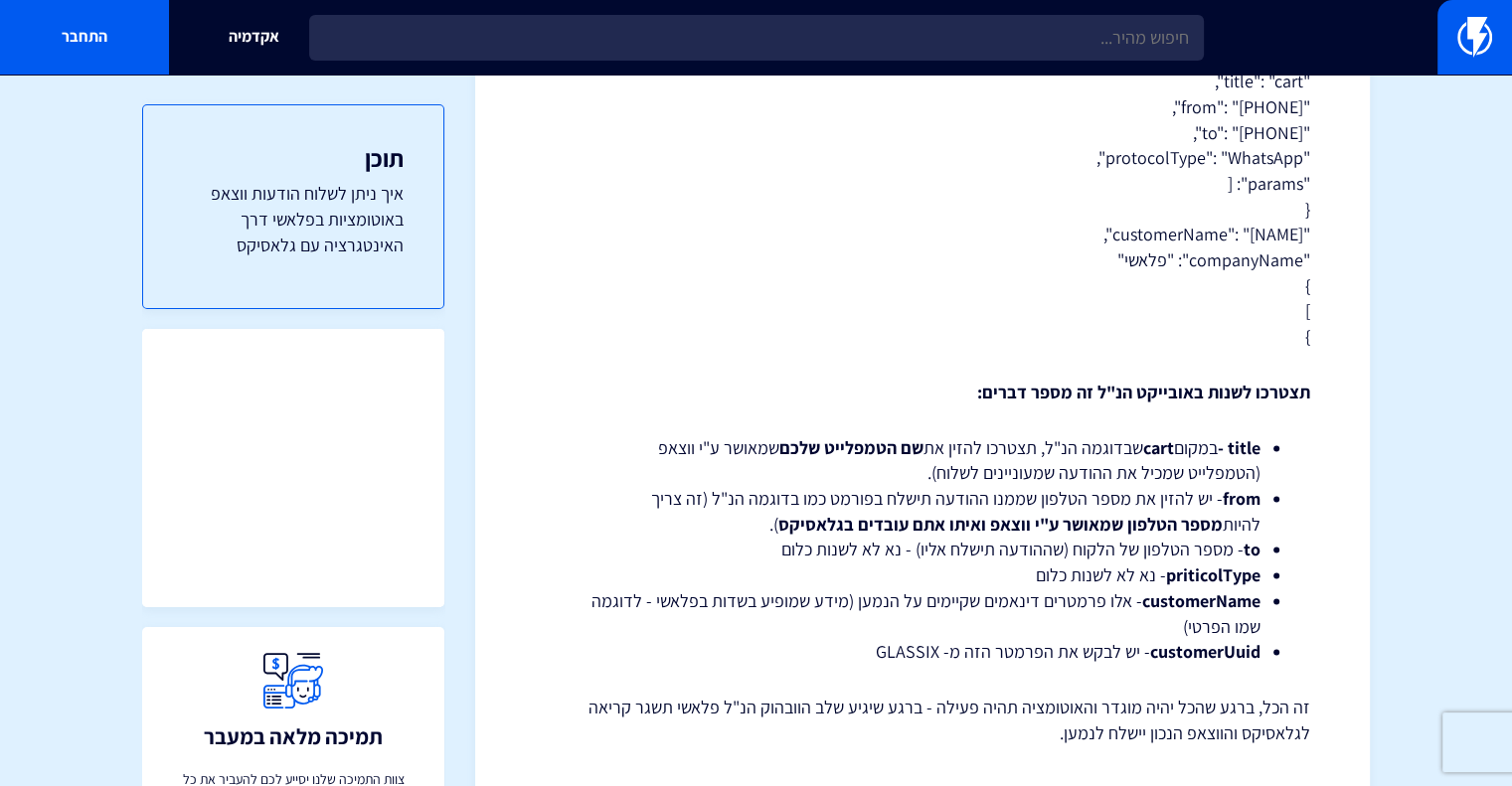 scroll, scrollTop: 2882, scrollLeft: 0, axis: vertical 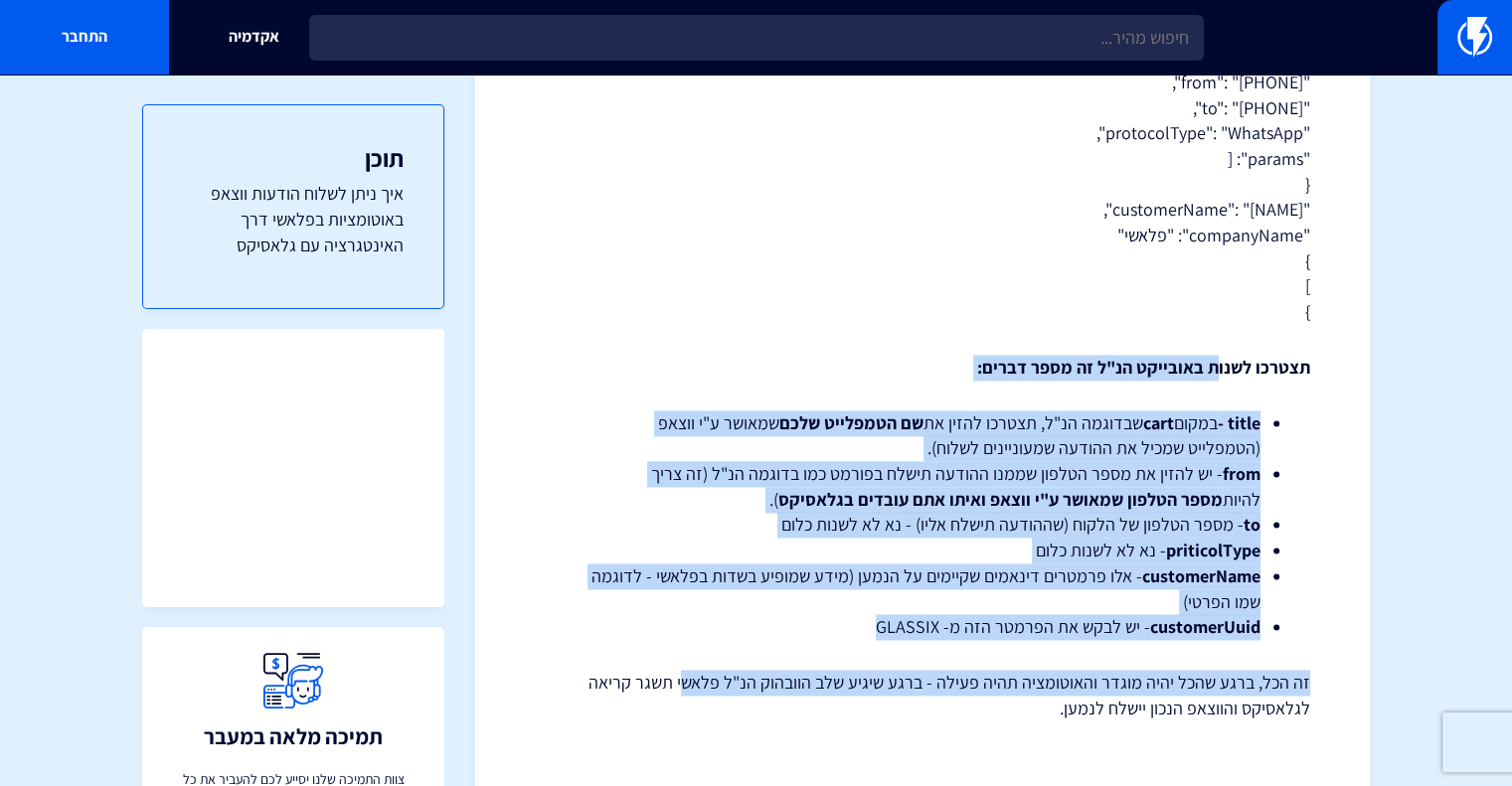 drag, startPoint x: 1220, startPoint y: 370, endPoint x: 692, endPoint y: 684, distance: 614.31262 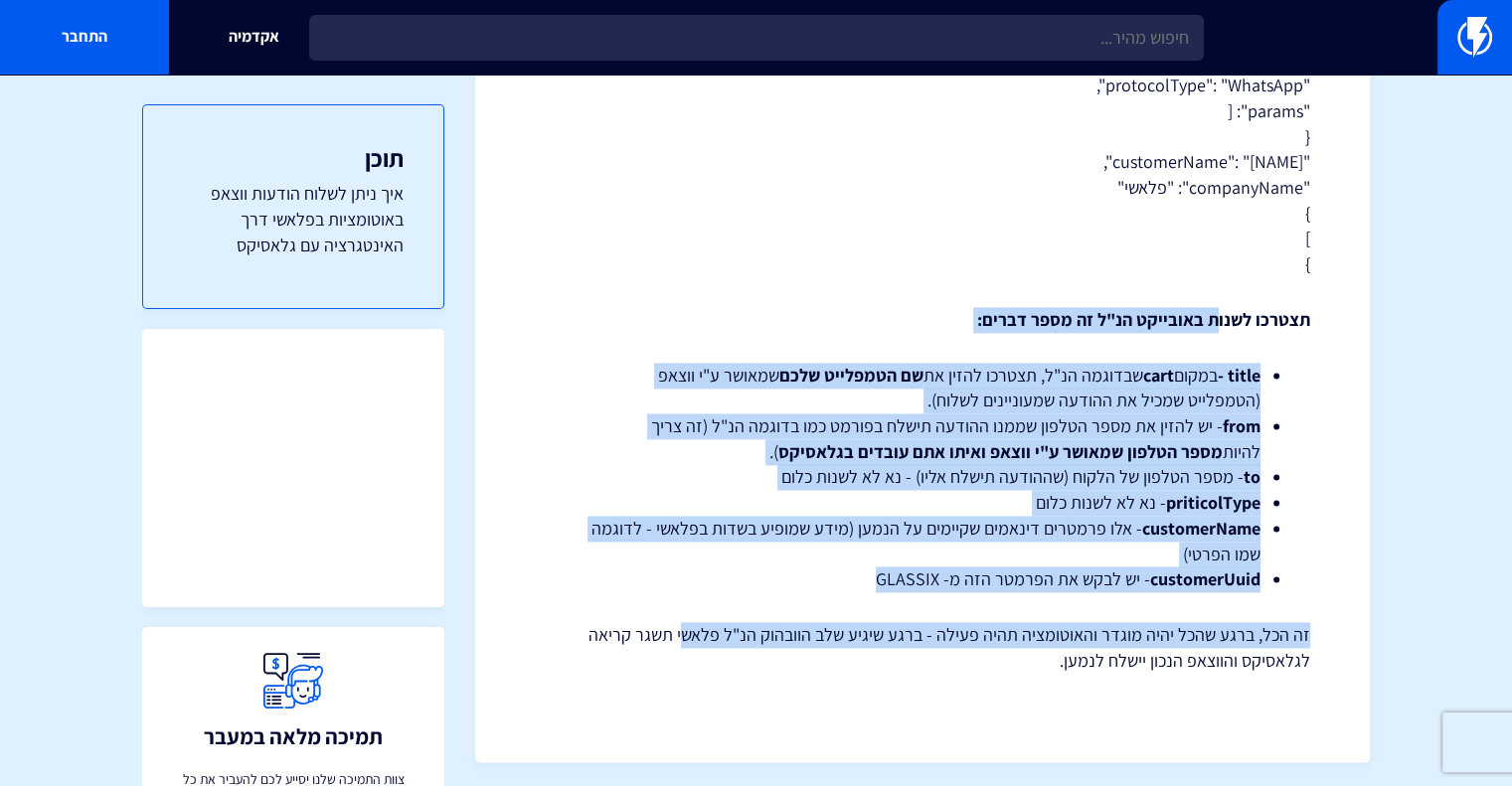 scroll, scrollTop: 2934, scrollLeft: 0, axis: vertical 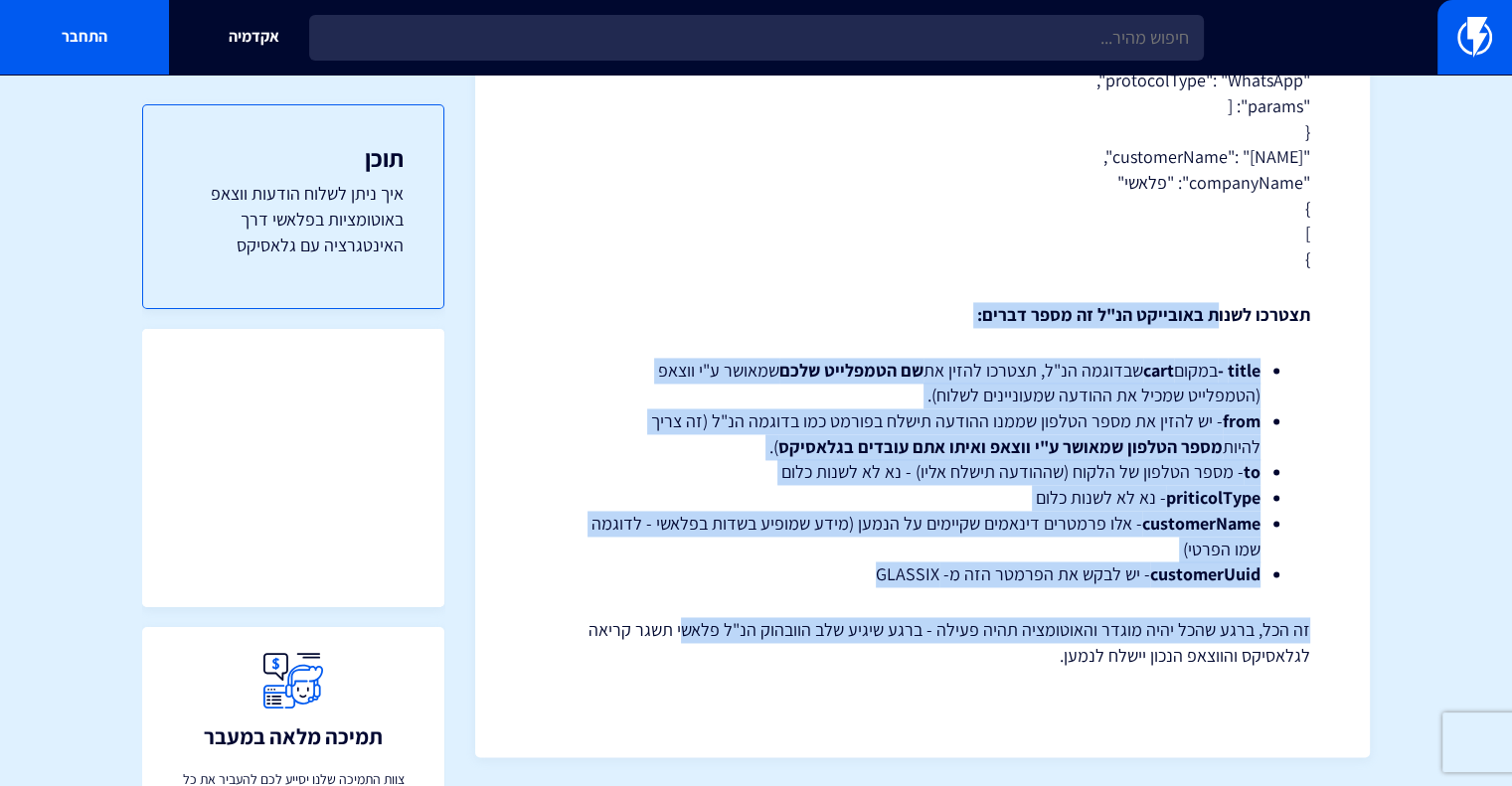 click on "title -  במקום  cart  שבדוגמה הנ"ל, תצטרכו להזין את  שם הטמפלייט שלכם  שמאושר ע"י ווצאפ (הטמפלייט שמכיל את ההודעה שמעוניינים לשלוח)." at bounding box center [923, 383] 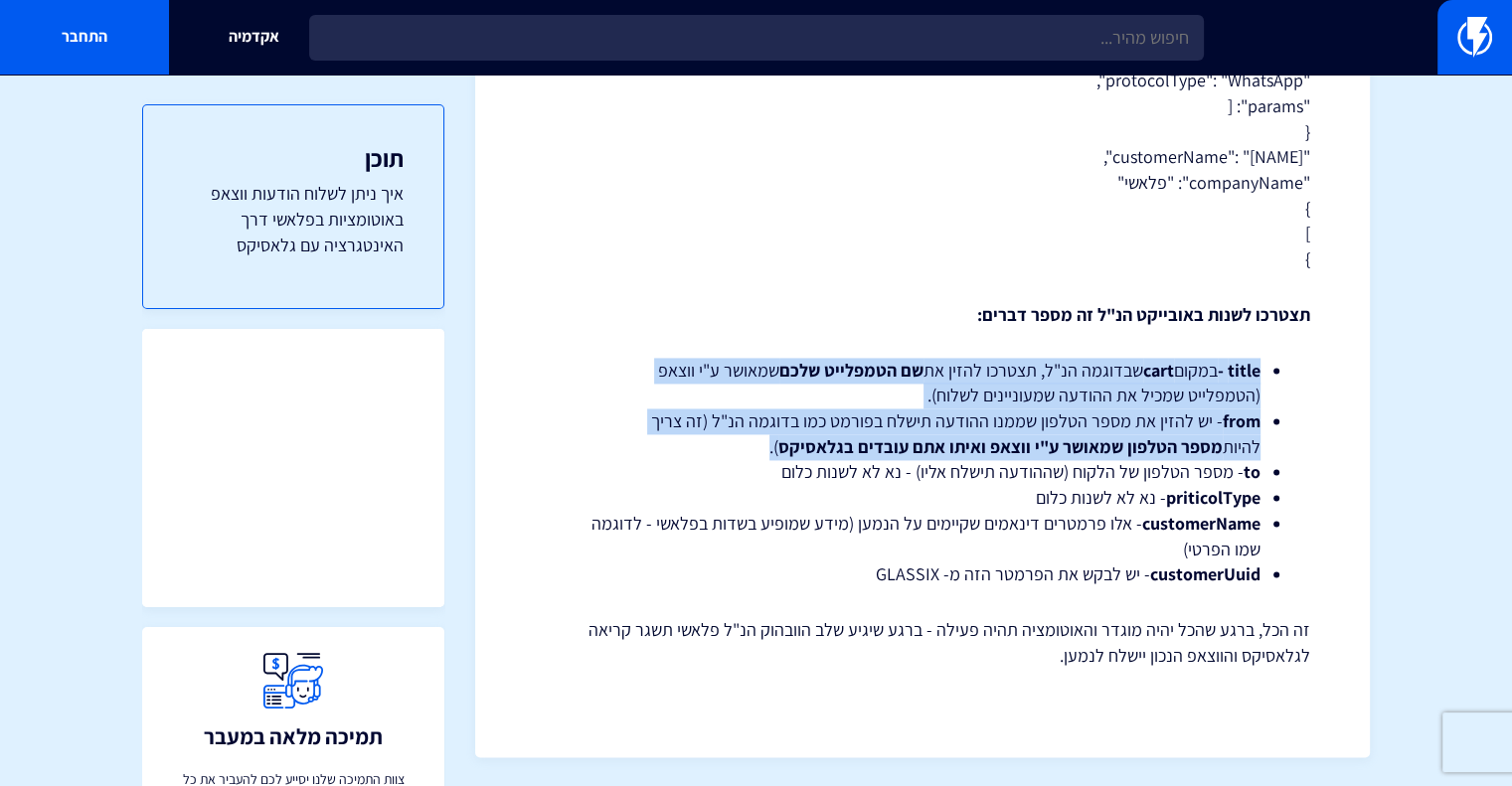 drag, startPoint x: 1251, startPoint y: 370, endPoint x: 767, endPoint y: 438, distance: 488.75352 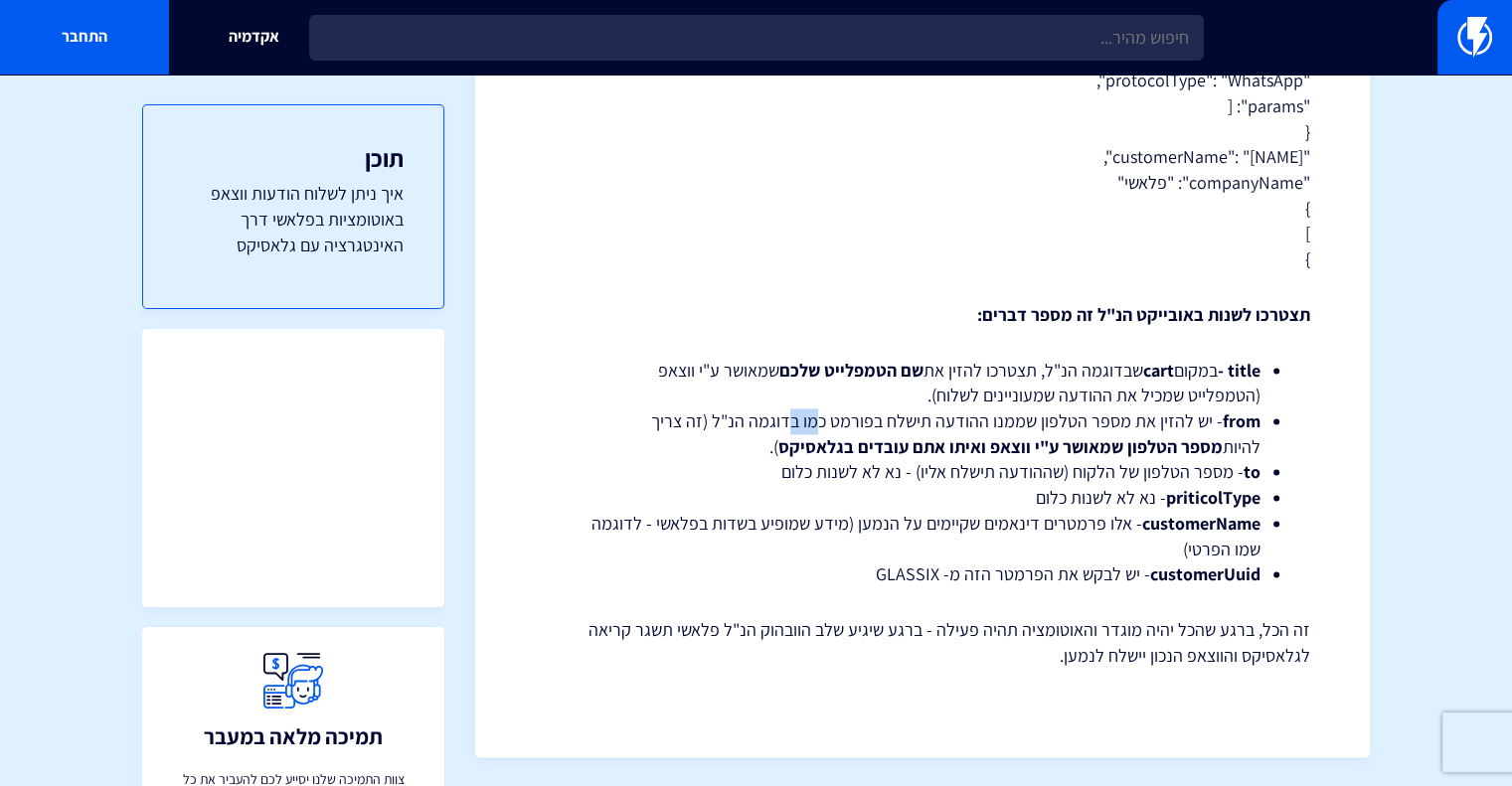 click on "from  - יש להזין את מספר הטלפון שממנו ההודעה תישלח בפורמט כמו בדוגמה הנ"ל (זה צריך להיות  מספר הטלפון שמאושר ע"י ווצאפ ואיתו אתם עובדים בגלאסיקס )." at bounding box center [923, 433] 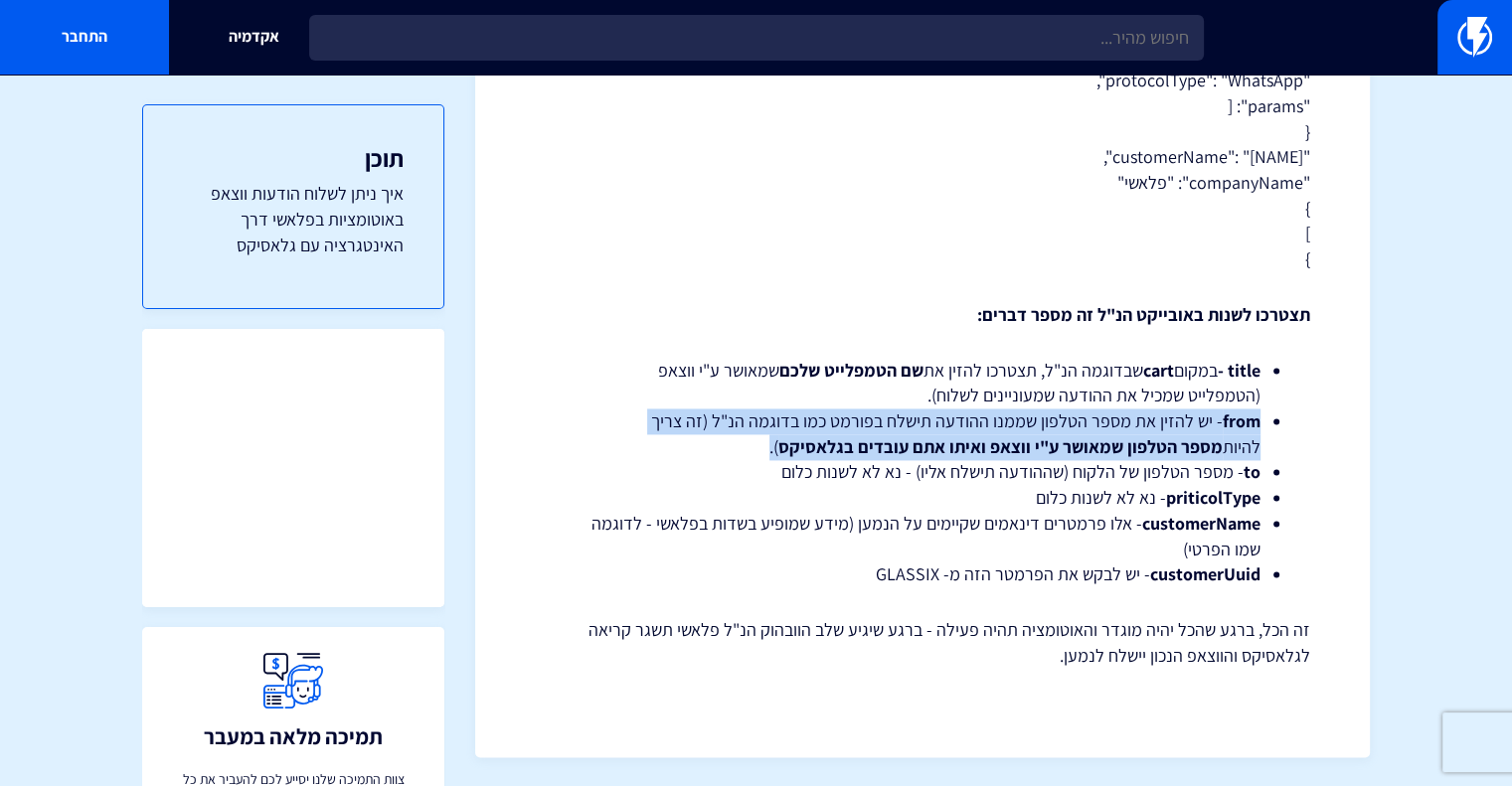 click on "from  - יש להזין את מספר הטלפון שממנו ההודעה תישלח בפורמט כמו בדוגמה הנ"ל (זה צריך להיות  מספר הטלפון שמאושר ע"י ווצאפ ואיתו אתם עובדים בגלאסיקס )." at bounding box center [923, 433] 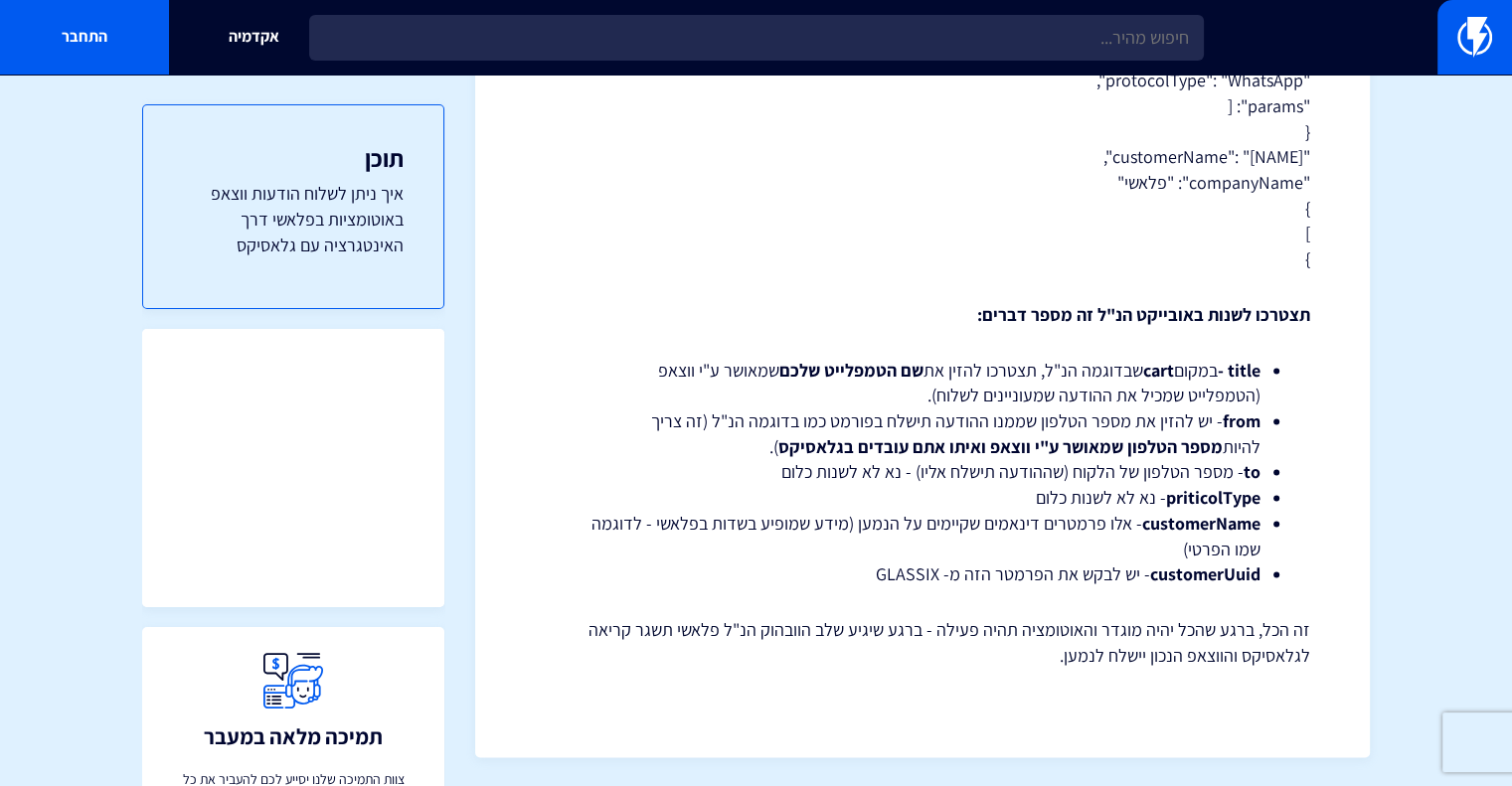 click on "to  - מספר הטלפון של הלקוח (שההודעה תישלח אליו) - נא לא לשנות כלום" at bounding box center (923, 472) 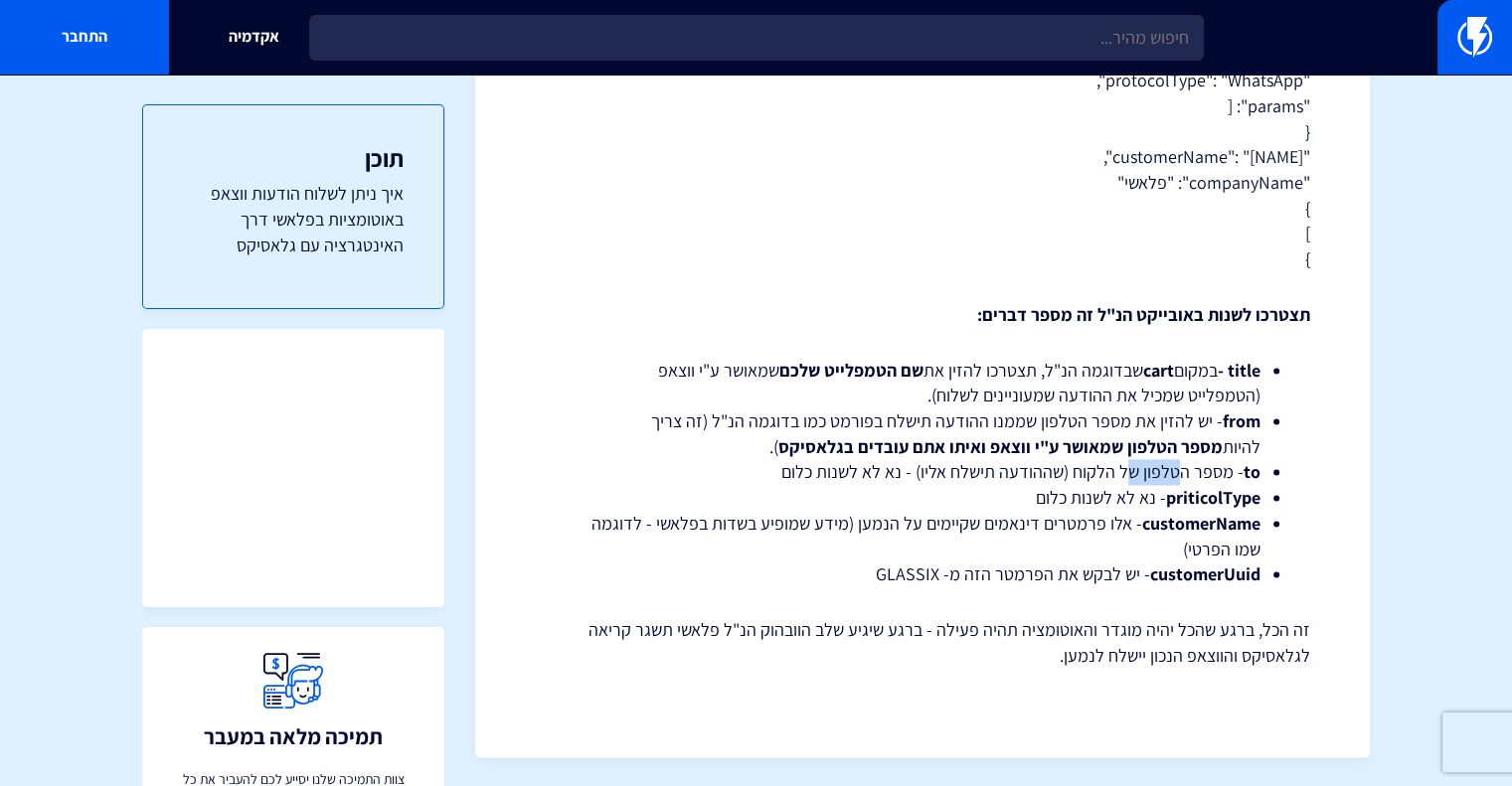 click on "to  - מספר הטלפון של הלקוח (שההודעה תישלח אליו) - נא לא לשנות כלום" at bounding box center (923, 472) 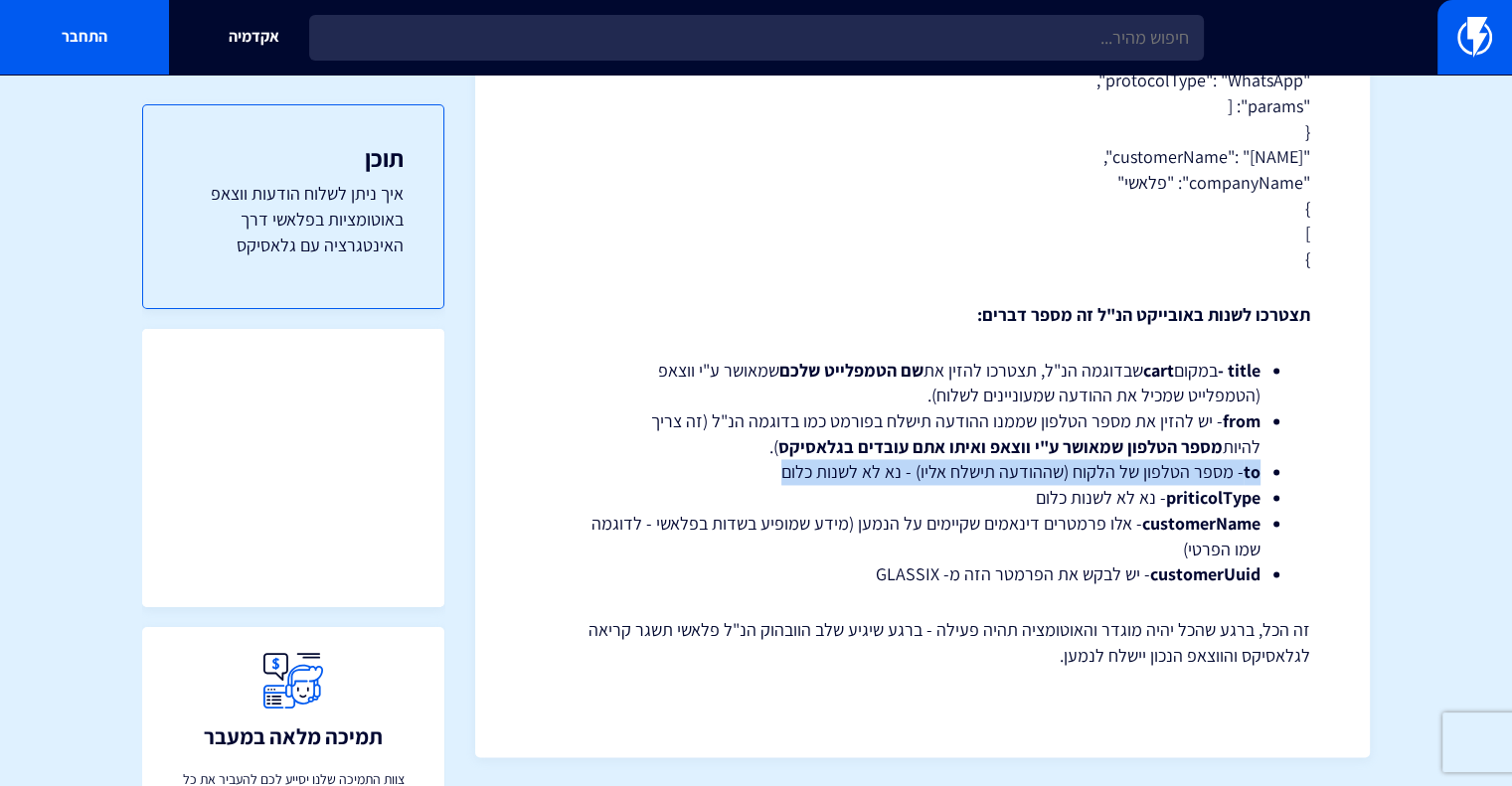 click on "to  - מספר הטלפון של הלקוח (שההודעה תישלח אליו) - נא לא לשנות כלום" at bounding box center [923, 472] 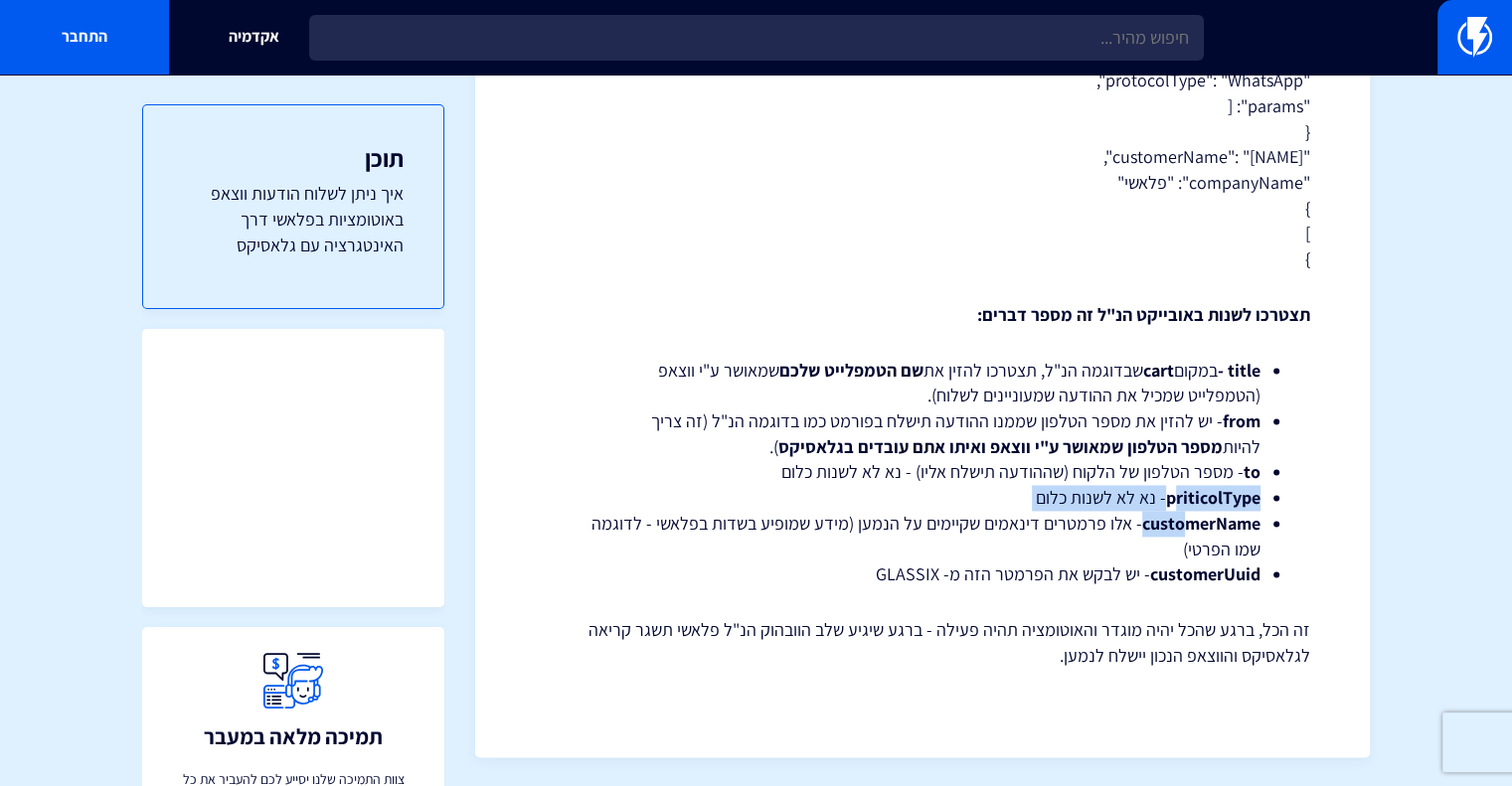 click on "title -  במקום  cart  שבדוגמה הנ"ל, תצטרכו להזין את  שם הטמפלייט שלכם  שמאושר ע"י ווצאפ (הטמפלייט שמכיל את ההודעה שמעוניינים לשלוח). from  - יש להזין את מספר הטלפון שממנו ההודעה תישלח בפורמט כמו בדוגמה הנ"ל (זה צריך להיות  מספר הטלפון שמאושר ע"י ווצאפ ואיתו אתם עובדים בגלאסיקס ). to  - מספר הטלפון של הלקוח (שההודעה תישלח אליו) - נא לא לשנות כלום priticolType   - נא לא לשנות כלום customerName  - אלו פרמטרים דינאמים שקיימים על הנמען (מידע שמופיע בשדות בפלאשי - לדוגמה שמו הפרטי) customerUuid  - יש לבקש את הפרמטר הזה מ- GLASSIX" at bounding box center (923, 472) 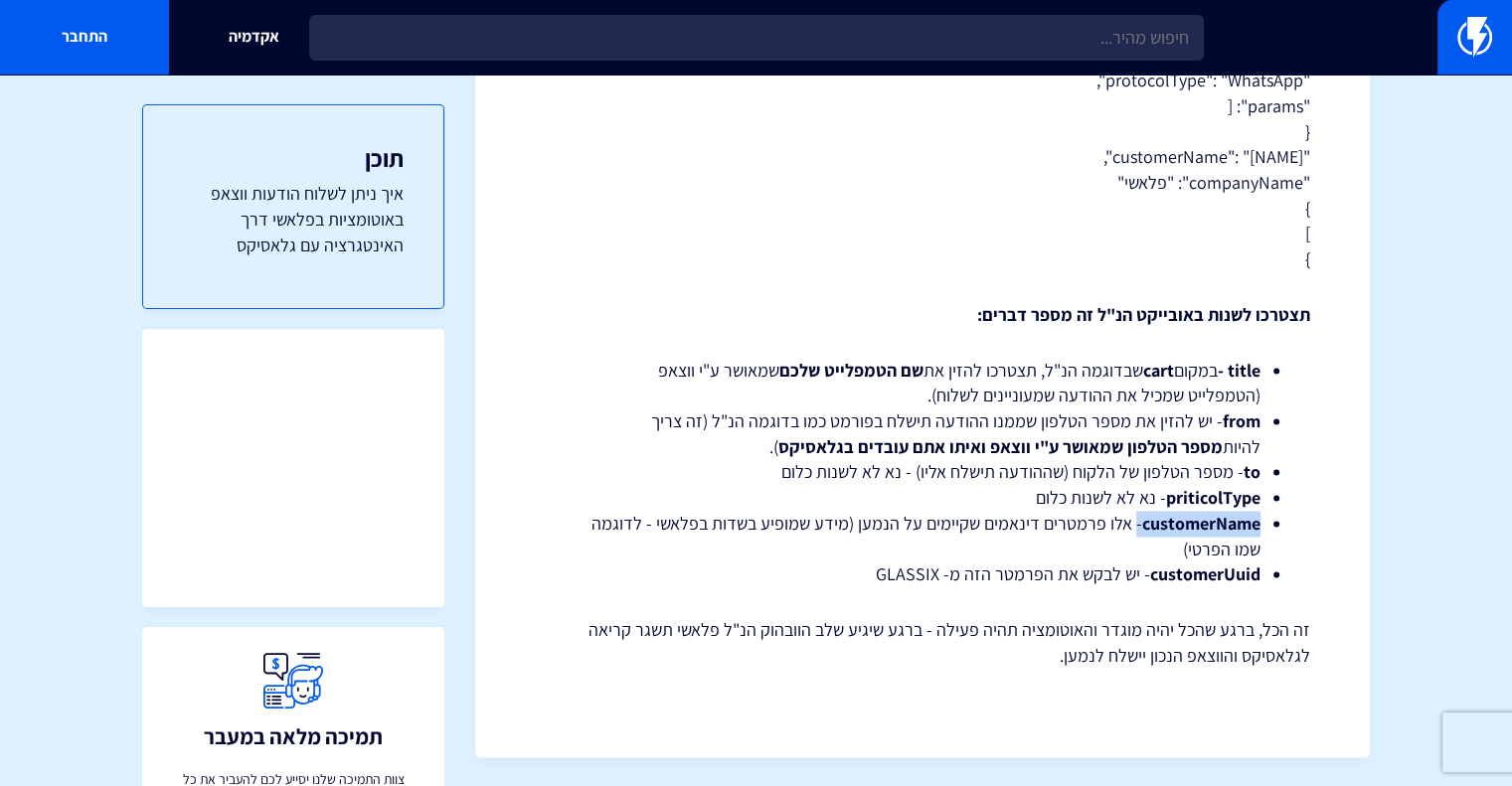 click on "customerName" at bounding box center [1201, 523] 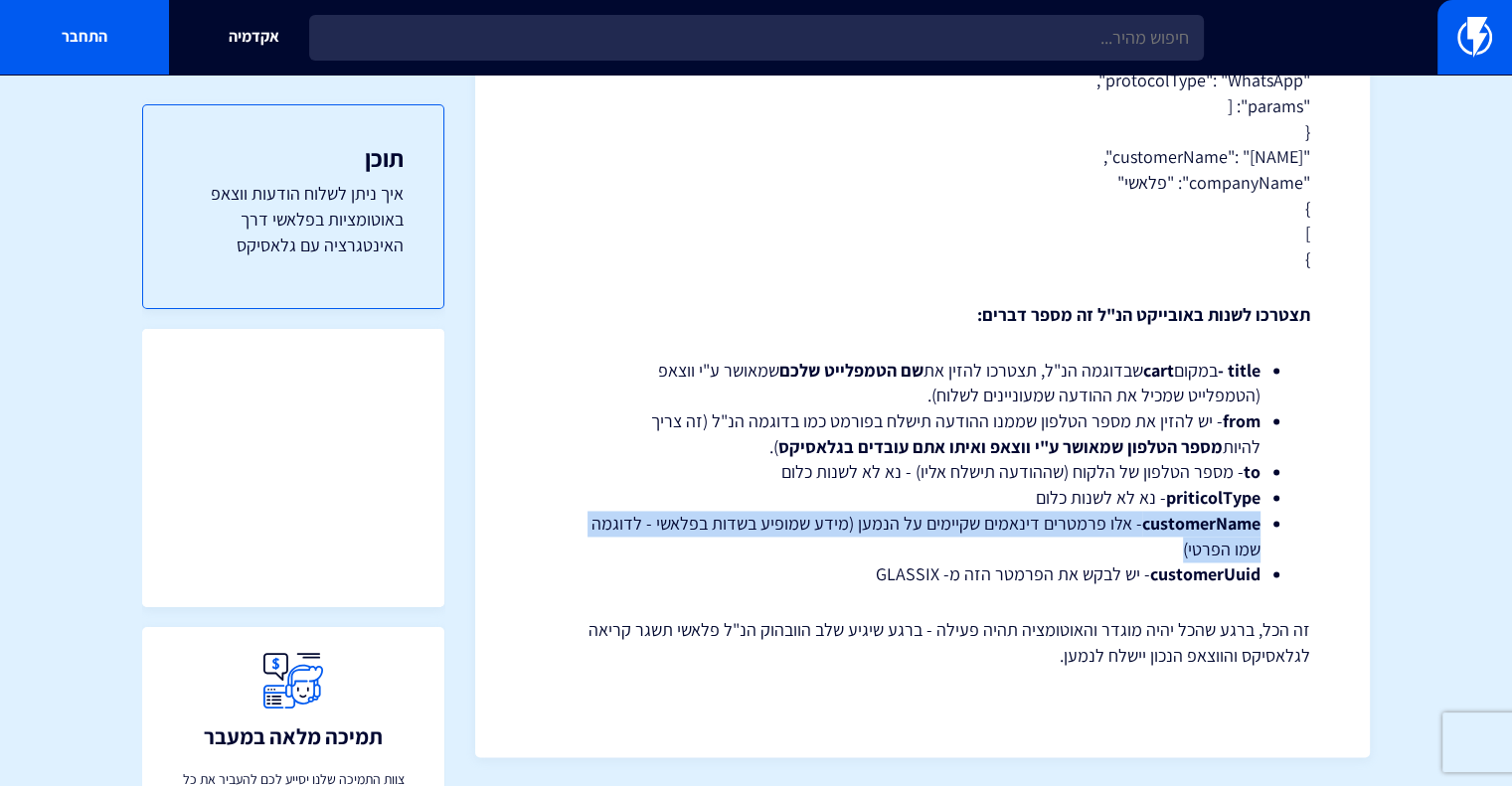 click on "customerName" at bounding box center [1201, 523] 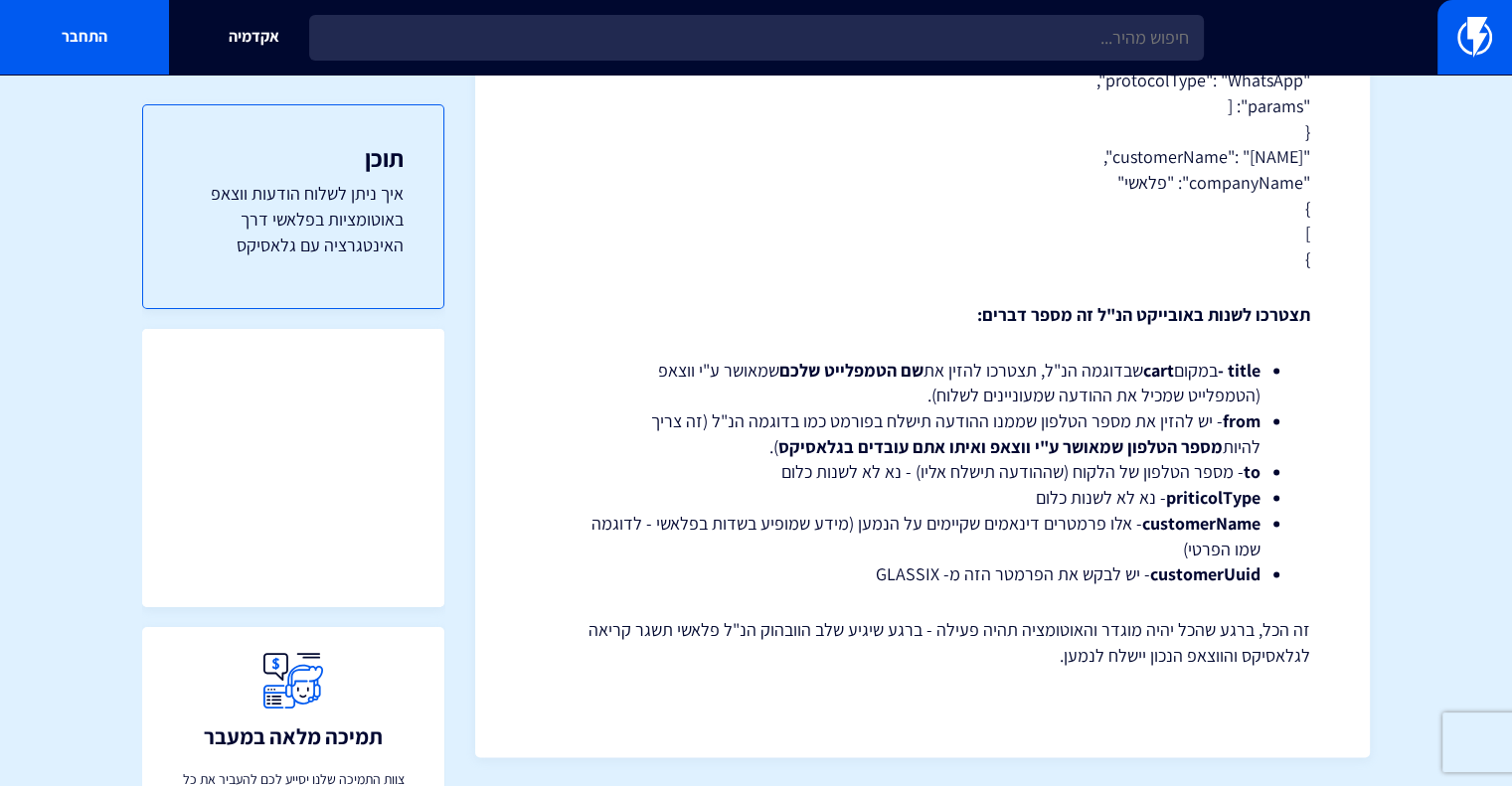 click on "priticolType" at bounding box center [1213, 497] 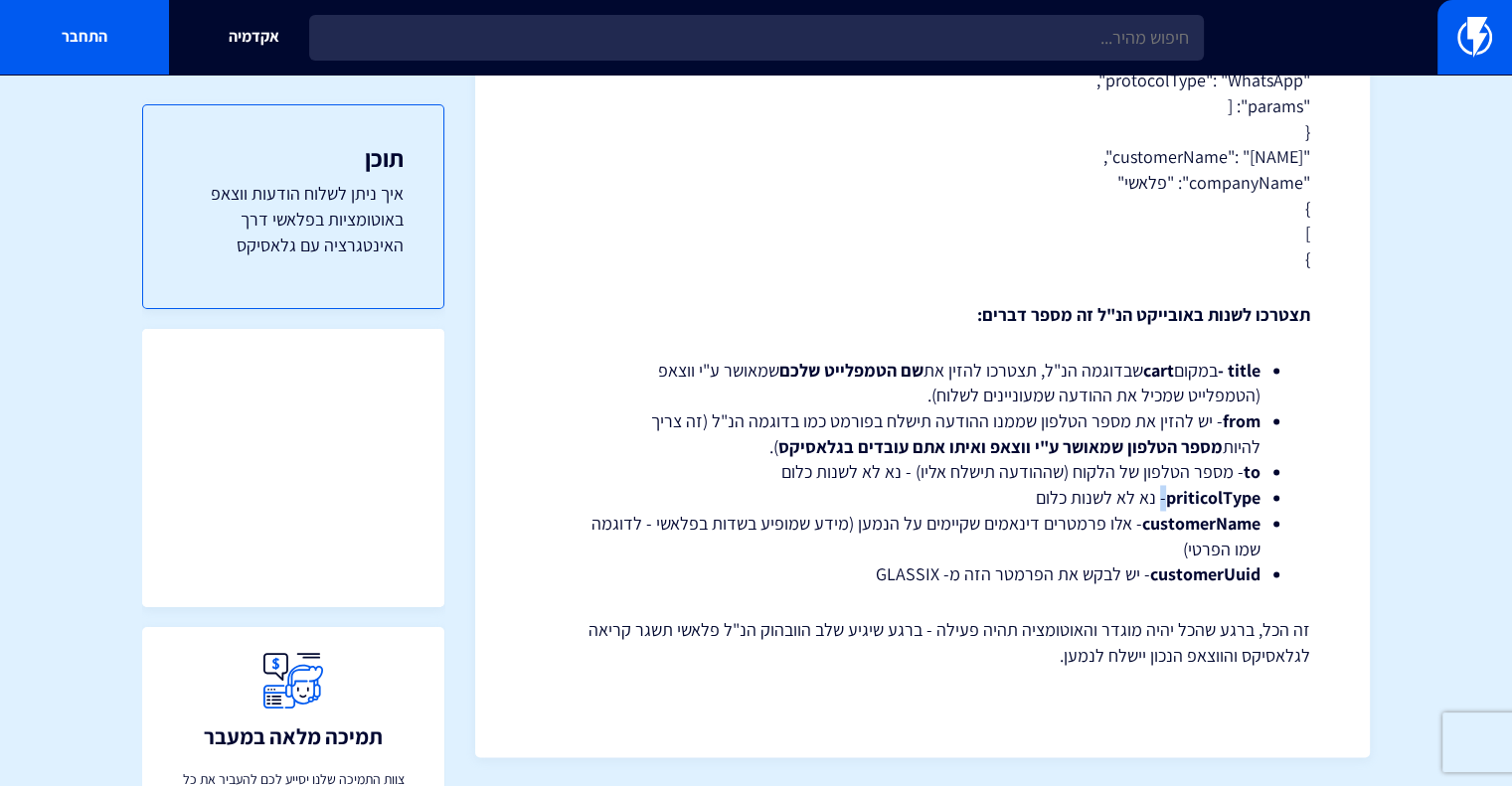 click on "priticolType" at bounding box center [1213, 497] 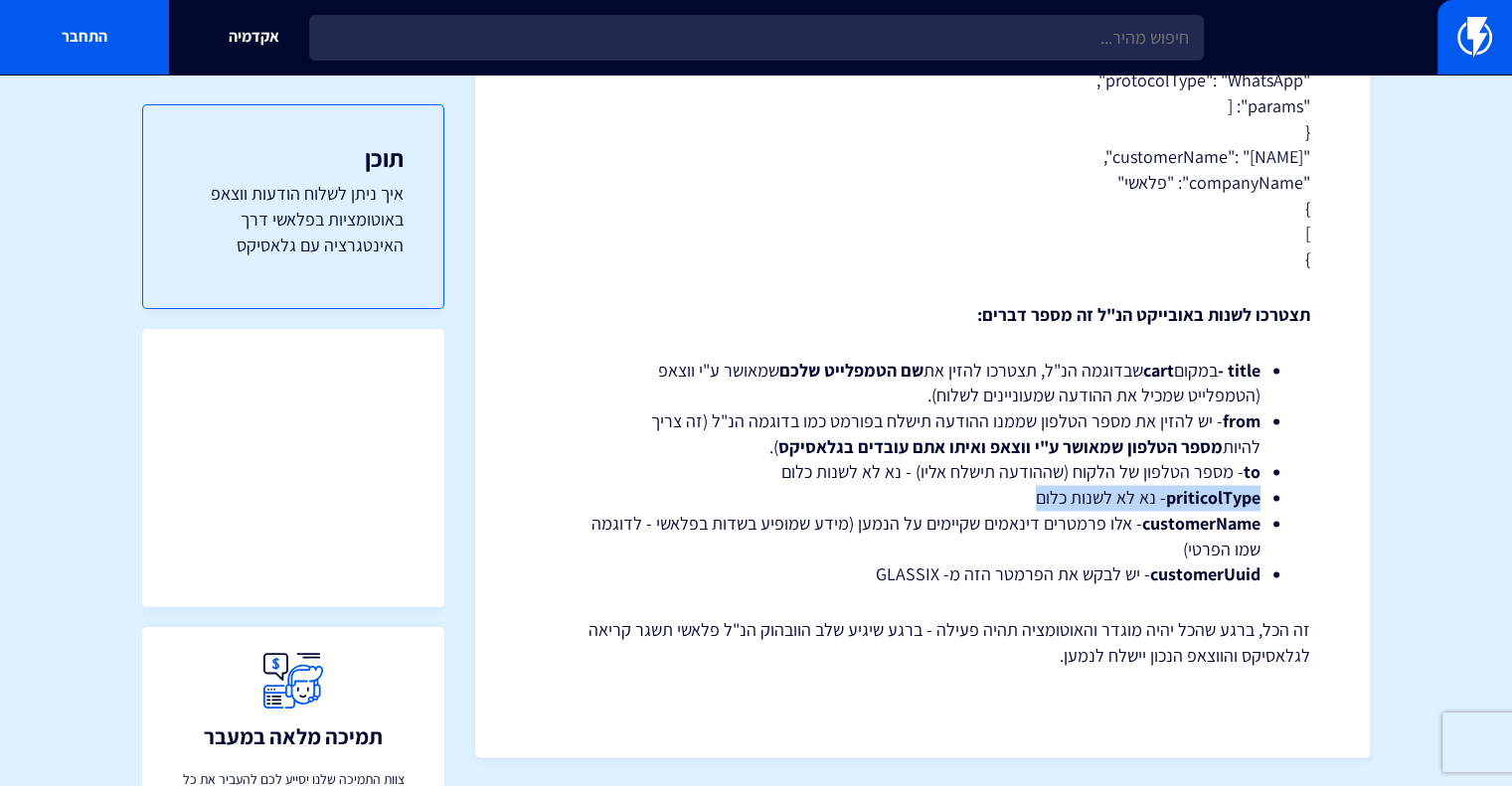 click on "priticolType" at bounding box center (1213, 497) 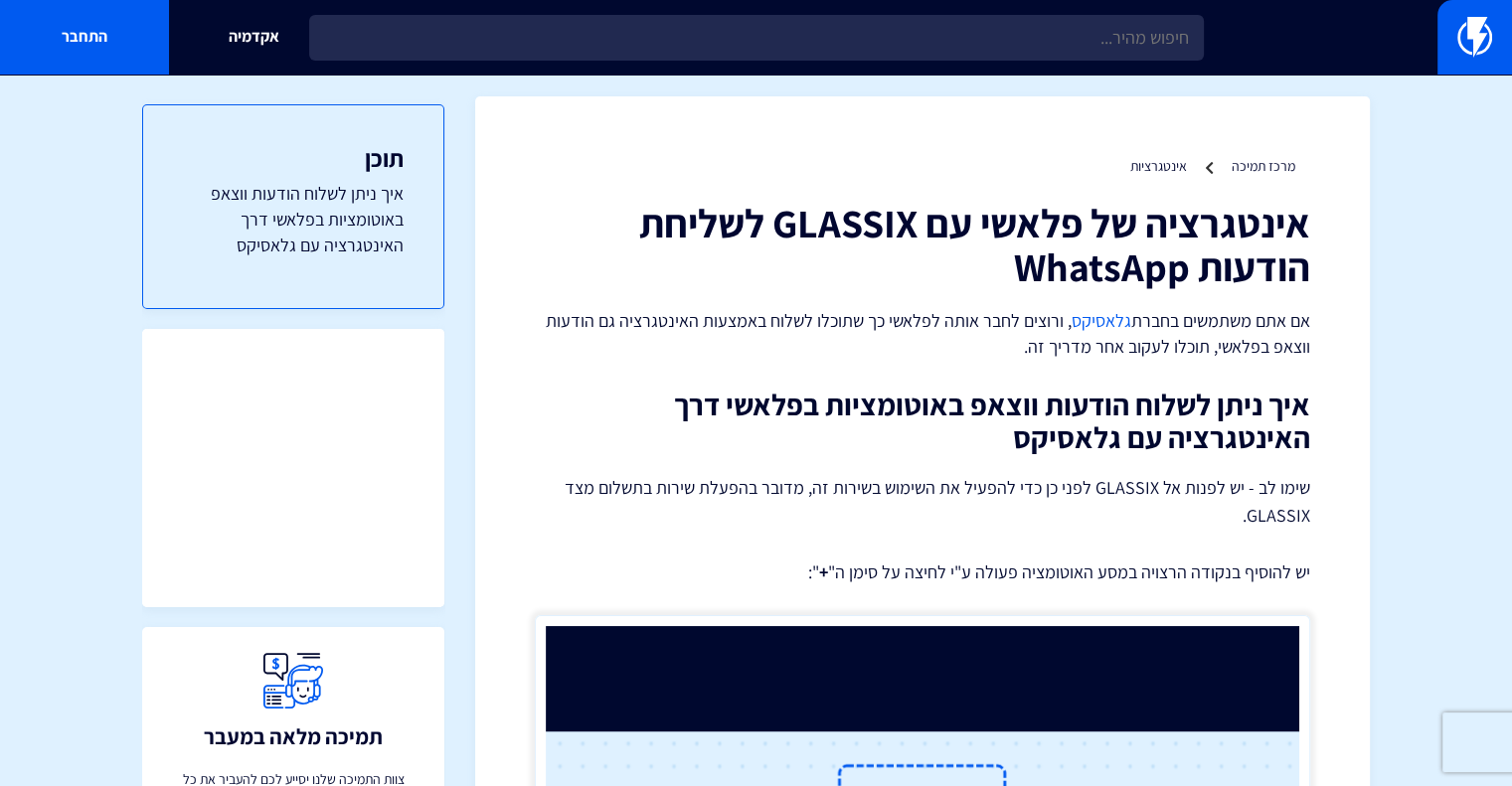 scroll, scrollTop: 0, scrollLeft: 0, axis: both 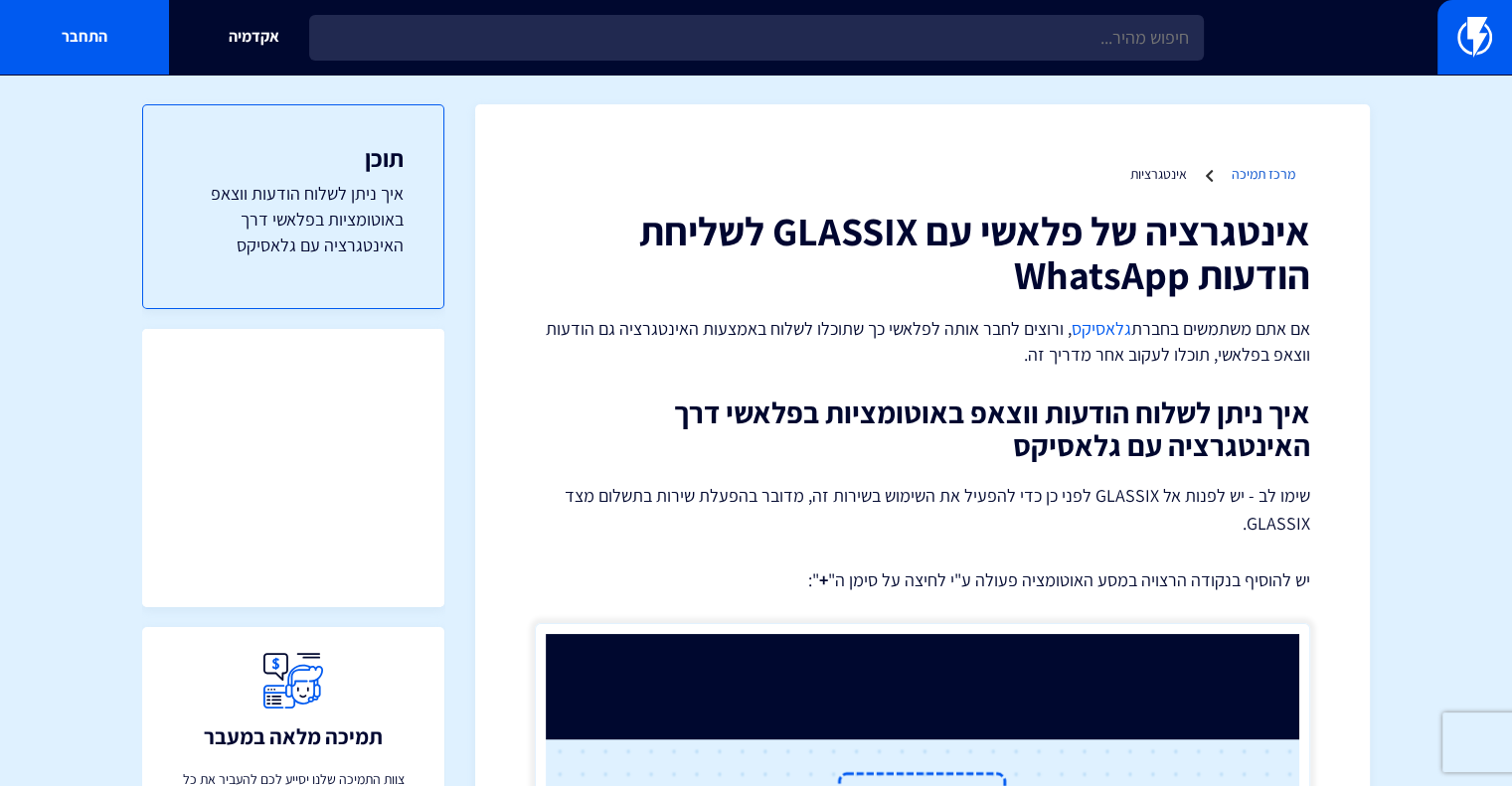 click on "מרכז תמיכה" at bounding box center [1263, 174] 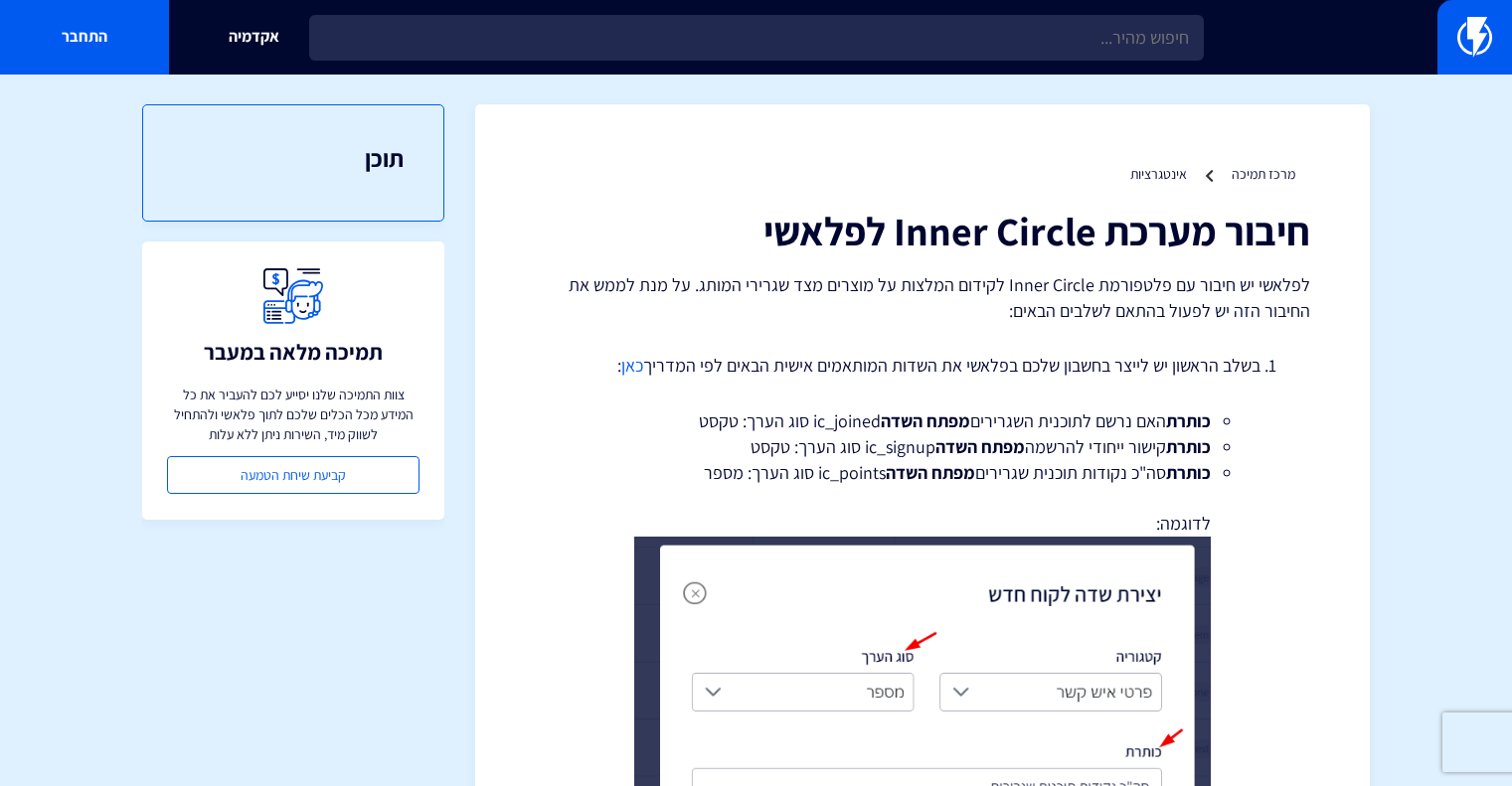 scroll, scrollTop: 0, scrollLeft: 0, axis: both 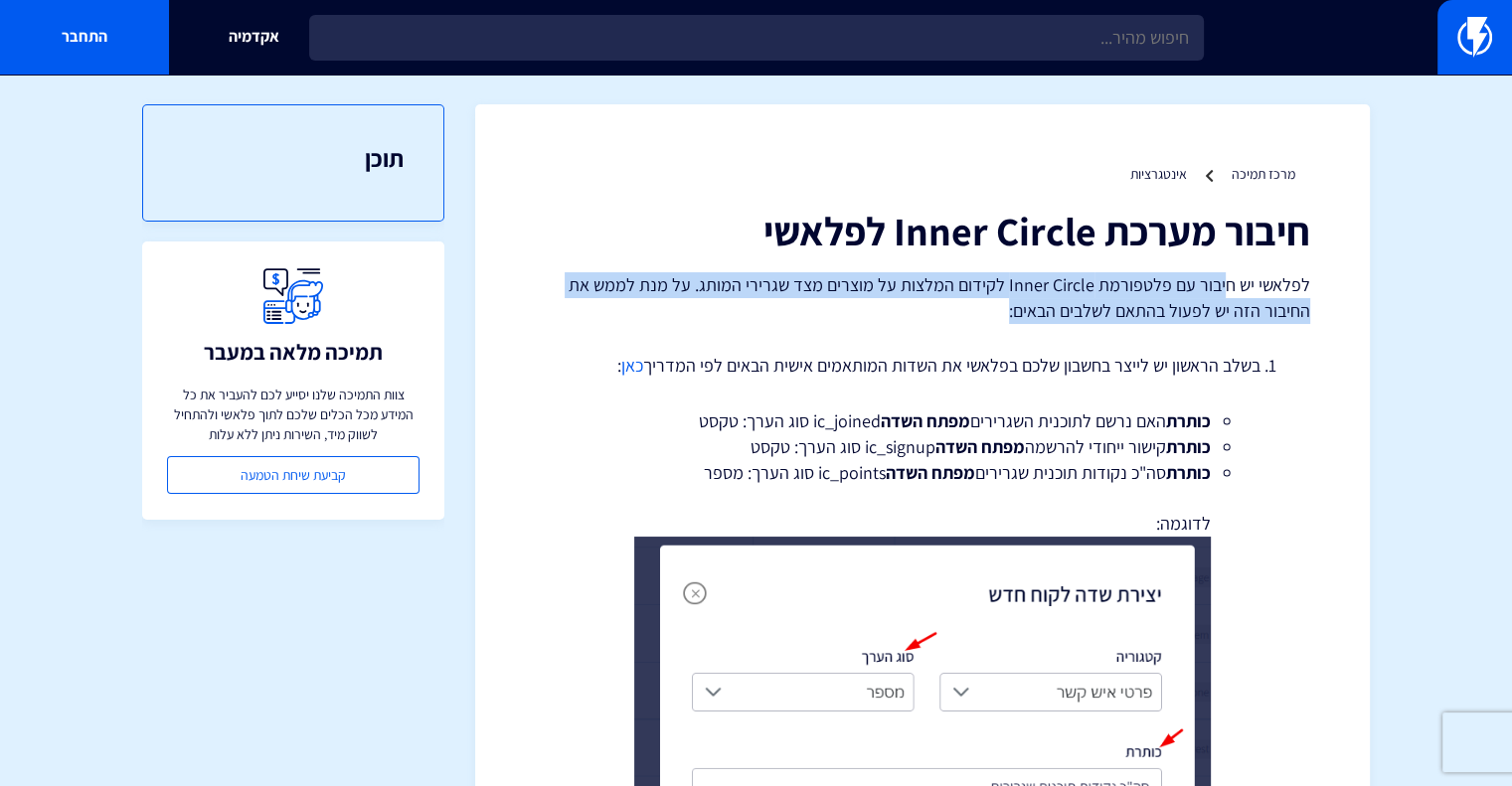 drag, startPoint x: 1225, startPoint y: 263, endPoint x: 829, endPoint y: 314, distance: 399.27058 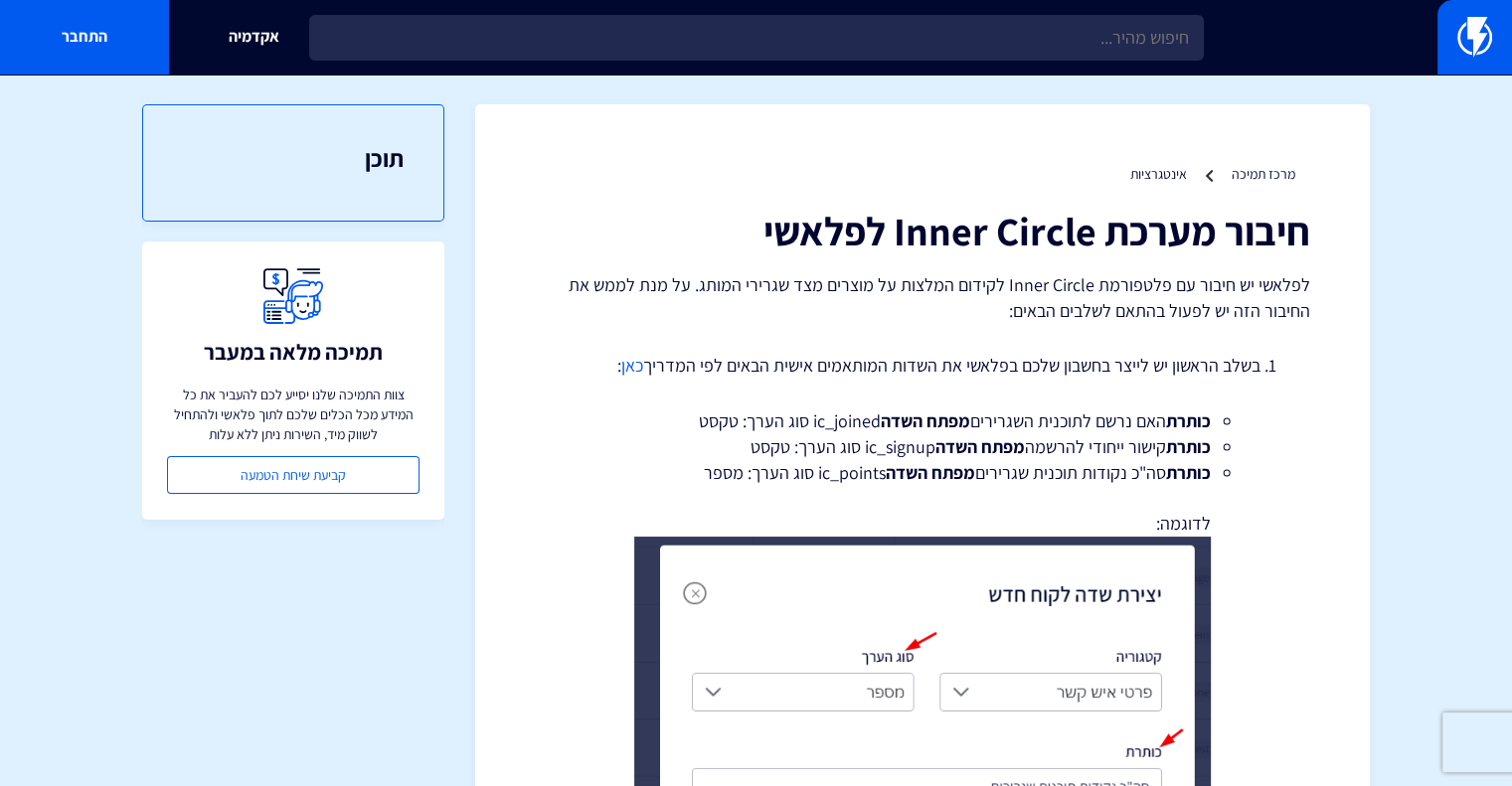 click on "לפלאשי יש חיבור עם פלטפורמת Inner Circle לקידום המלצות על מוצרים מצד שגרירי המותג. על מנת לממש את החיבור הזה יש לפעול בהתאם לשלבים הבאים:" at bounding box center [923, 297] 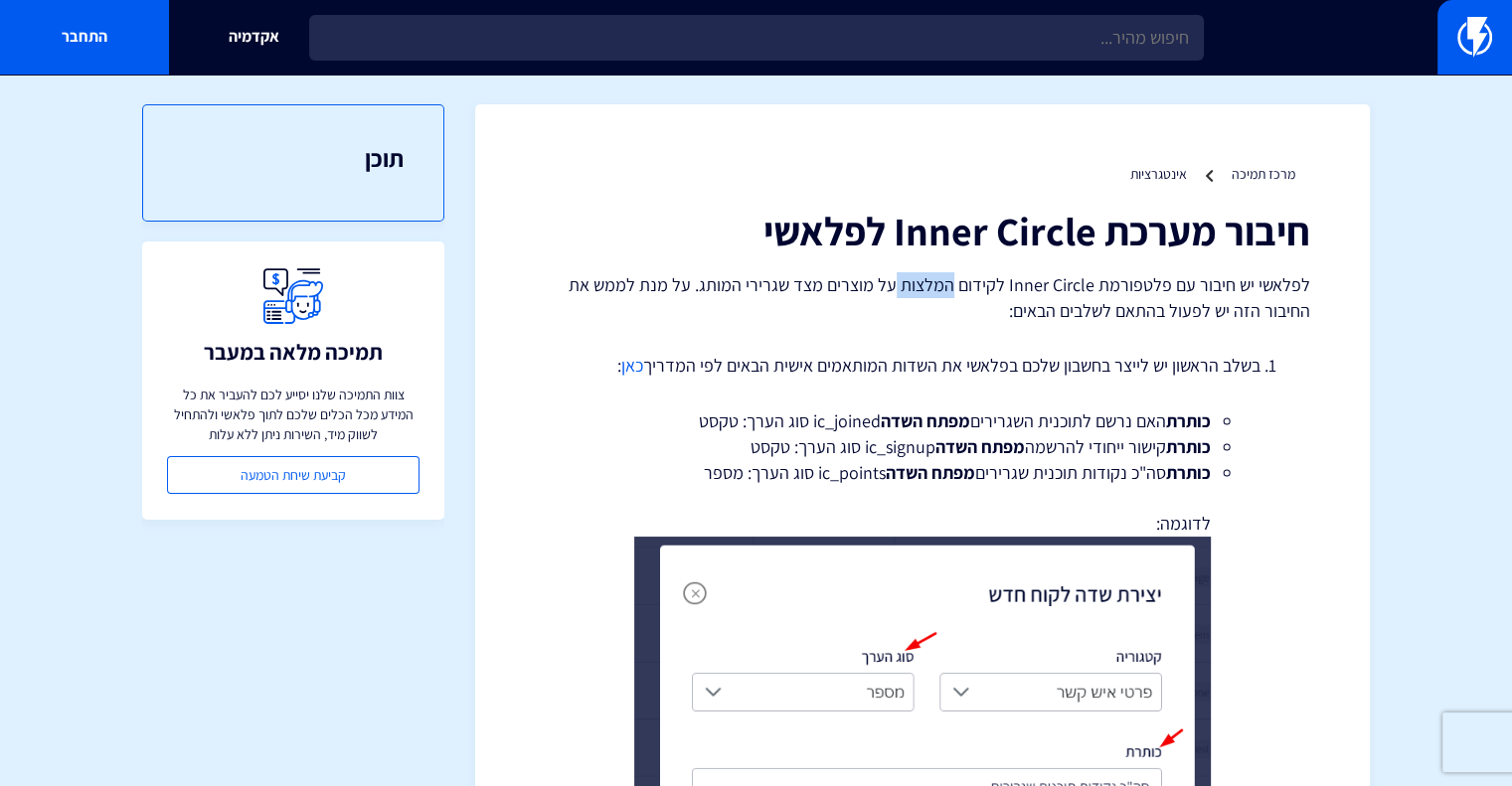 click on "לפלאשי יש חיבור עם פלטפורמת Inner Circle לקידום המלצות על מוצרים מצד שגרירי המותג. על מנת לממש את החיבור הזה יש לפעול בהתאם לשלבים הבאים:" at bounding box center (923, 297) 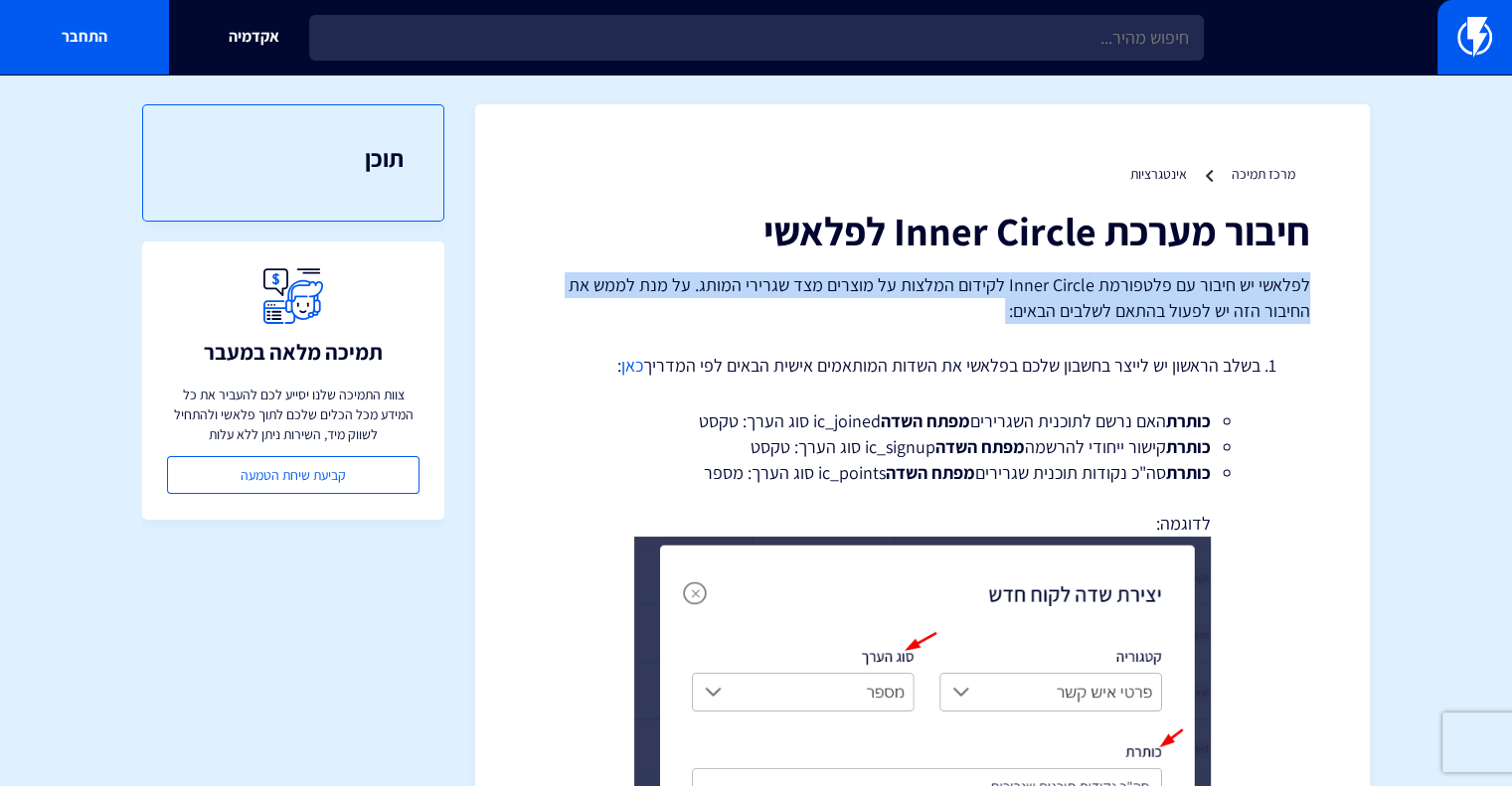 click on "לפלאשי יש חיבור עם פלטפורמת Inner Circle לקידום המלצות על מוצרים מצד שגרירי המותג. על מנת לממש את החיבור הזה יש לפעול בהתאם לשלבים הבאים:" at bounding box center (923, 297) 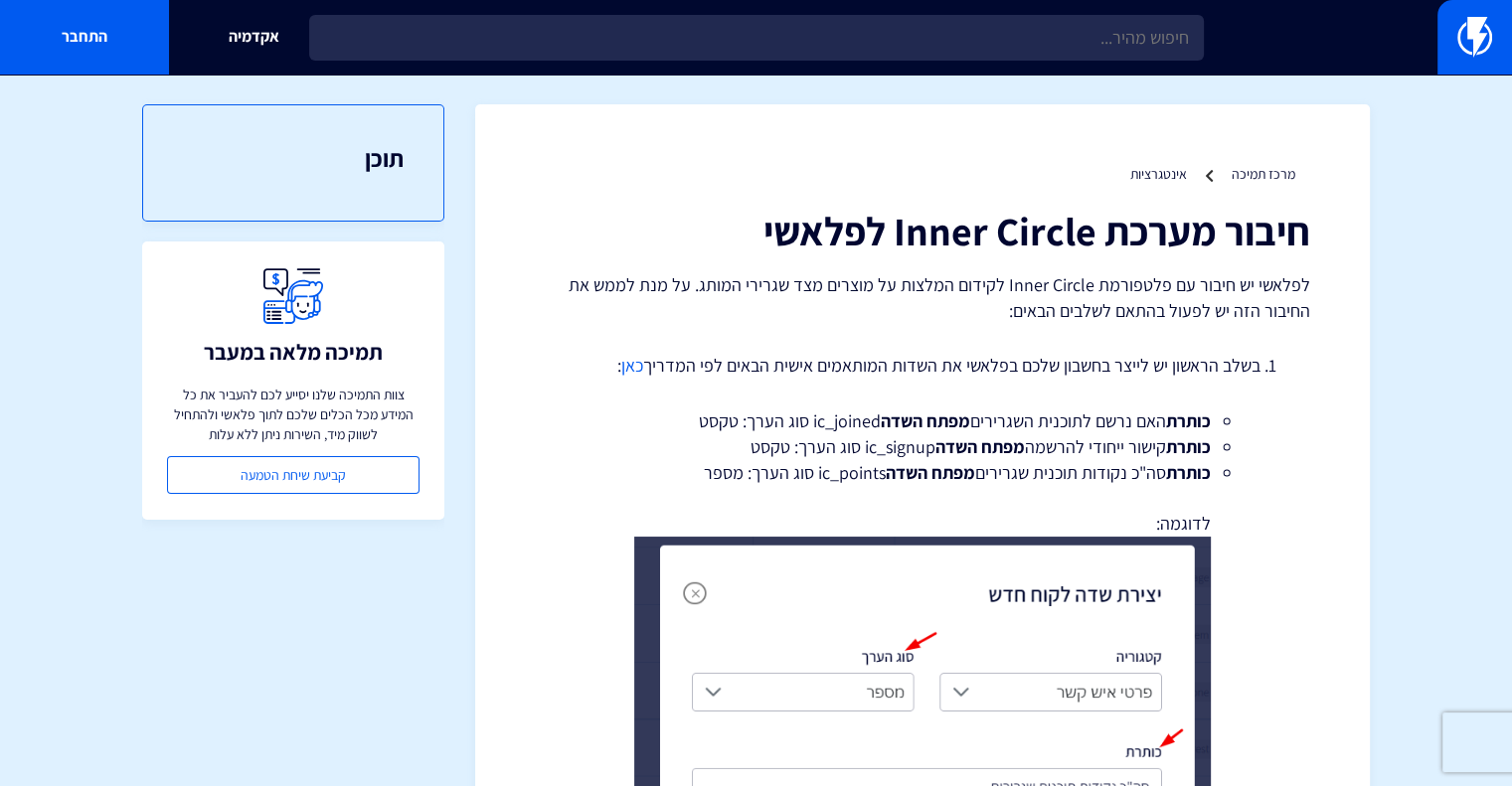drag, startPoint x: 1228, startPoint y: 368, endPoint x: 645, endPoint y: 381, distance: 583.14492 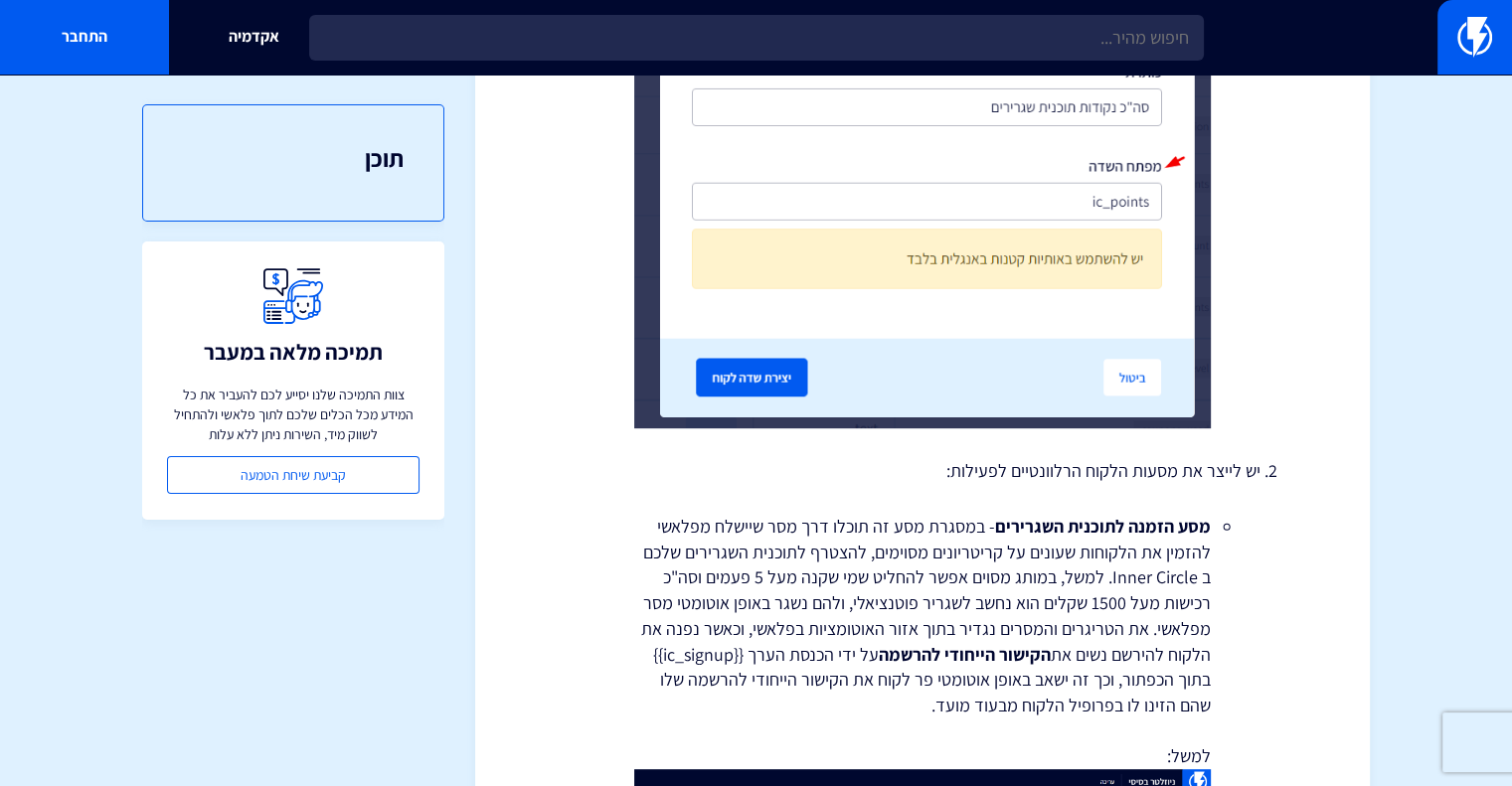 scroll, scrollTop: 696, scrollLeft: 0, axis: vertical 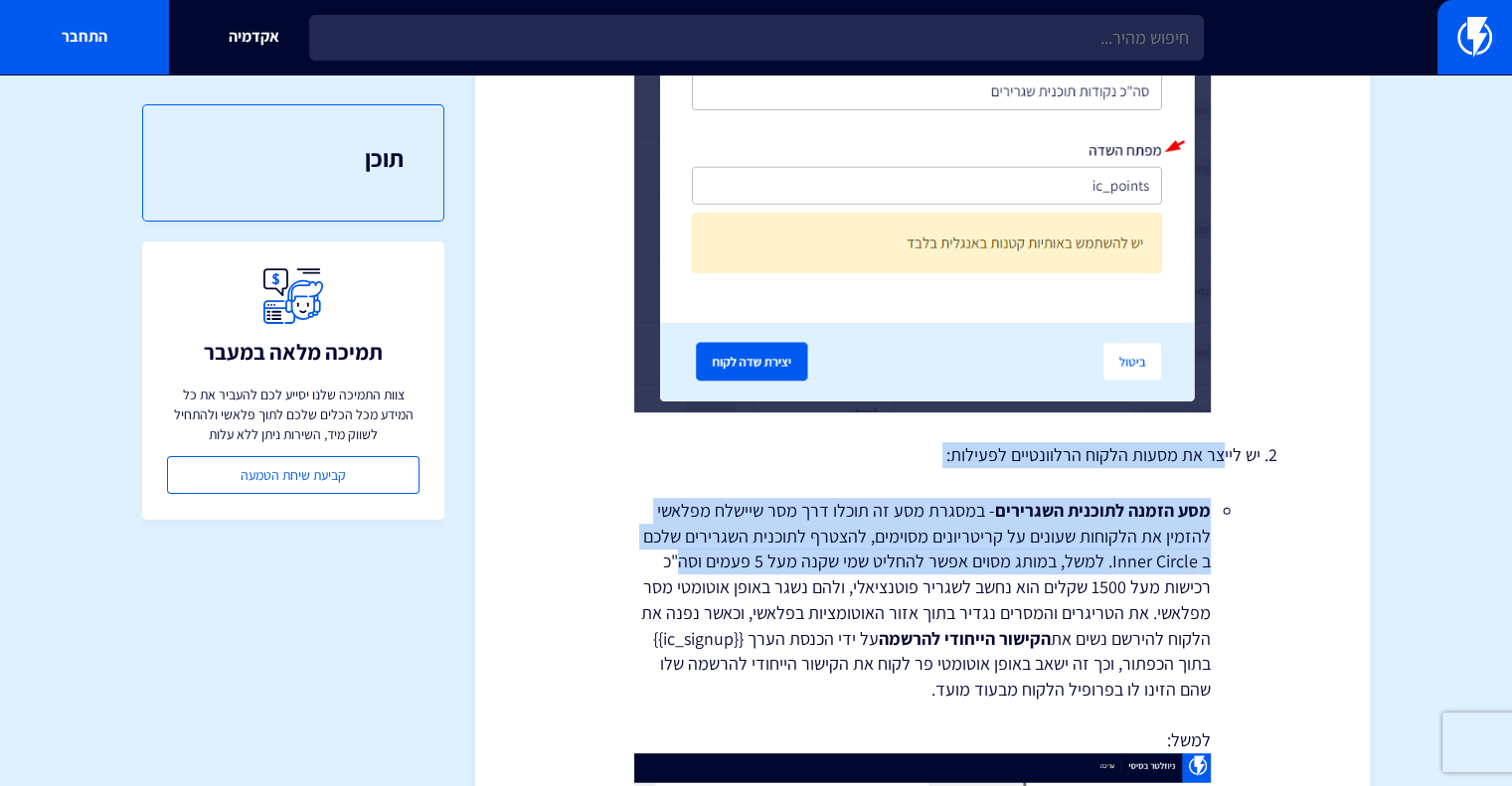 drag, startPoint x: 1127, startPoint y: 484, endPoint x: 706, endPoint y: 555, distance: 426.94496 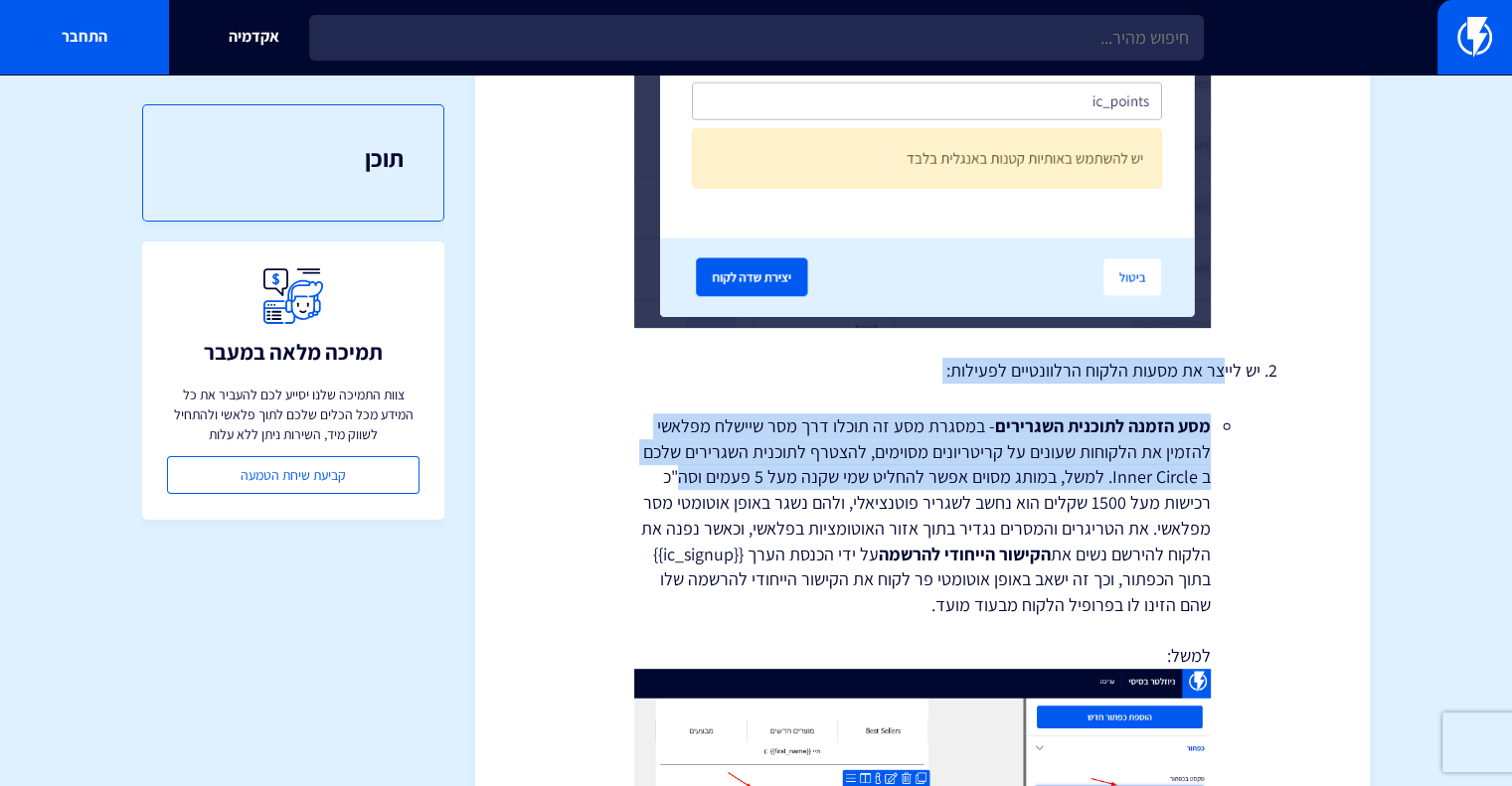 click on "מסע הזמנה לתוכנית השגרירים  - במסגרת מסע זה תוכלו דרך מסר שיישלח מפלאשי להזמין את הלקוחות שעונים על קריטריונים מסוימים, להצטרף לתוכנית השגרירים שלכם ב Inner Circle. למשל, במותג מסוים אפשר להחליט שמי שקנה מעל 5 פעמים וסה"כ רכישות מעל 1500 שקלים הוא נחשב לשגריר פוטנציאלי, ולהם נשגר באופן אוטומטי מסר מפלאשי. את הטריגרים והמסרים נגדיר בתוך אזור האוטומציות בפלאשי, וכאשר נפנה את הלקוח להירשם נשים את  הקישור הייחודי להרשמה  על ידי הכנסת הערך {{ic_signup}} בתוך הכפתור, וכך זה ישאב באופן אוטומטי פר לקוח את הקישור הייחודי להרשמה שלו שהם הזינו לו בפרופיל הלקוח מבעוד מועד. למשל:" at bounding box center (923, 723) 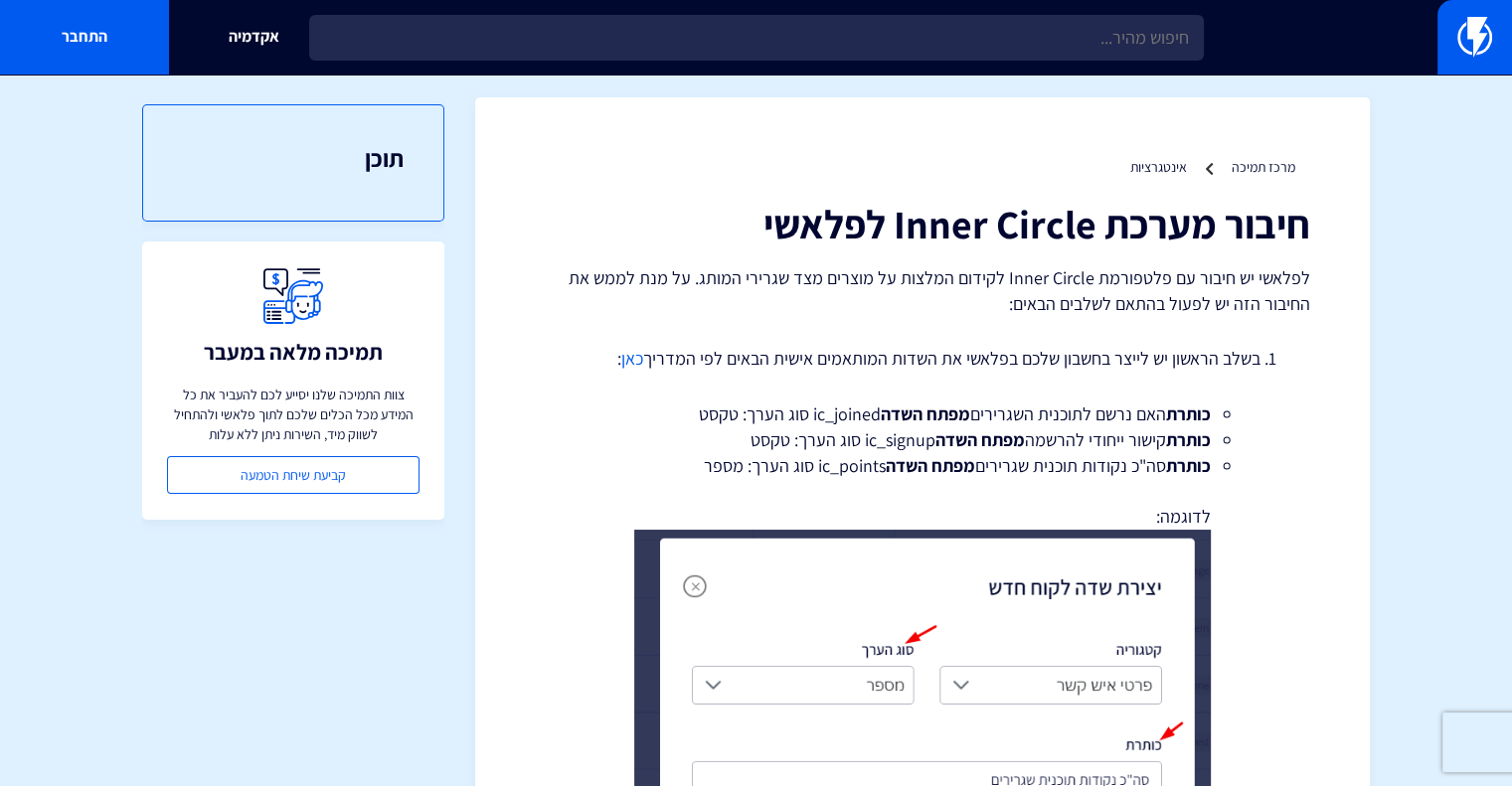 scroll, scrollTop: 0, scrollLeft: 0, axis: both 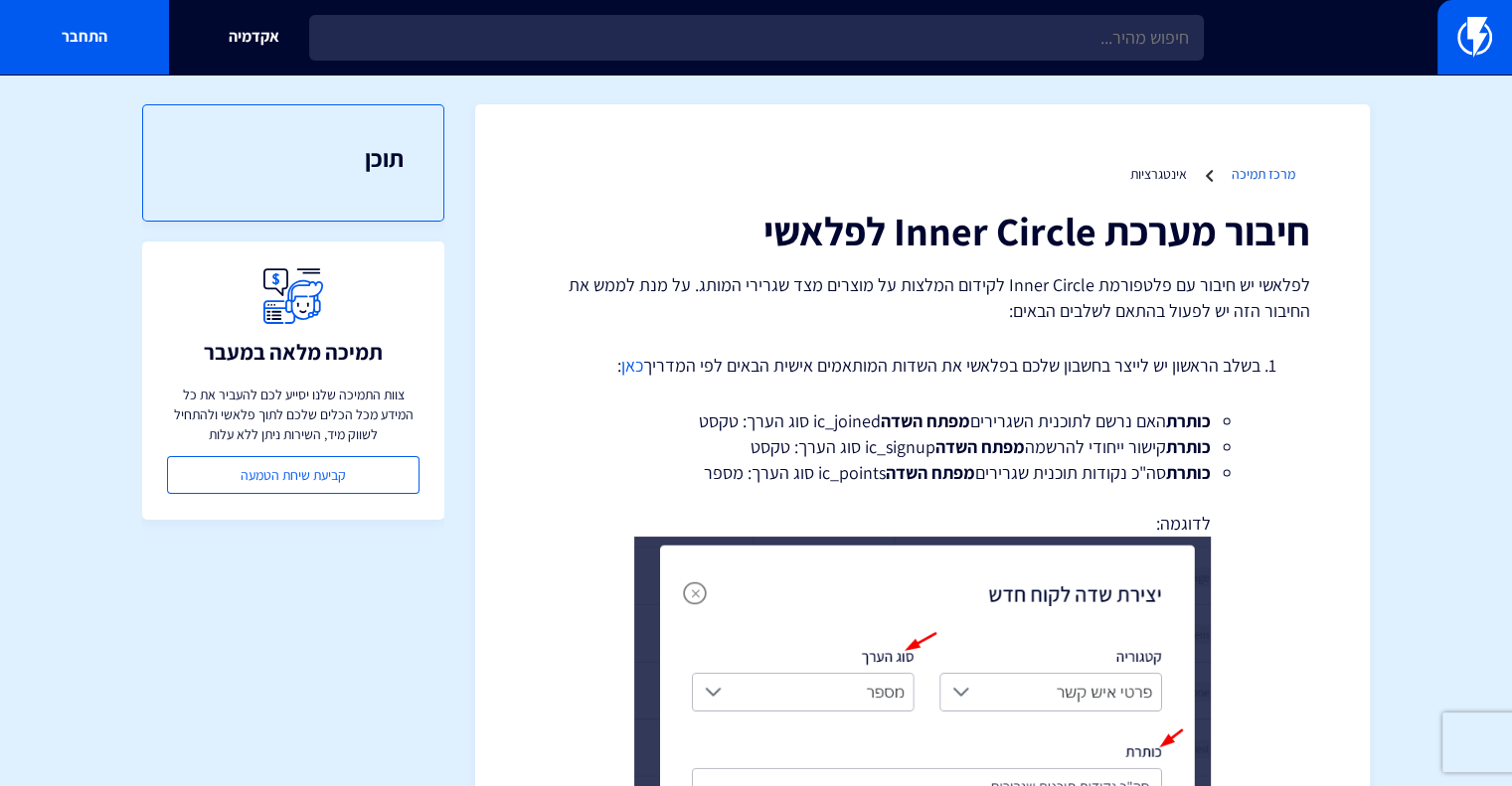 click on "מרכז תמיכה
אינטגרציות" at bounding box center [923, 174] 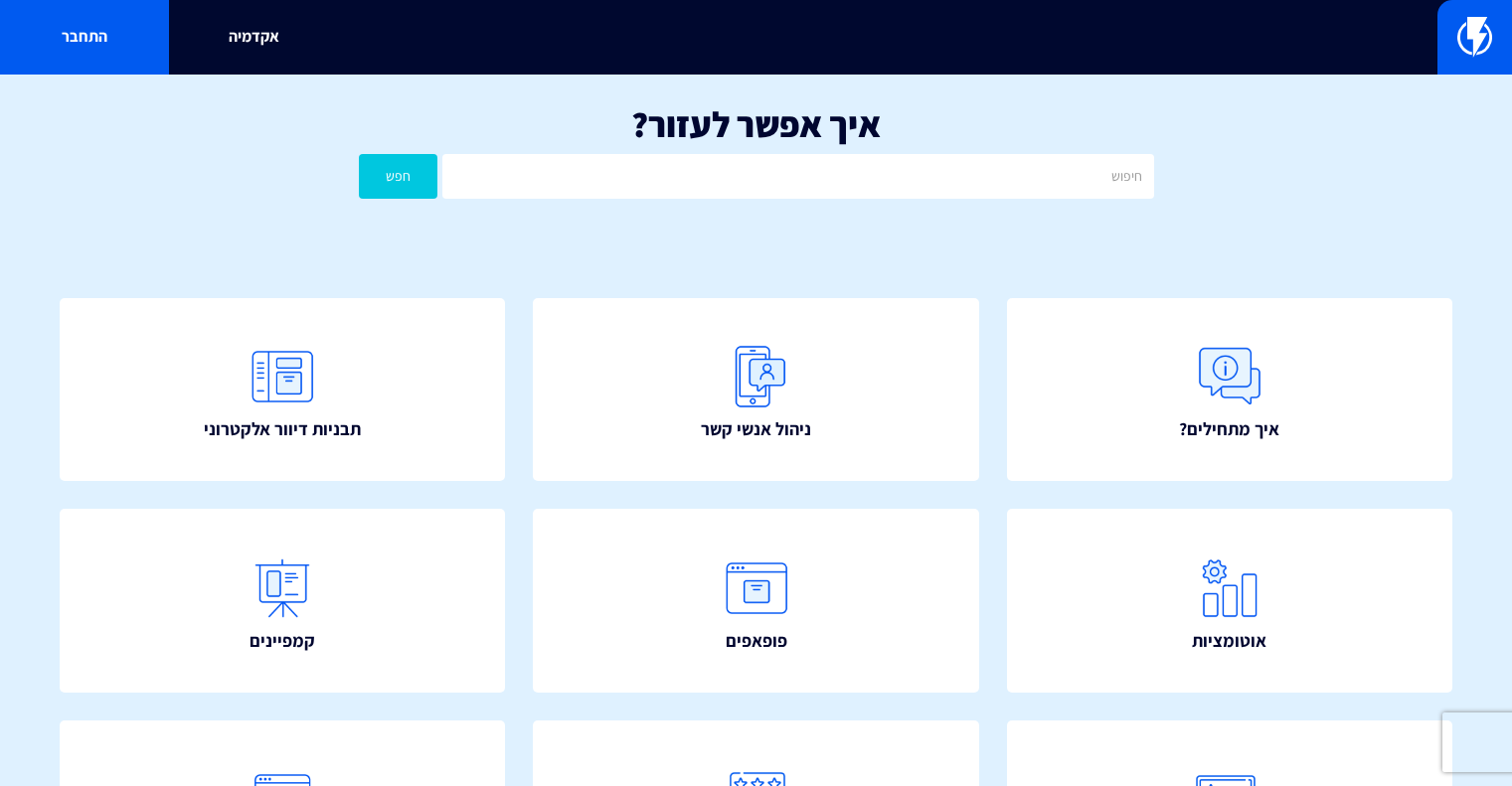 scroll, scrollTop: 0, scrollLeft: 0, axis: both 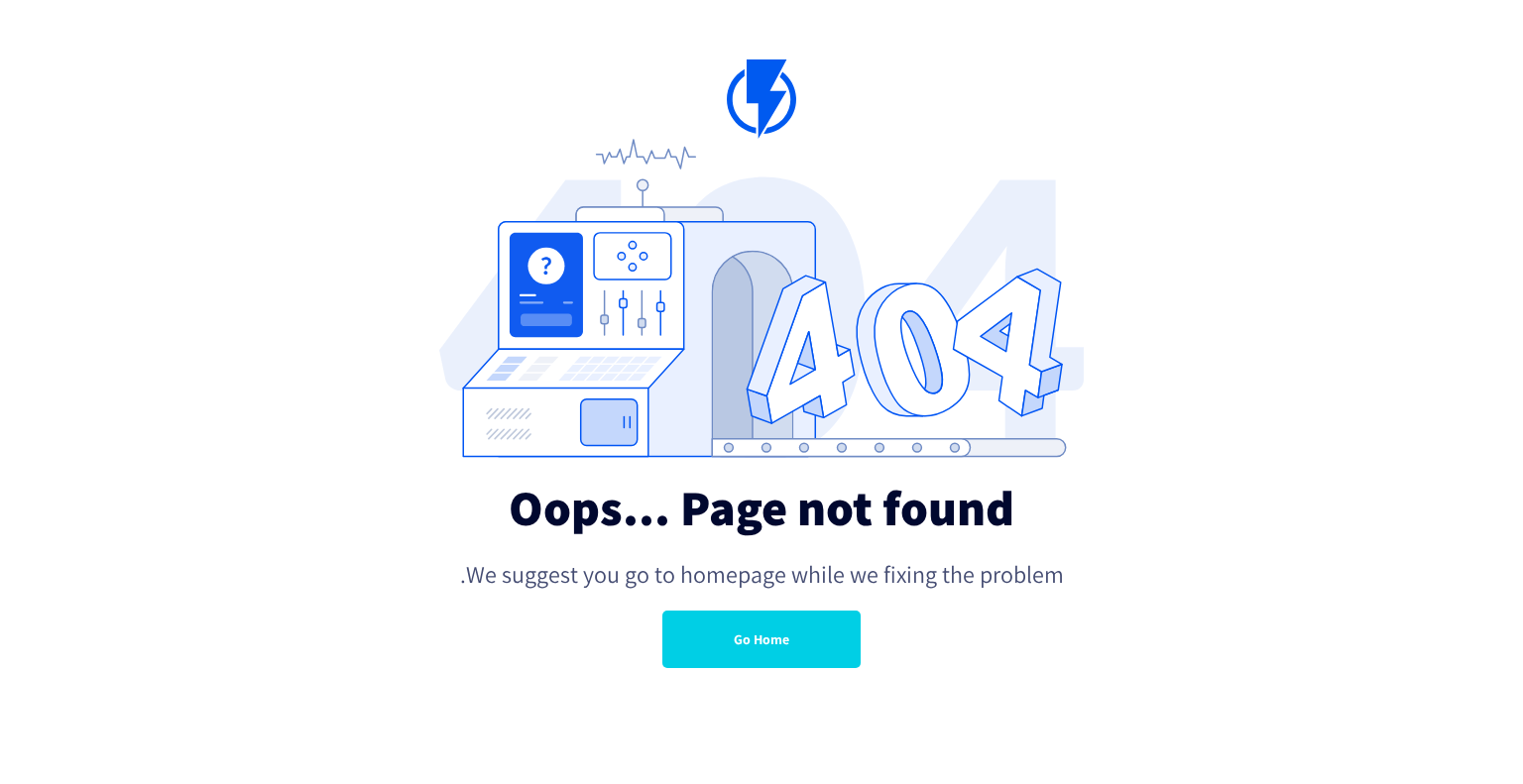 click on "Go Home" at bounding box center [762, 639] 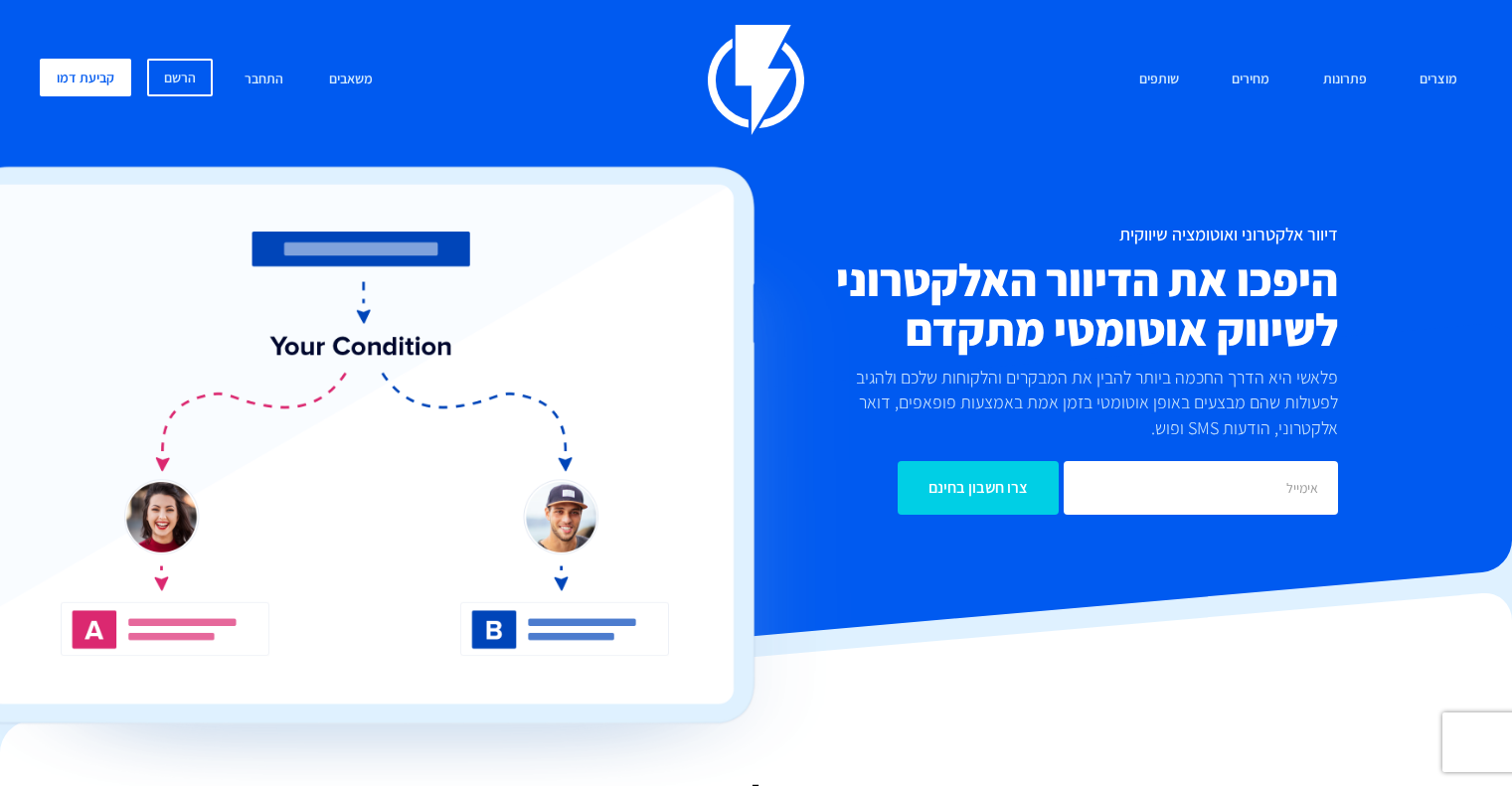 scroll, scrollTop: 0, scrollLeft: 0, axis: both 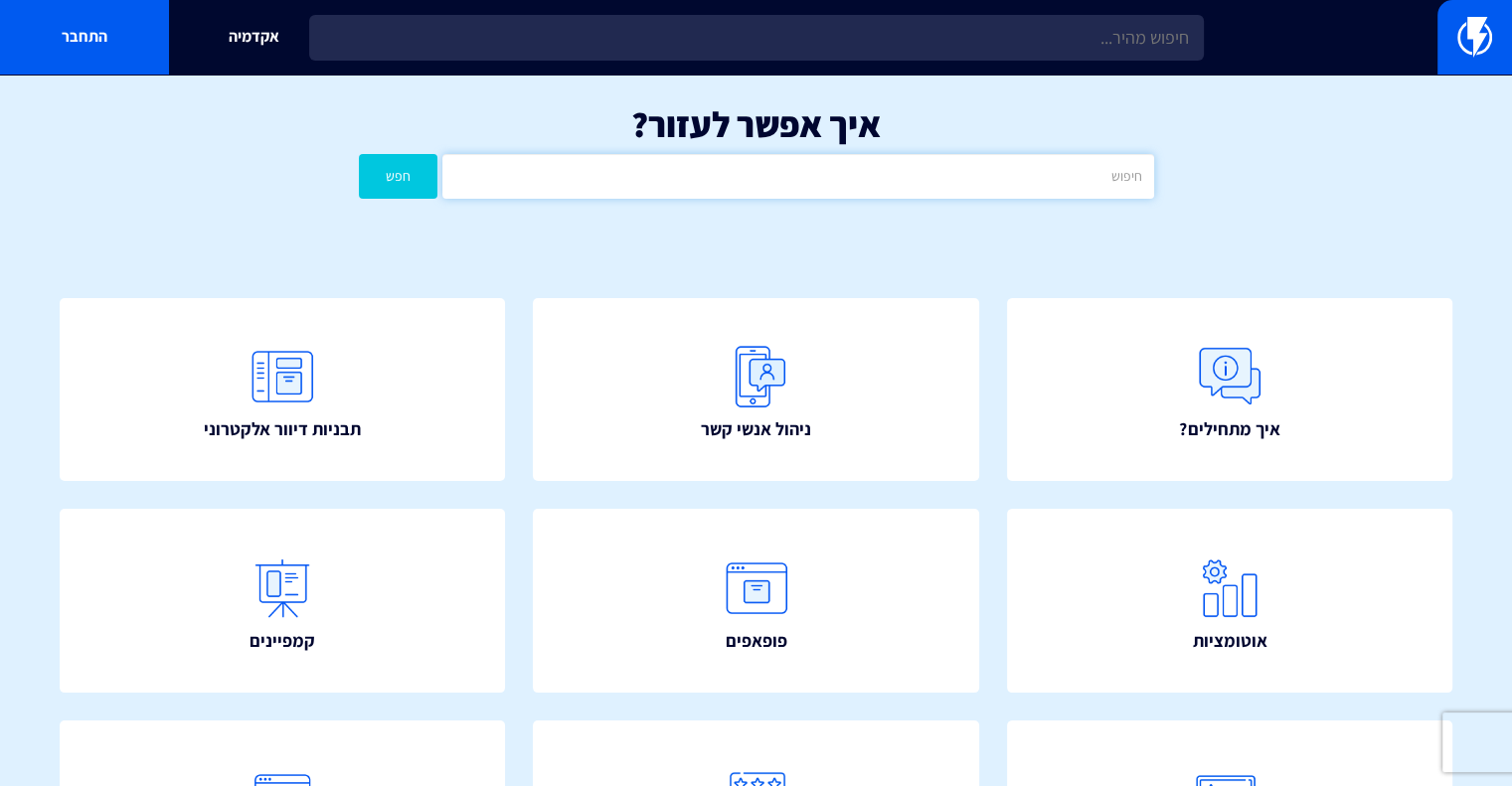 click at bounding box center (797, 176) 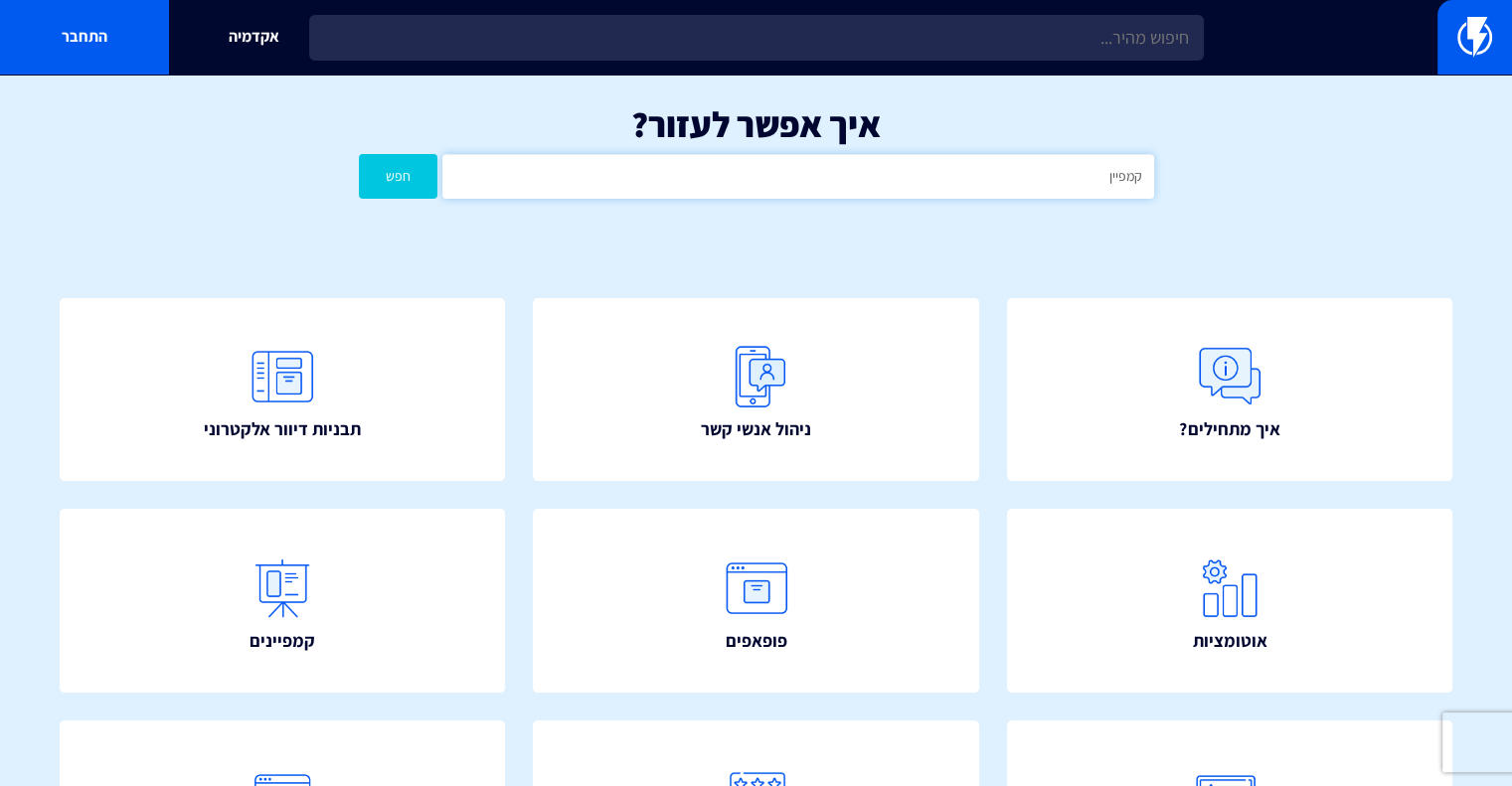 type on "קמפיין" 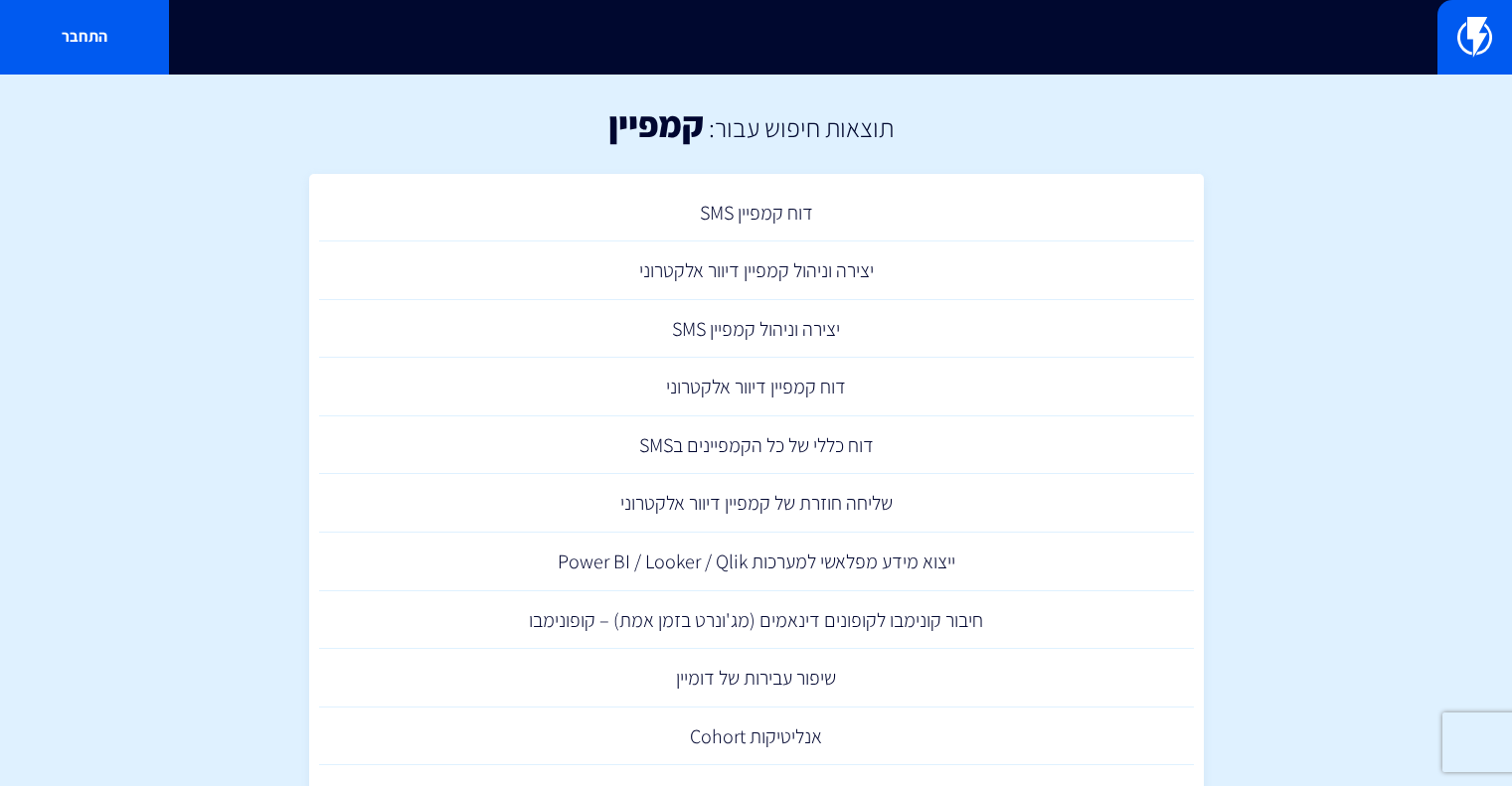 scroll, scrollTop: 0, scrollLeft: 0, axis: both 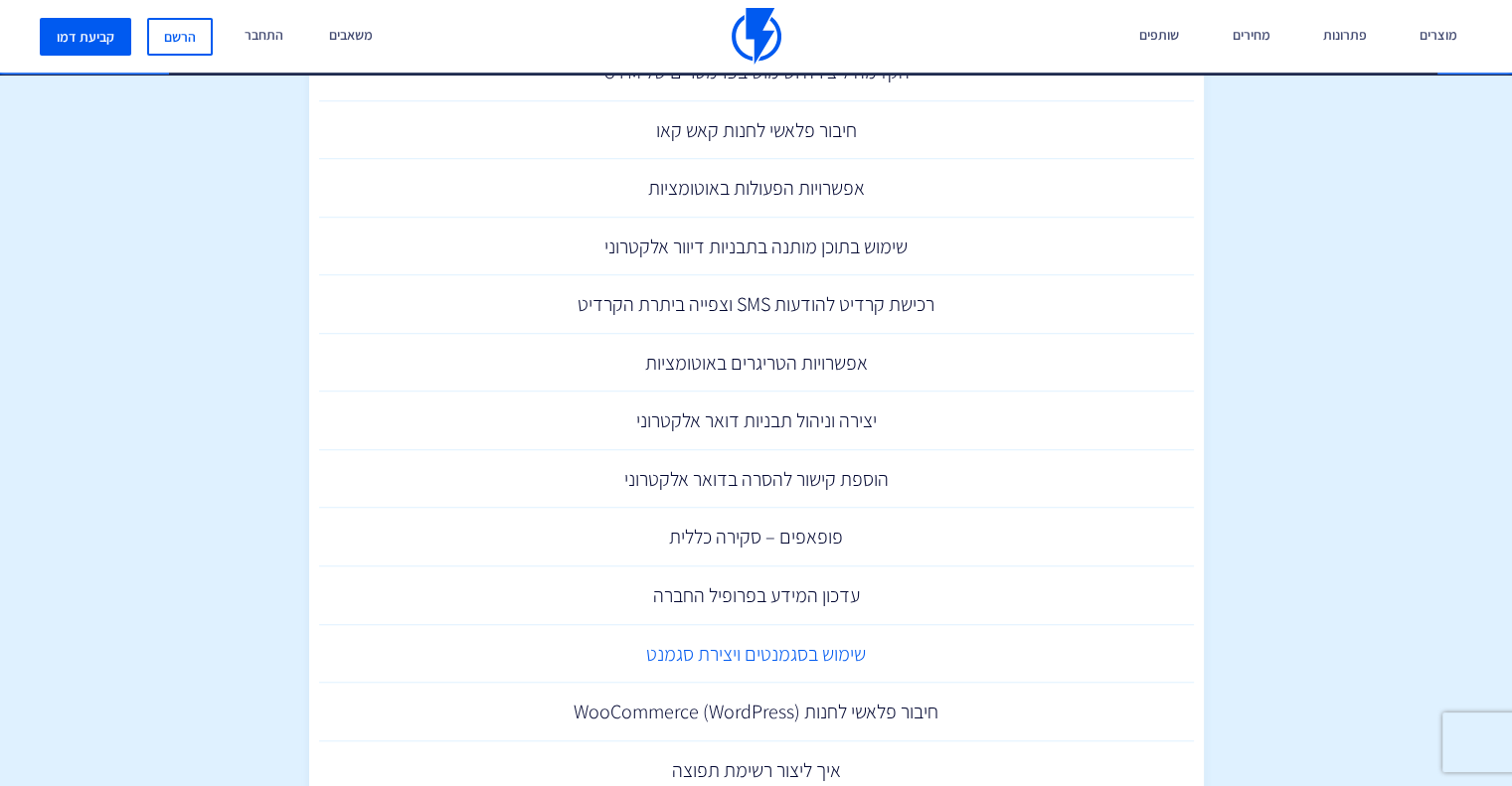 click on "שימוש בסגמנטים ויצירת סגמנט" at bounding box center [756, 654] 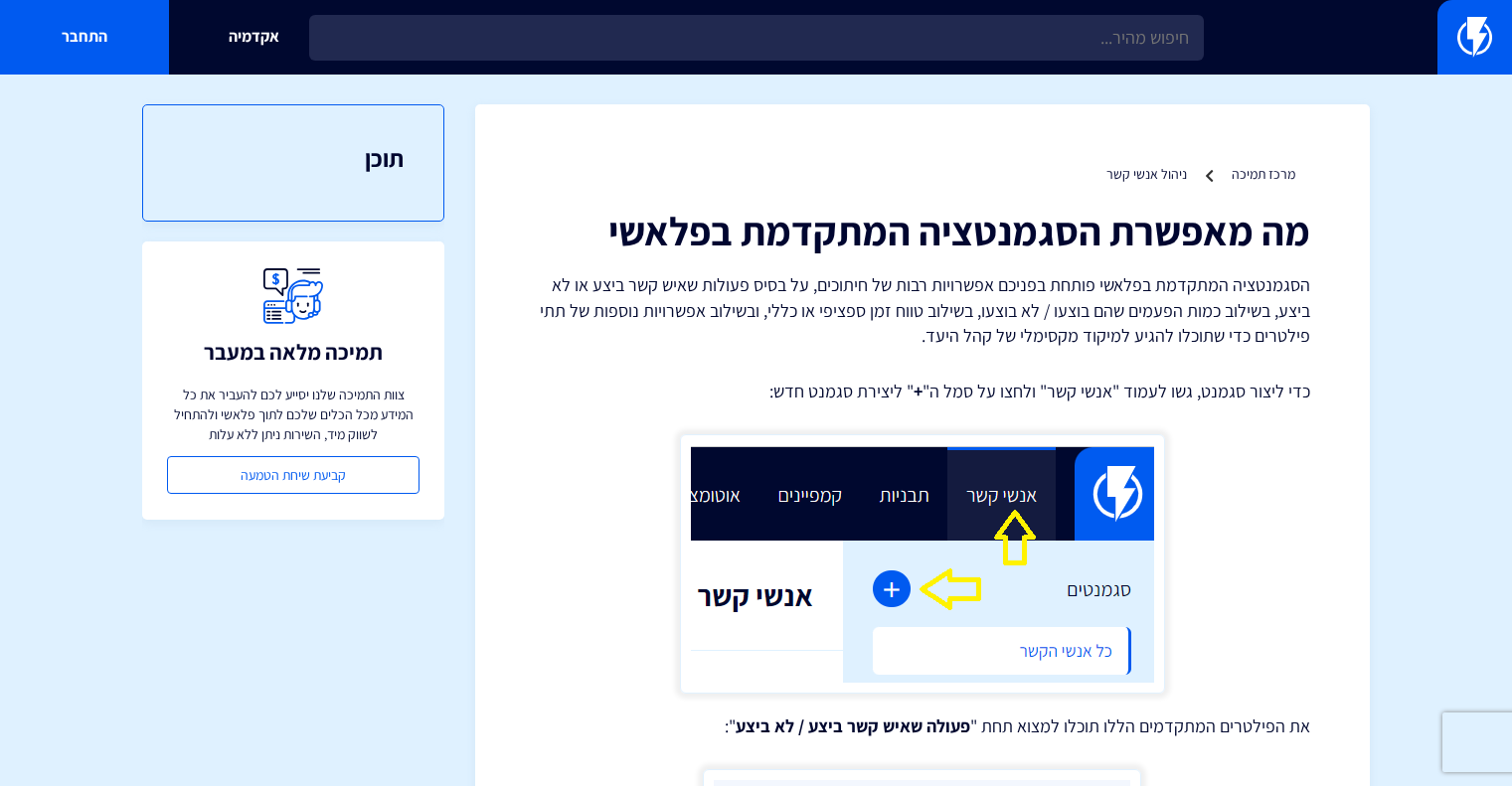 scroll, scrollTop: 0, scrollLeft: 0, axis: both 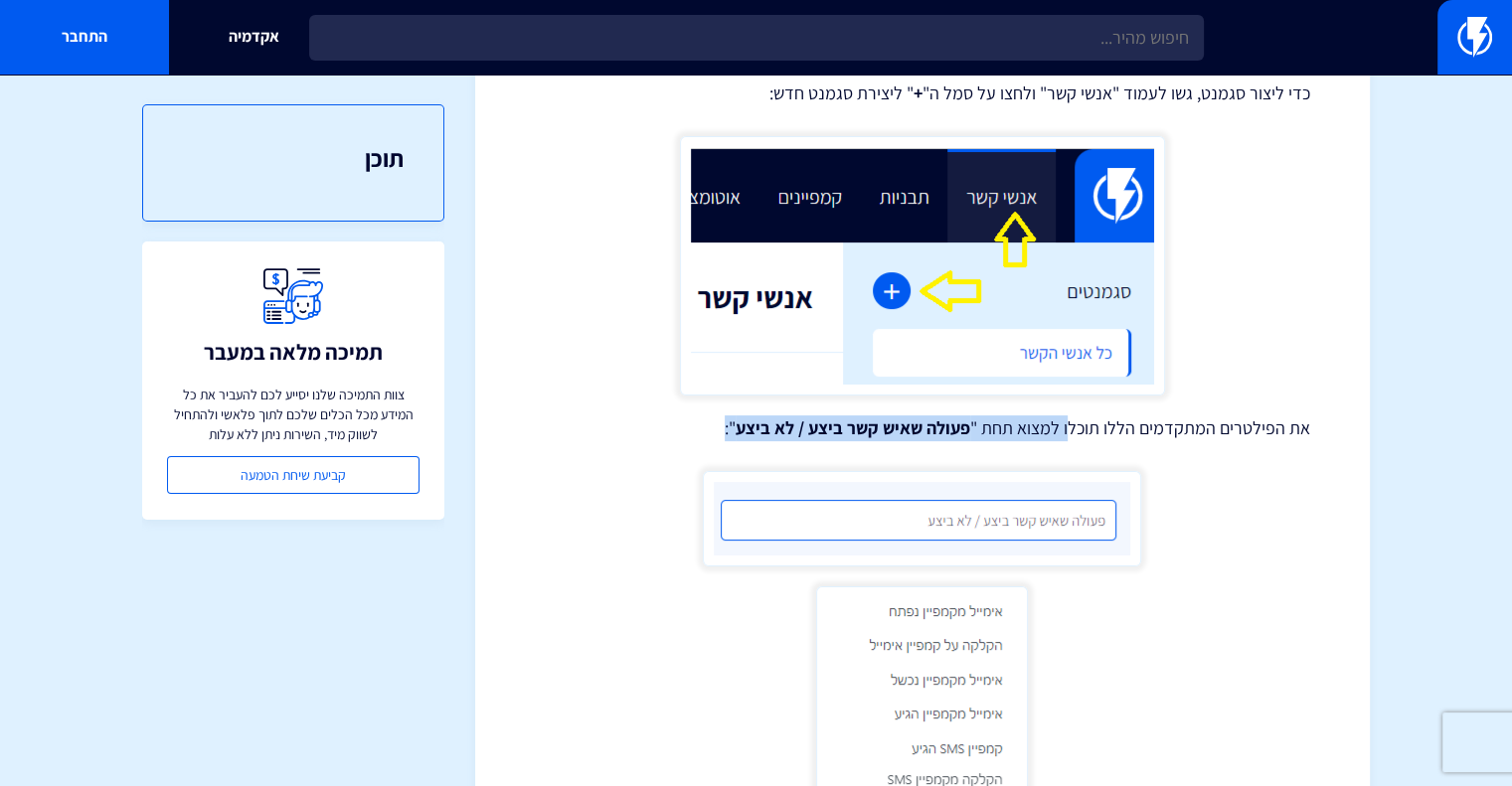 drag, startPoint x: 1073, startPoint y: 409, endPoint x: 664, endPoint y: 433, distance: 409.70355 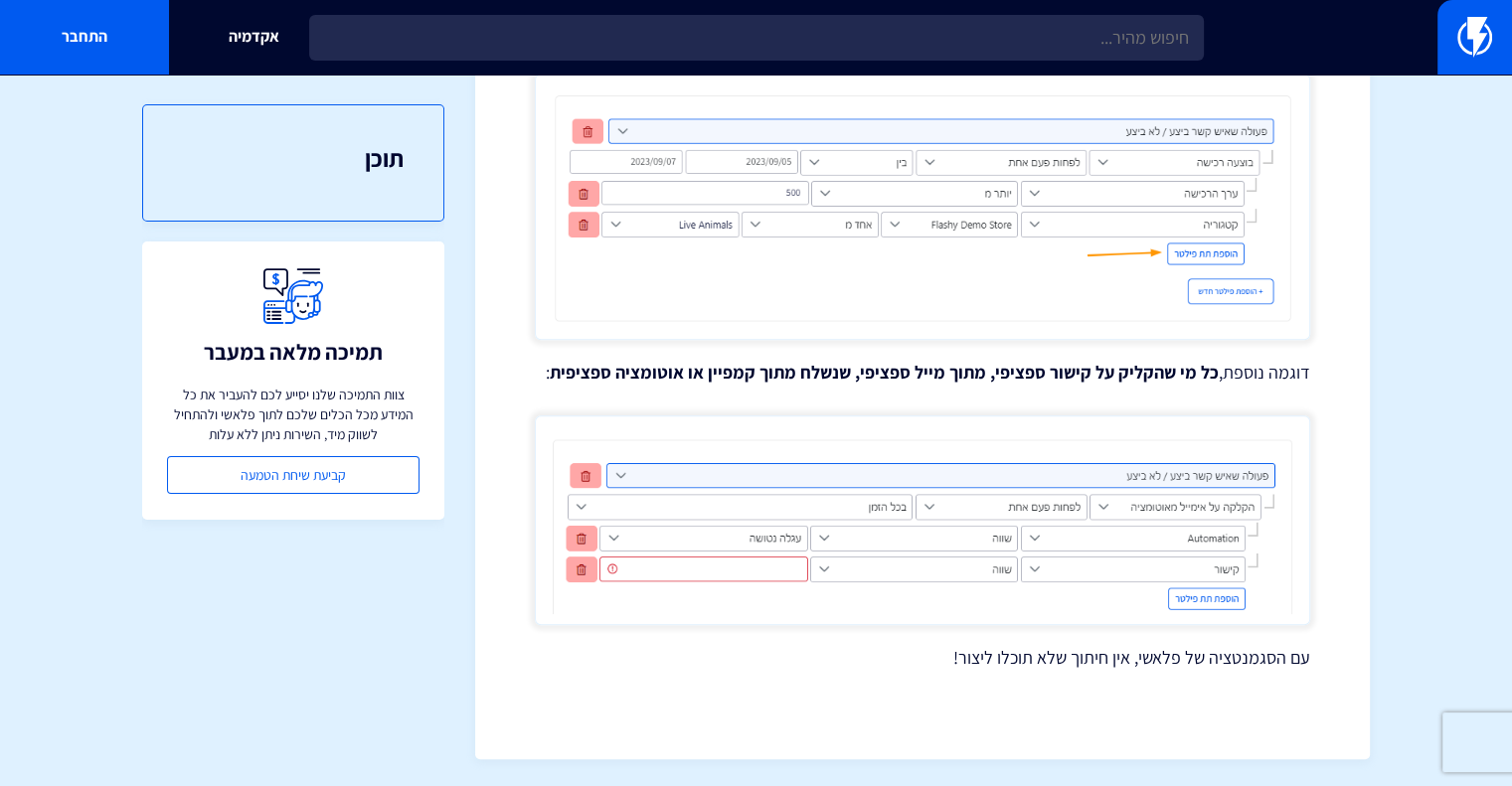 scroll, scrollTop: 1431, scrollLeft: 0, axis: vertical 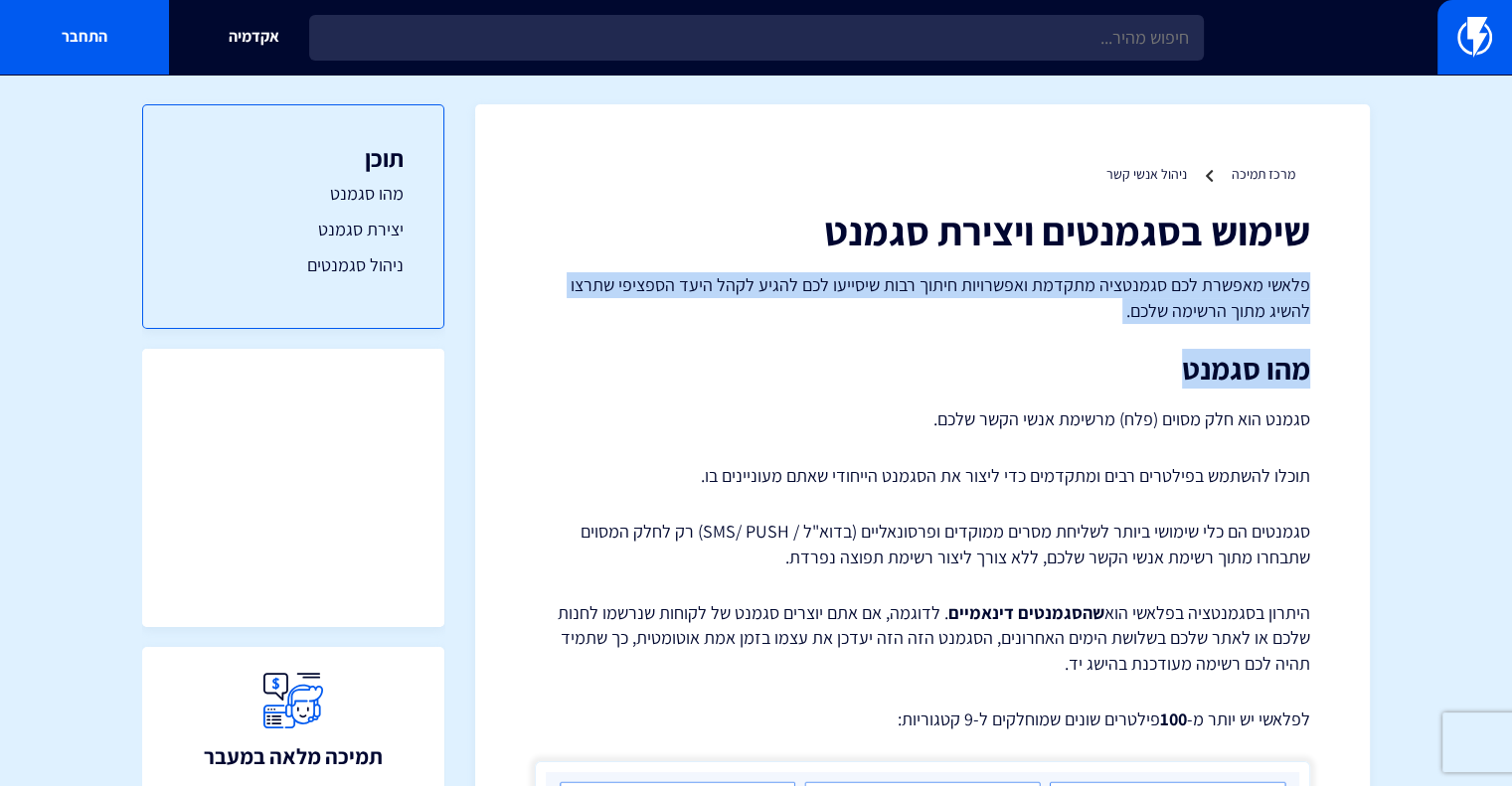 drag, startPoint x: 1327, startPoint y: 289, endPoint x: 595, endPoint y: 362, distance: 735.631 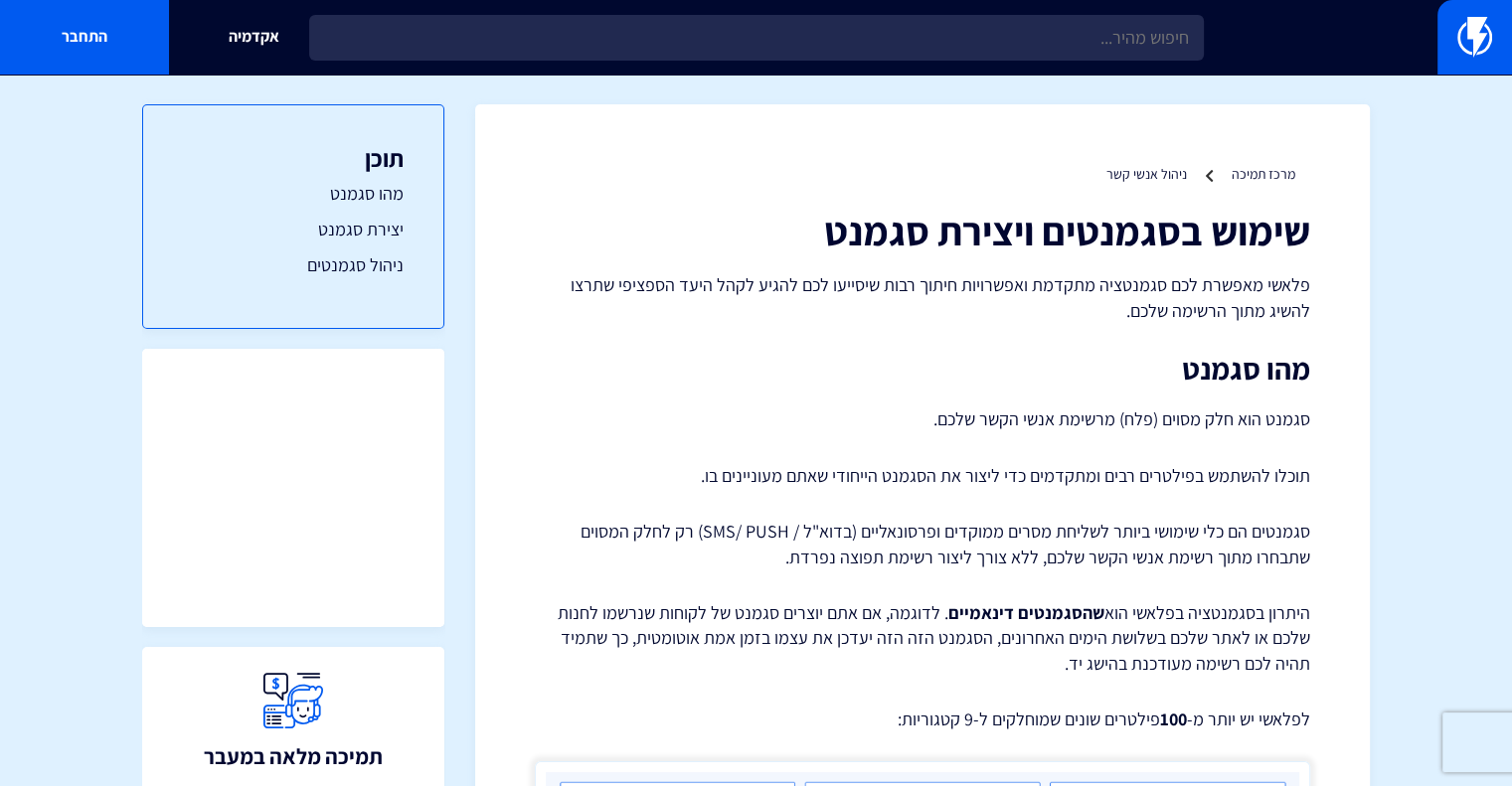 click on "שימוש בסגמנטים ויצירת סגמנט
פלאשי מאפשרת לכם סגמנטציה מתקדמת ואפשרויות חיתוך רבות שיסייעו לכם להגיע לקהל היעד הספציפי שתרצו להשיג מתוך הרשימה שלכם.
מהו סגמנט
סגמנט הוא חלק מסוים (פלח) מרשימת אנשי הקשר שלכם.
תוכלו להשתמש בפילטרים רבים ומתקדמים כדי ליצור את הסגמנט הייחודי שאתם מעוניינים בו.
סגמנטים הם כלי שימושי ביותר לשליחת מסרים ממוקדים ופרסונאליים (בדוא"ל / SMS/  PUSH) רק לחלק המסוים שתבחרו מתוך רשימת אנשי הקשר שלכם, ללא צורך ליצור רשימת תפוצה נפרדת.
היתרון בסגמנטציה בפלאשי הוא  שהסגמנטים דינאמיים
לפלאשי יש יותר מ- 100" at bounding box center [923, 2153] 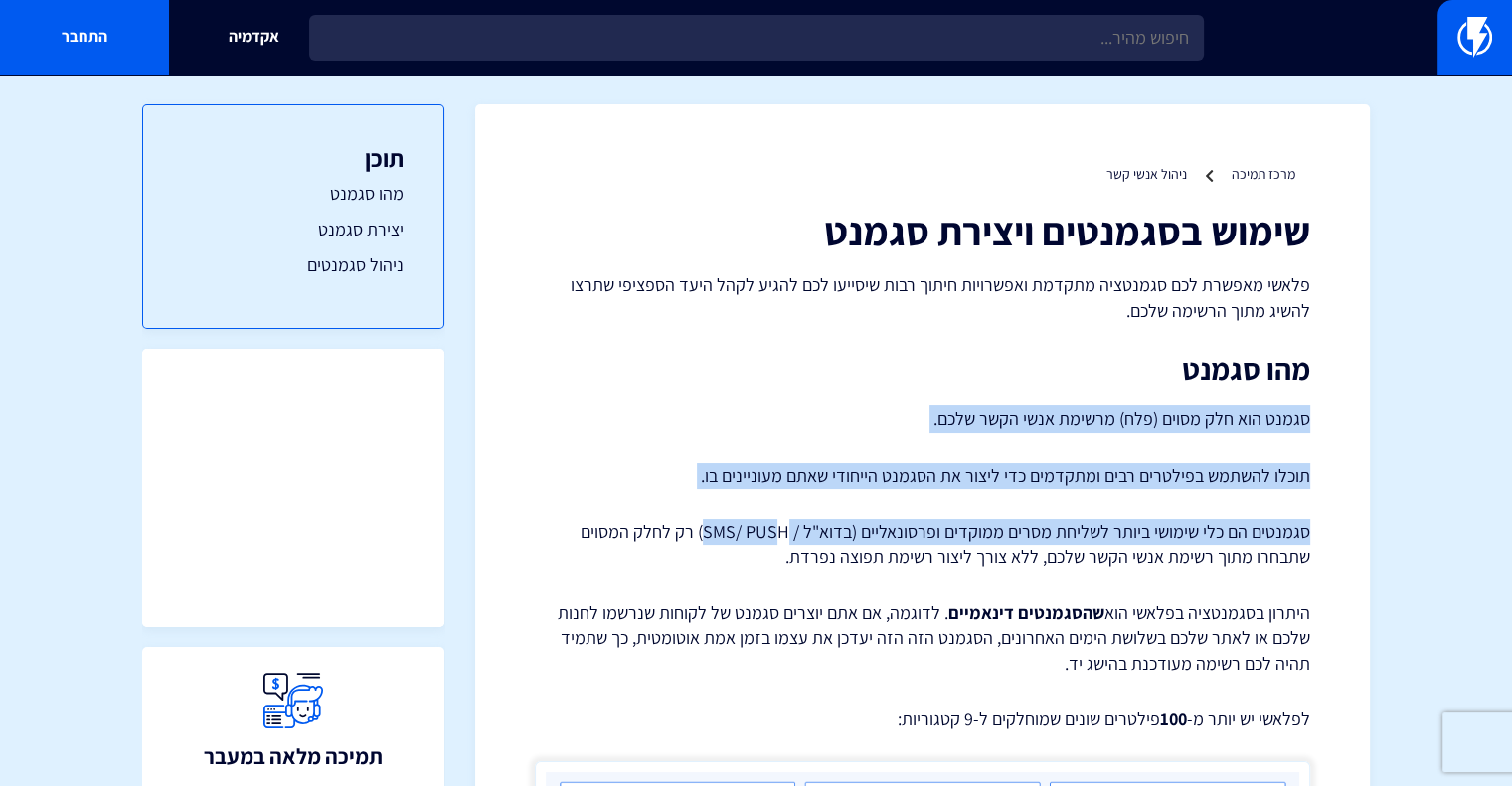 drag, startPoint x: 1311, startPoint y: 416, endPoint x: 782, endPoint y: 501, distance: 535.7854 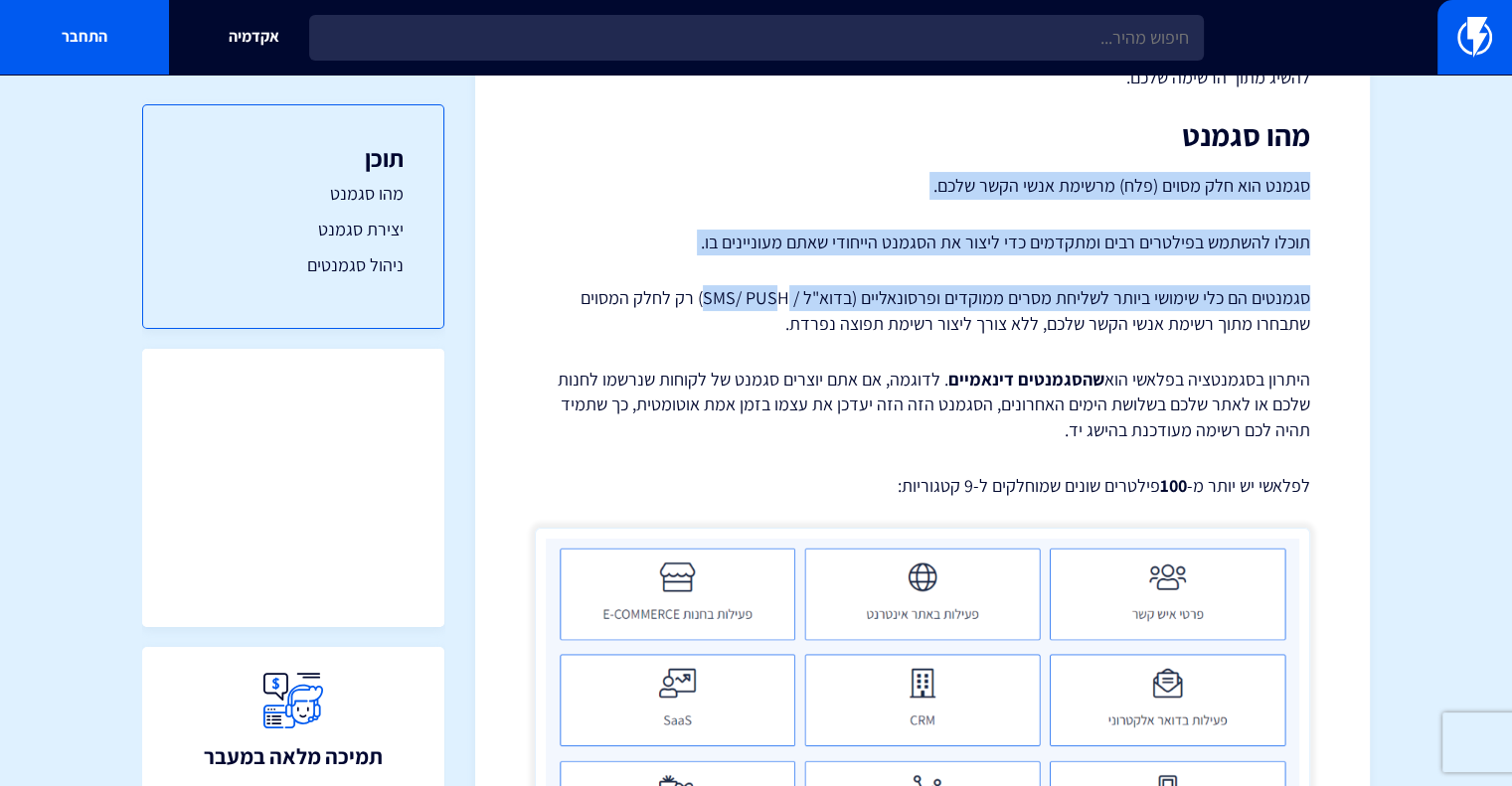 scroll, scrollTop: 298, scrollLeft: 0, axis: vertical 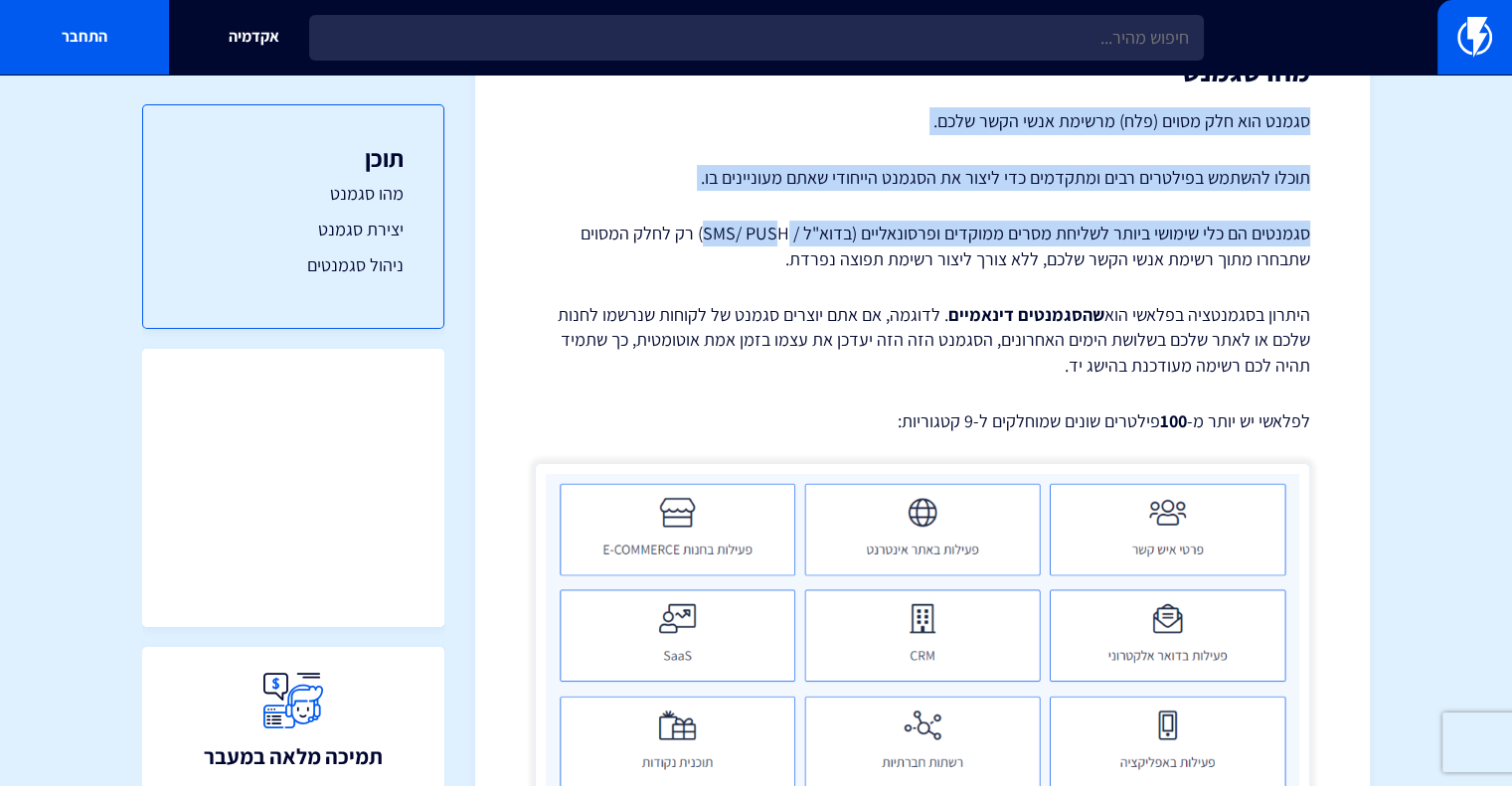 drag, startPoint x: 1193, startPoint y: 417, endPoint x: 819, endPoint y: 424, distance: 374.0655 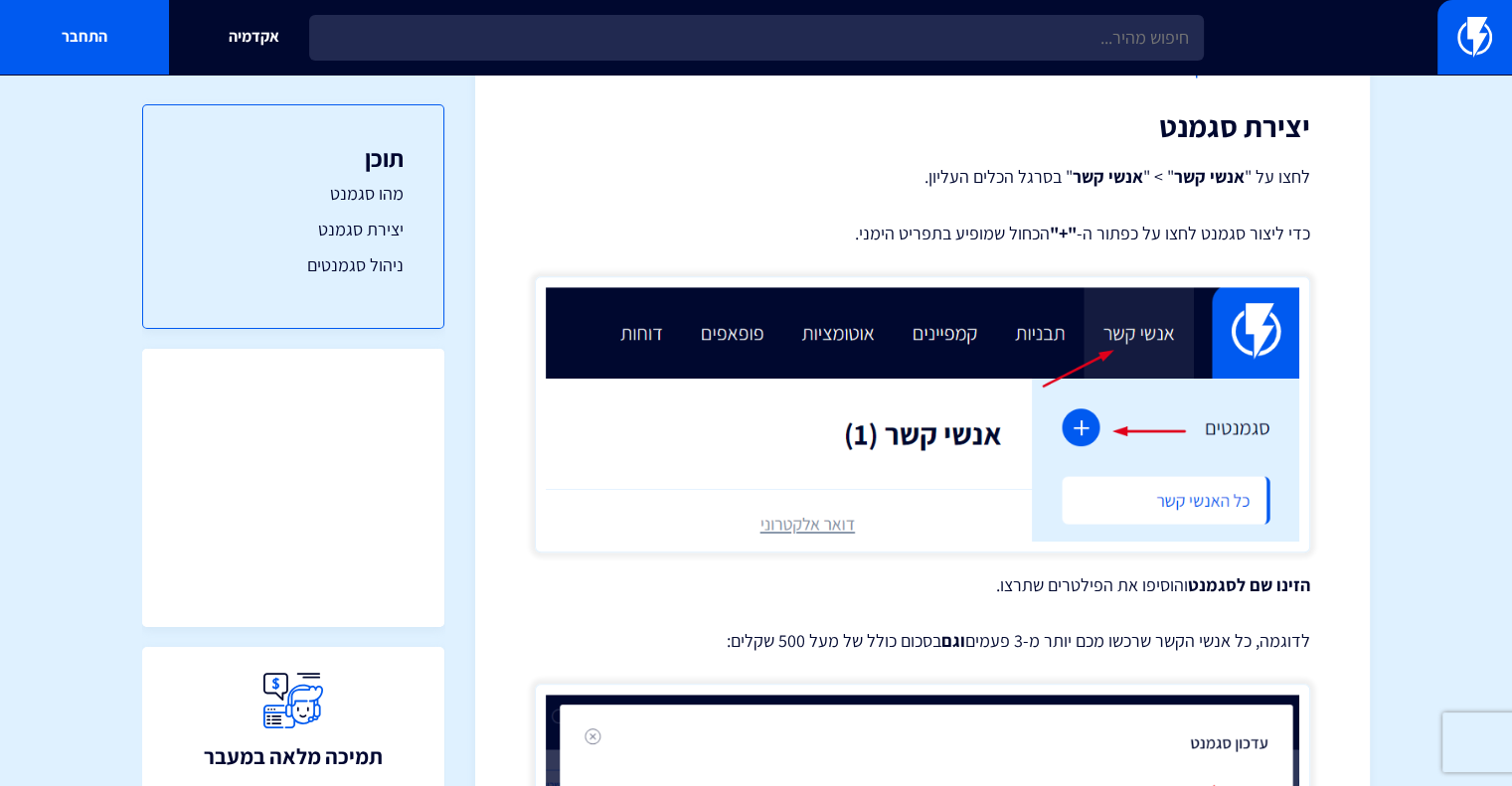 scroll, scrollTop: 1391, scrollLeft: 0, axis: vertical 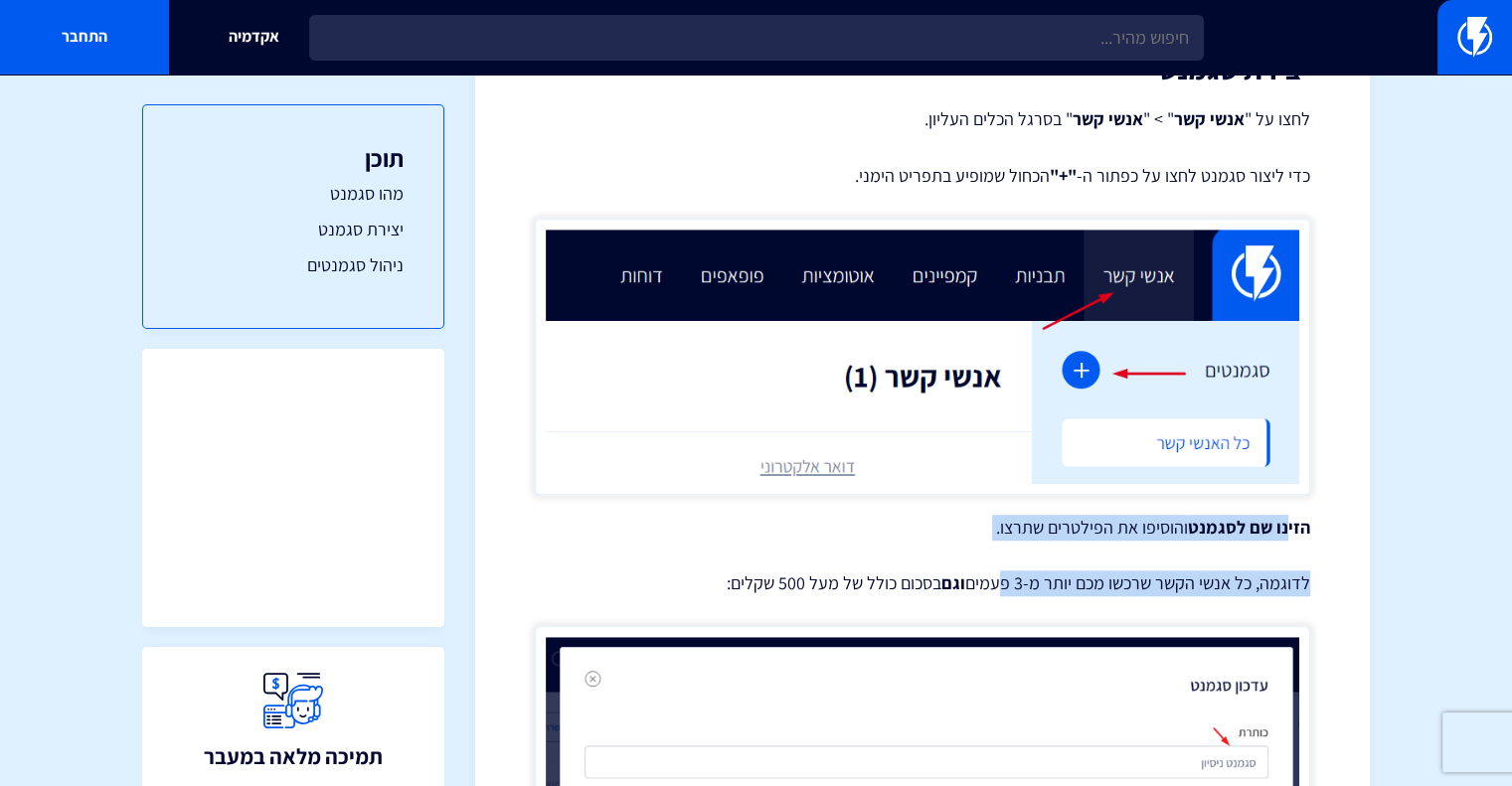 drag, startPoint x: 1287, startPoint y: 527, endPoint x: 997, endPoint y: 564, distance: 292.35082 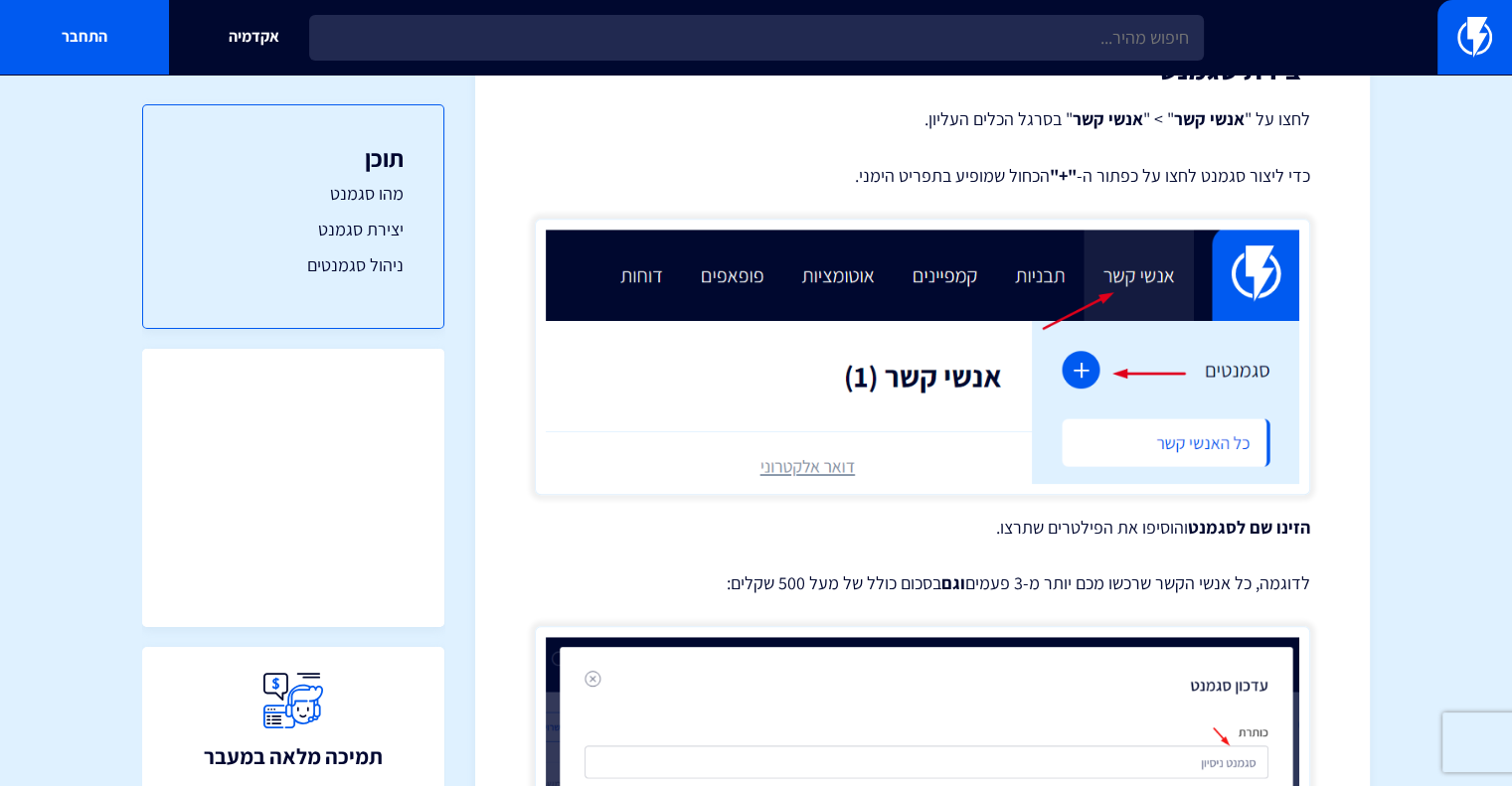 click on "לדוגמה, כל אנשי הקשר שרכשו מכם יותר מ-3 פעמים  וגם  בסכום כולל של מעל 500 שקלים:" at bounding box center (923, 583) 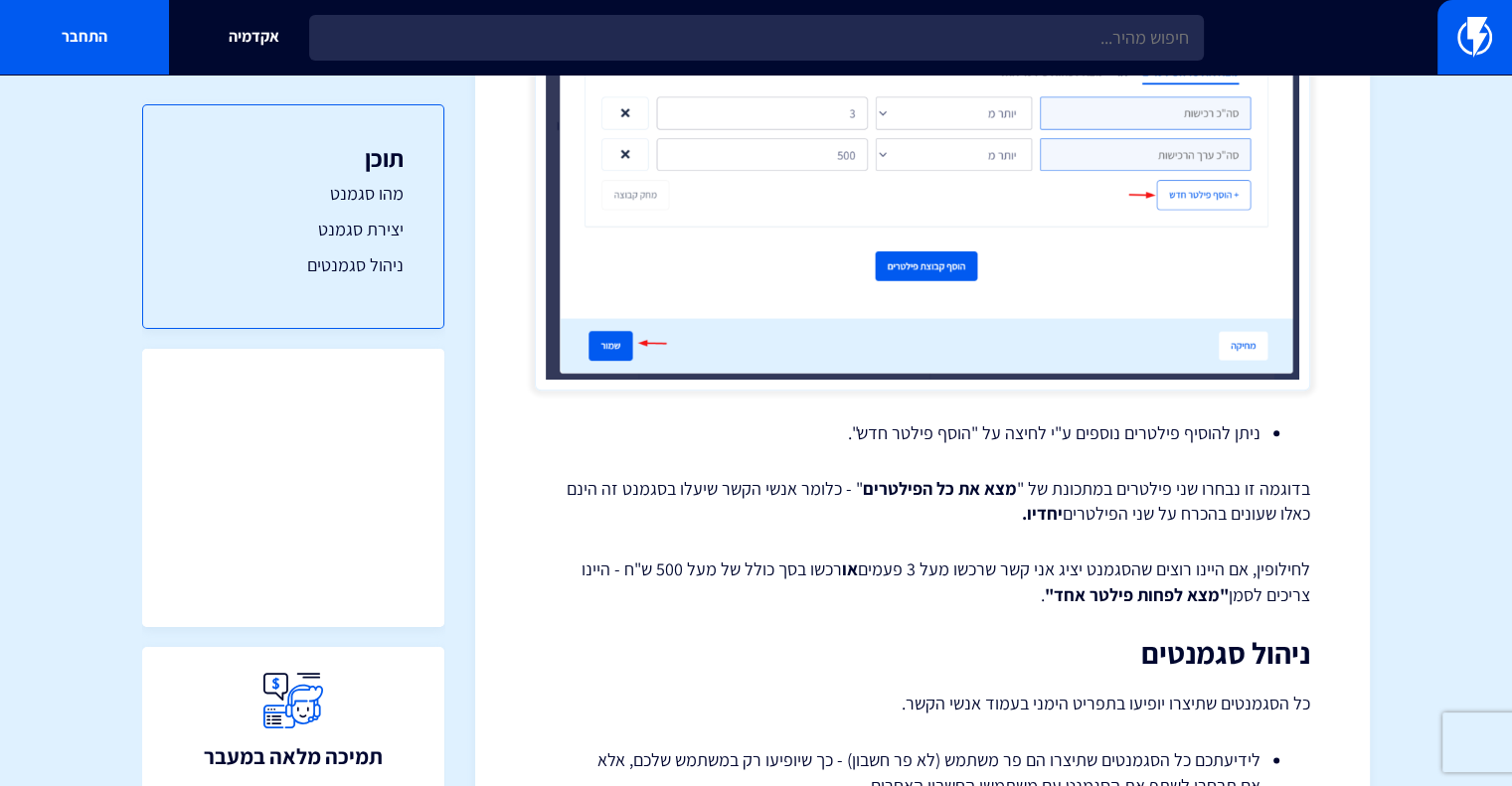 scroll, scrollTop: 2186, scrollLeft: 0, axis: vertical 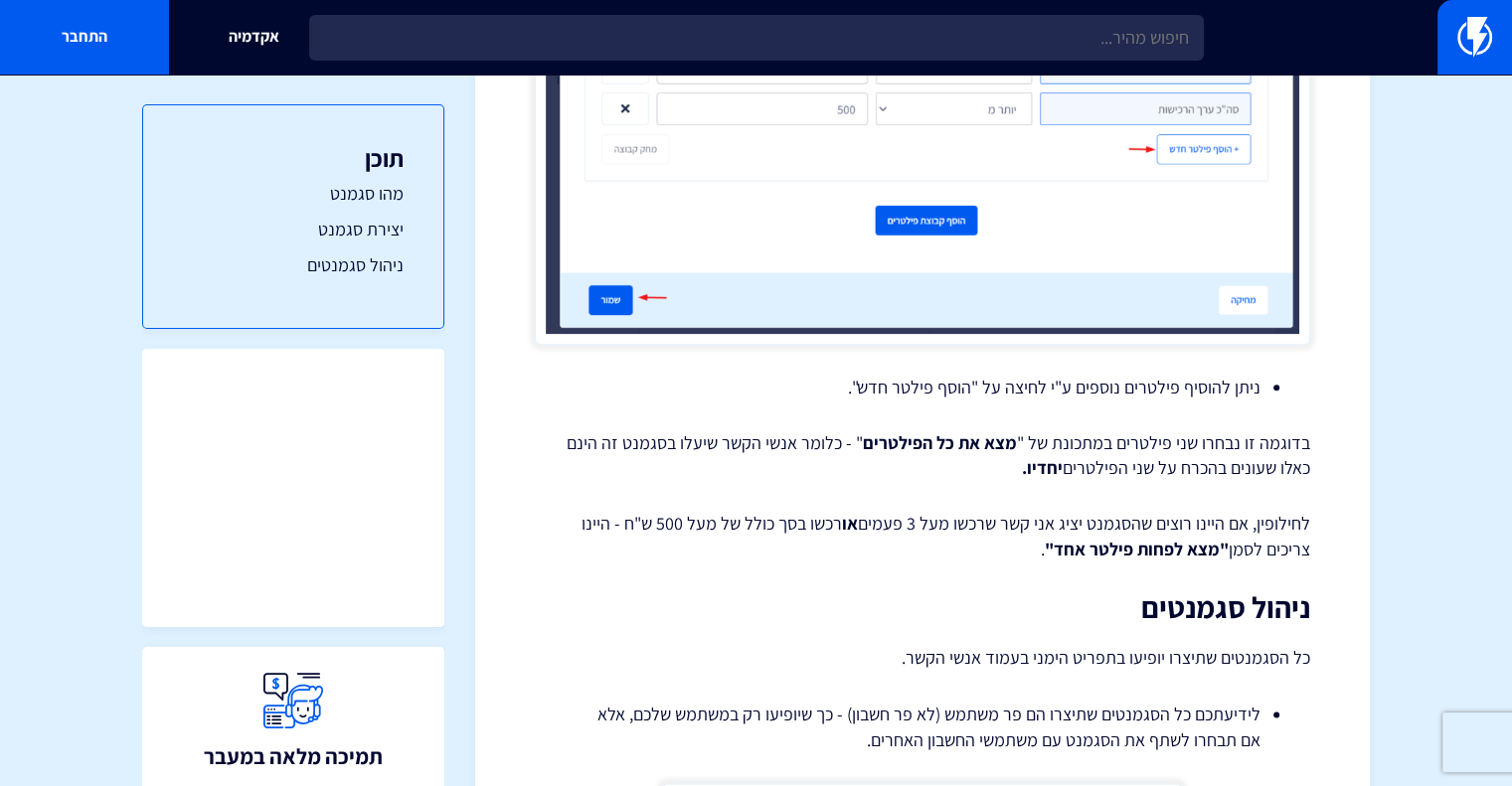 click on "בדוגמה זו נבחרו שני פילטרים במתכונת של " מצא את כל הפילטרים " - כלומר אנשי הקשר שיעלו בסגמנט זה הינם כאלו שעונים בהכרח על שני הפילטרים  יחדיו." at bounding box center [923, 455] 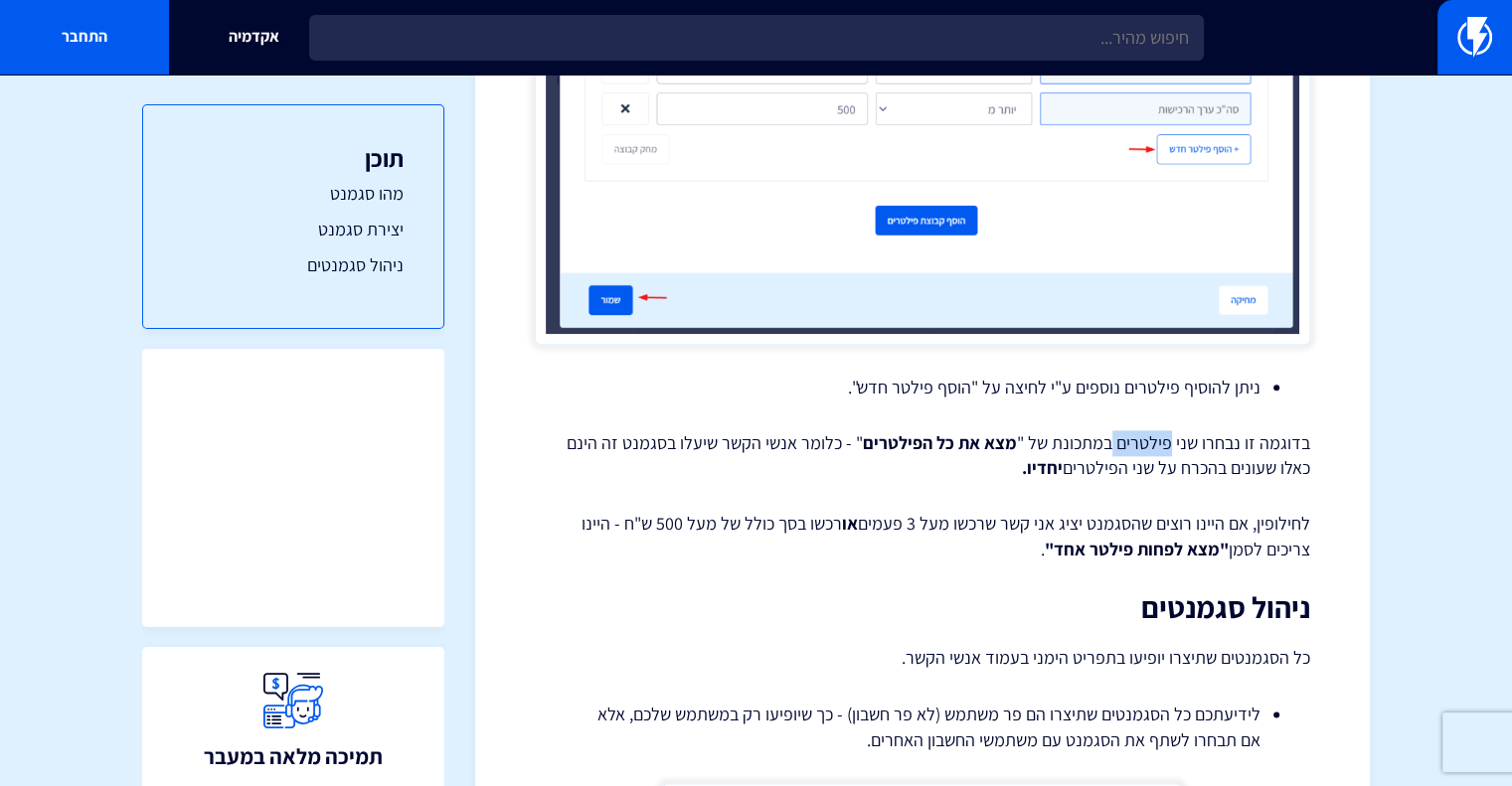 click on "בדוגמה זו נבחרו שני פילטרים במתכונת של " מצא את כל הפילטרים " - כלומר אנשי הקשר שיעלו בסגמנט זה הינם כאלו שעונים בהכרח על שני הפילטרים  יחדיו." at bounding box center (923, 455) 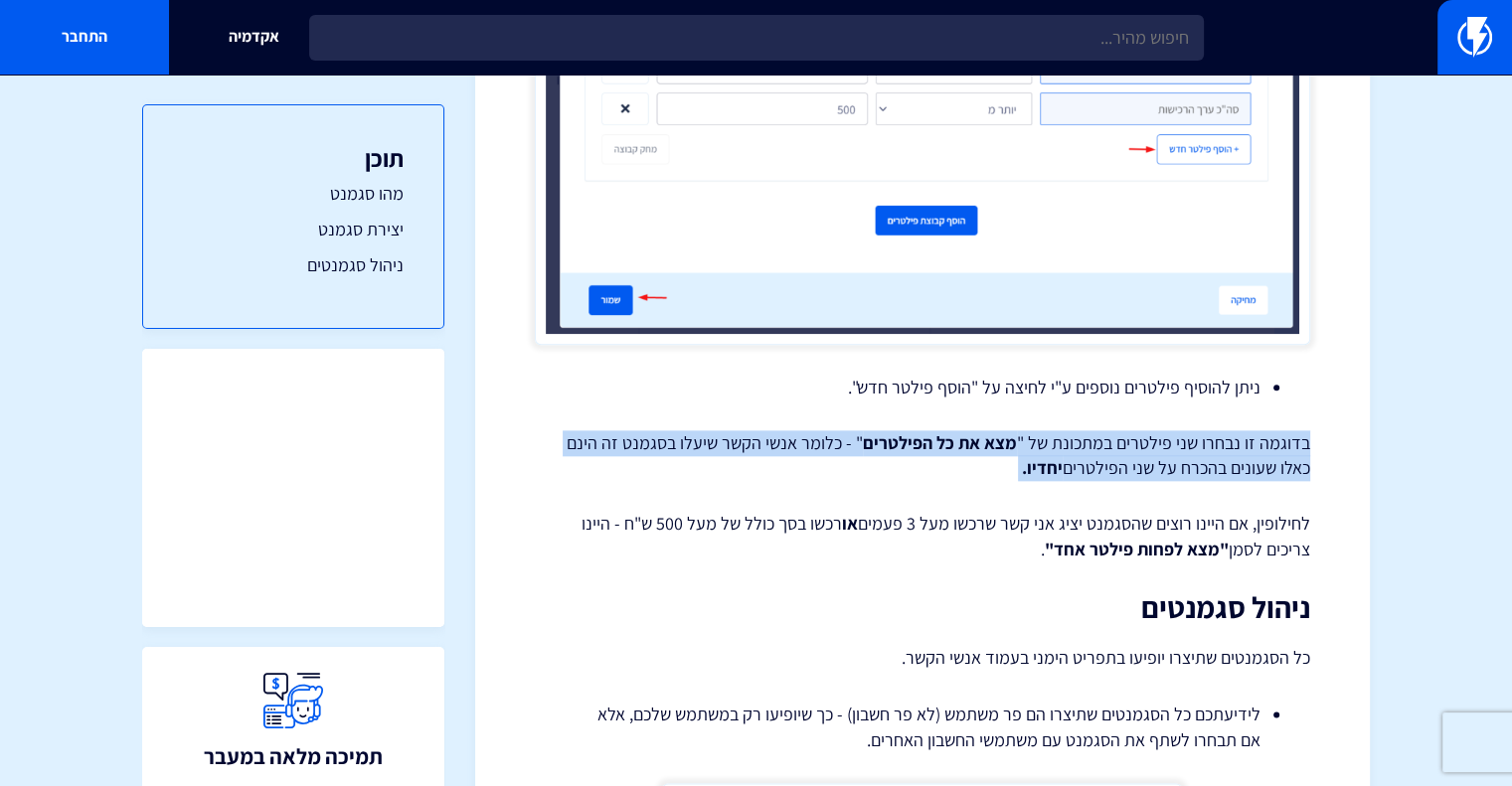 click on "בדוגמה זו נבחרו שני פילטרים במתכונת של " מצא את כל הפילטרים " - כלומר אנשי הקשר שיעלו בסגמנט זה הינם כאלו שעונים בהכרח על שני הפילטרים  יחדיו." at bounding box center (923, 455) 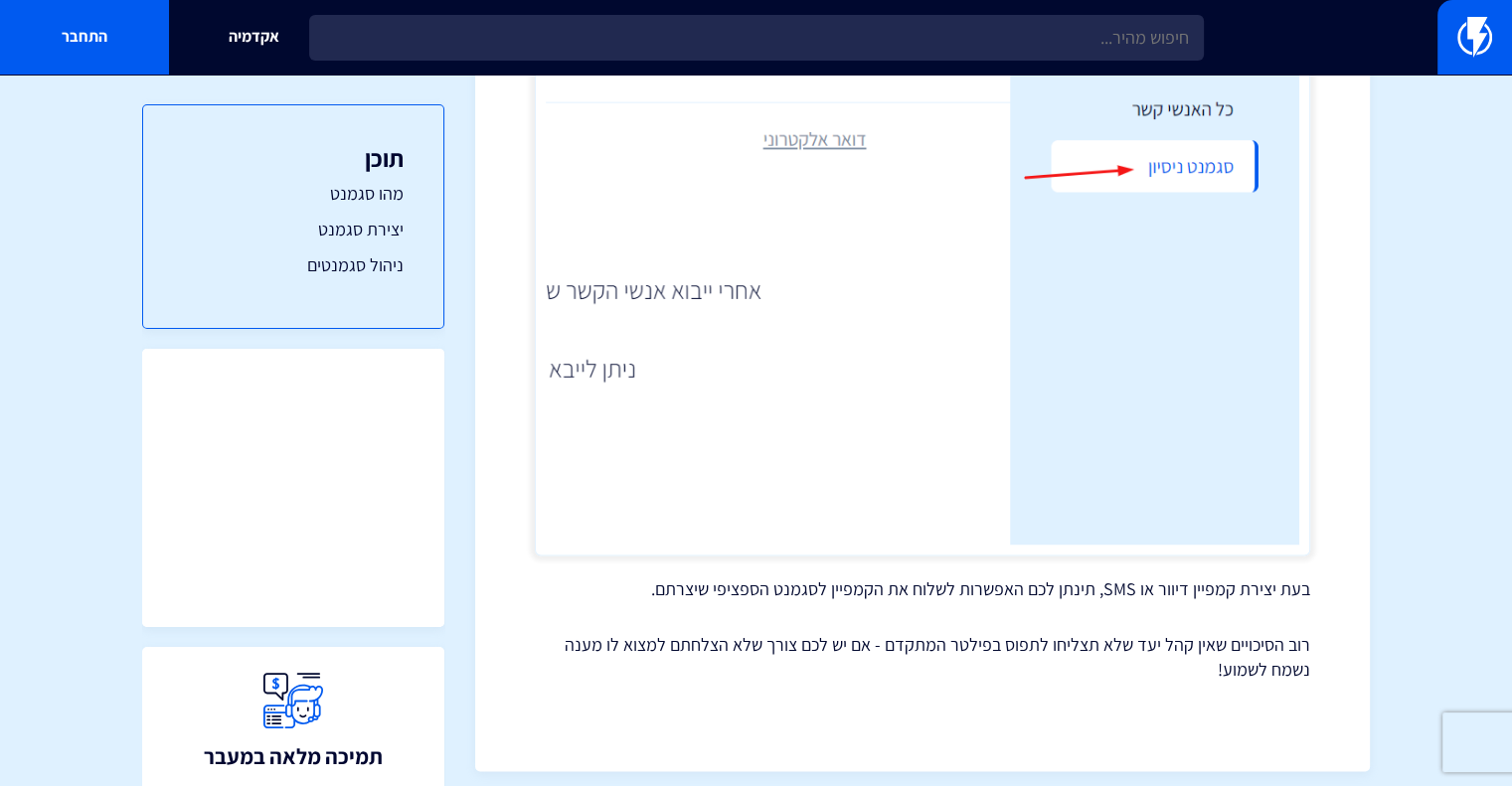 scroll, scrollTop: 3430, scrollLeft: 0, axis: vertical 